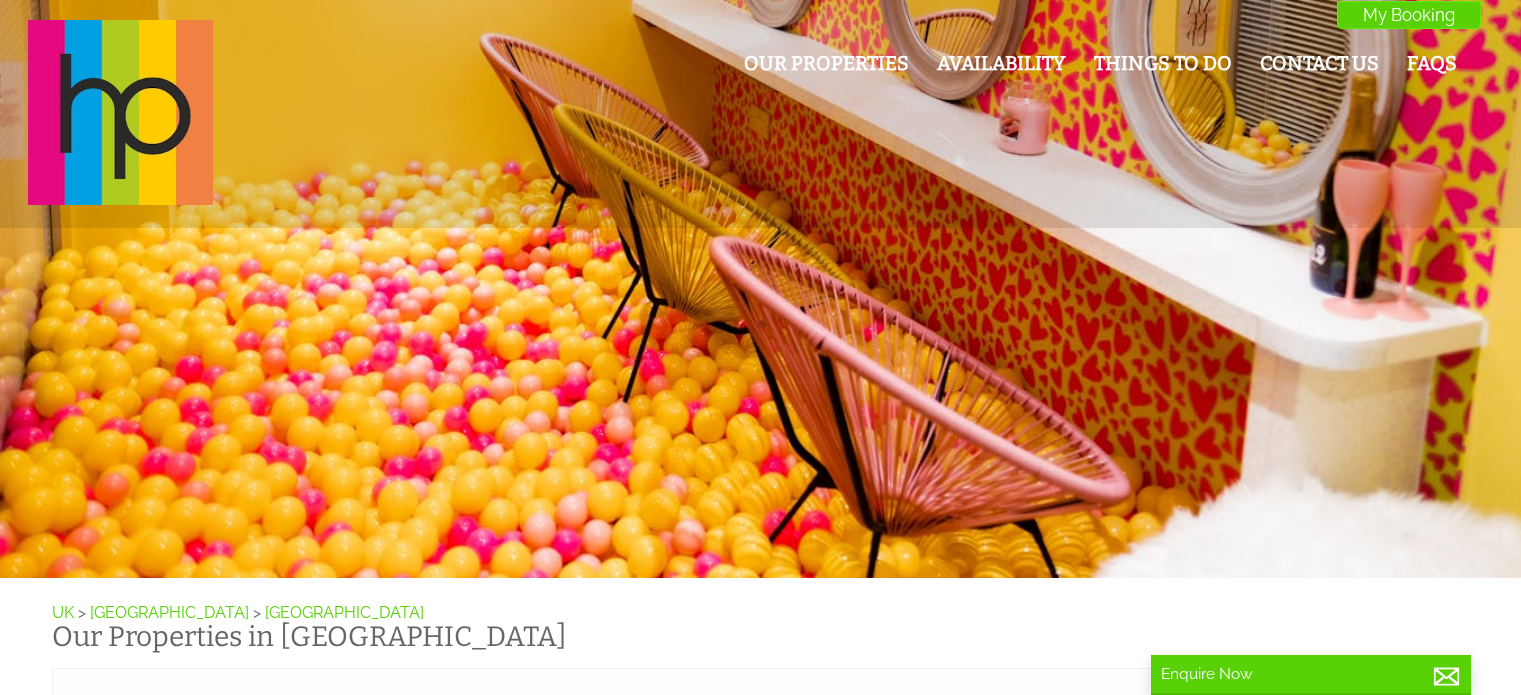 scroll, scrollTop: 0, scrollLeft: 0, axis: both 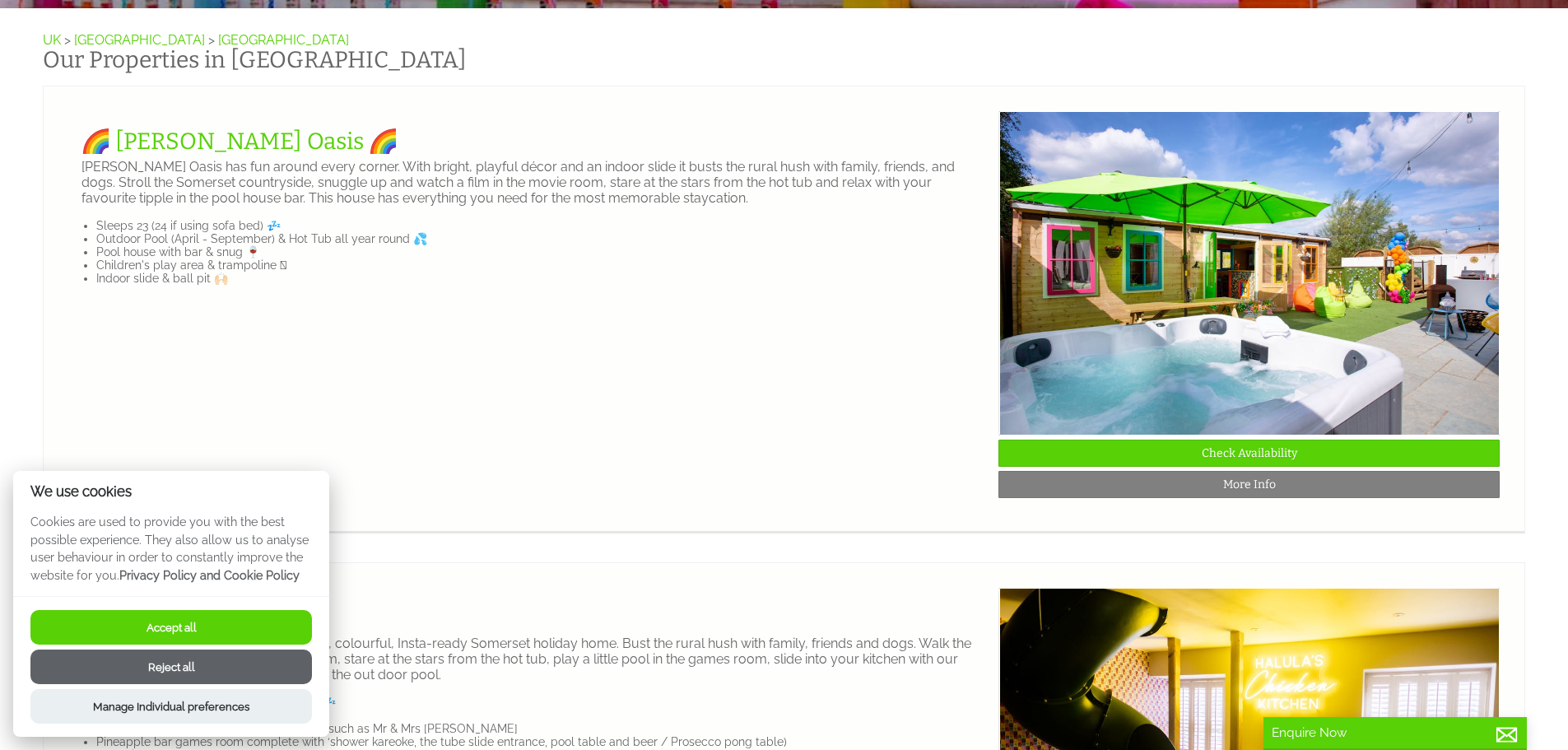 click on "Indoor slide & ball pit 🙌🏻" at bounding box center (541, 278) 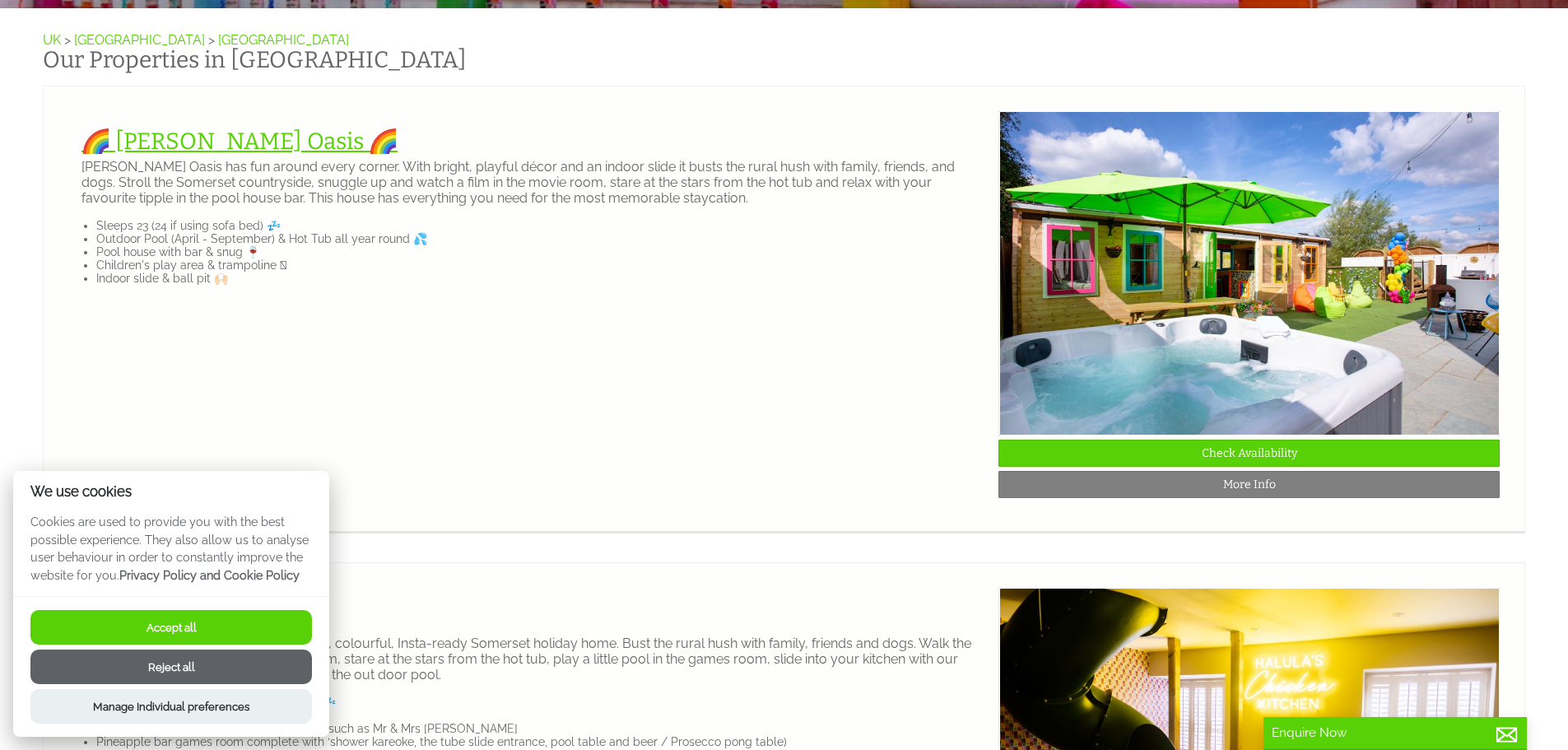 click on "🌈 [PERSON_NAME] Oasis 🌈" at bounding box center [240, 141] 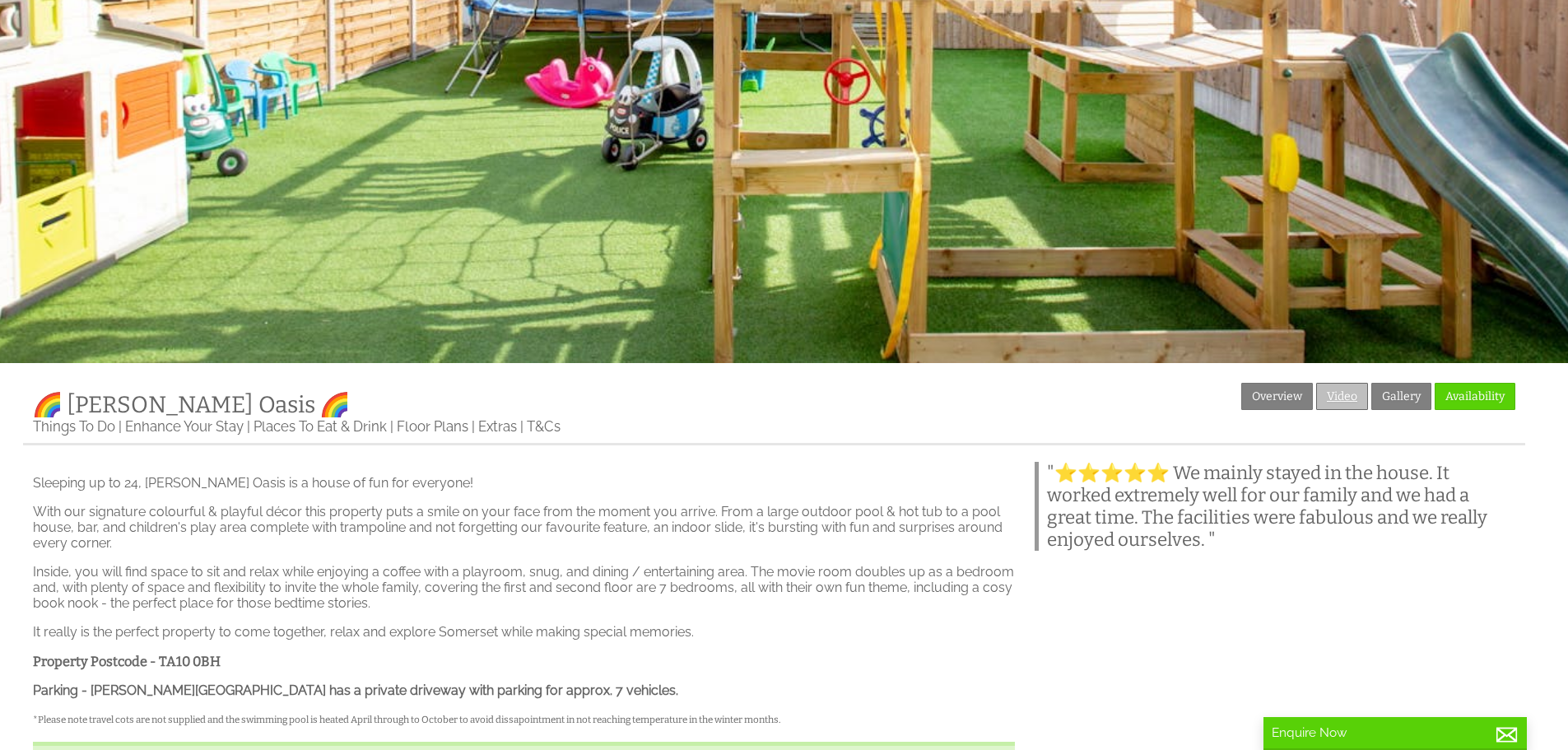 scroll, scrollTop: 247, scrollLeft: 0, axis: vertical 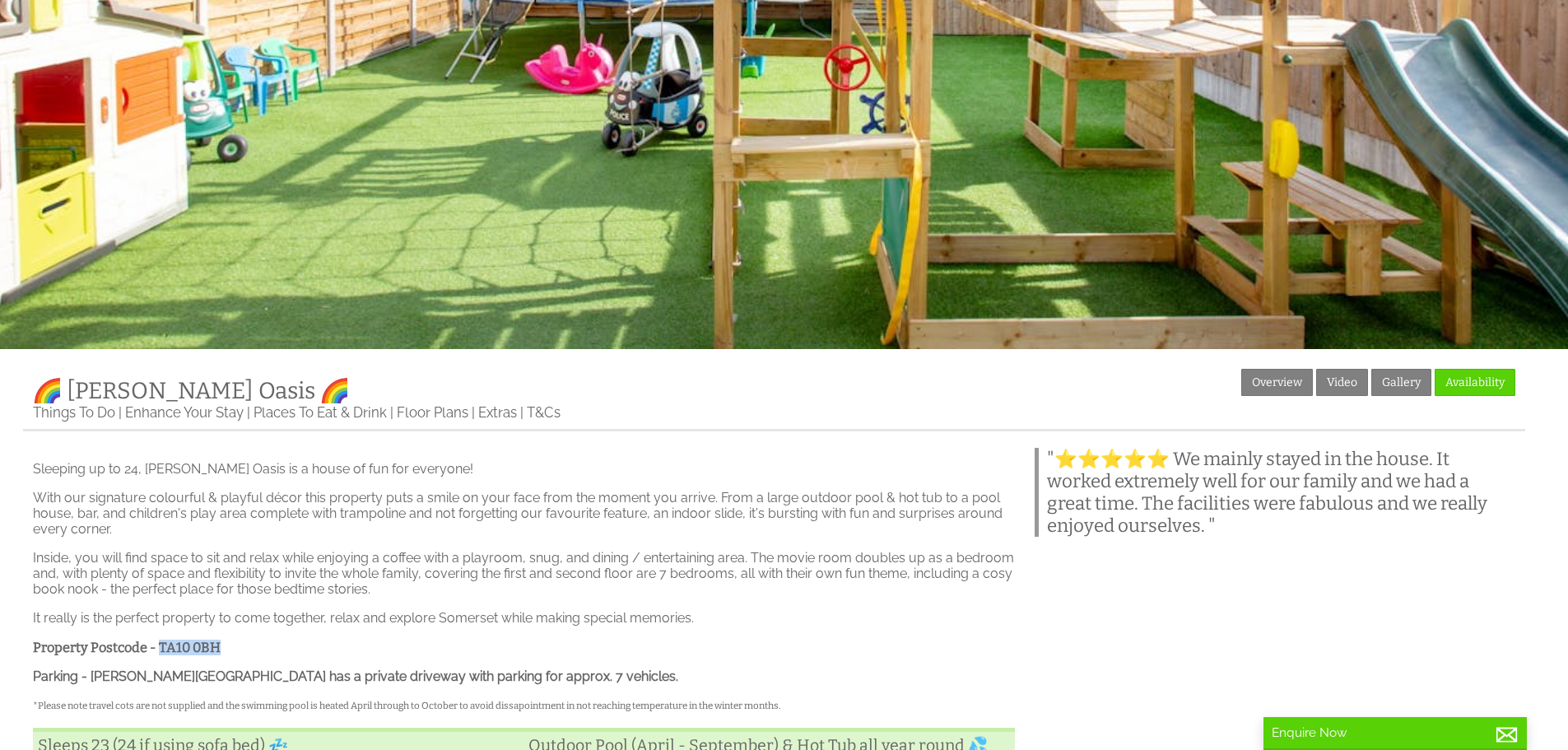 drag, startPoint x: 202, startPoint y: 651, endPoint x: 159, endPoint y: 651, distance: 43 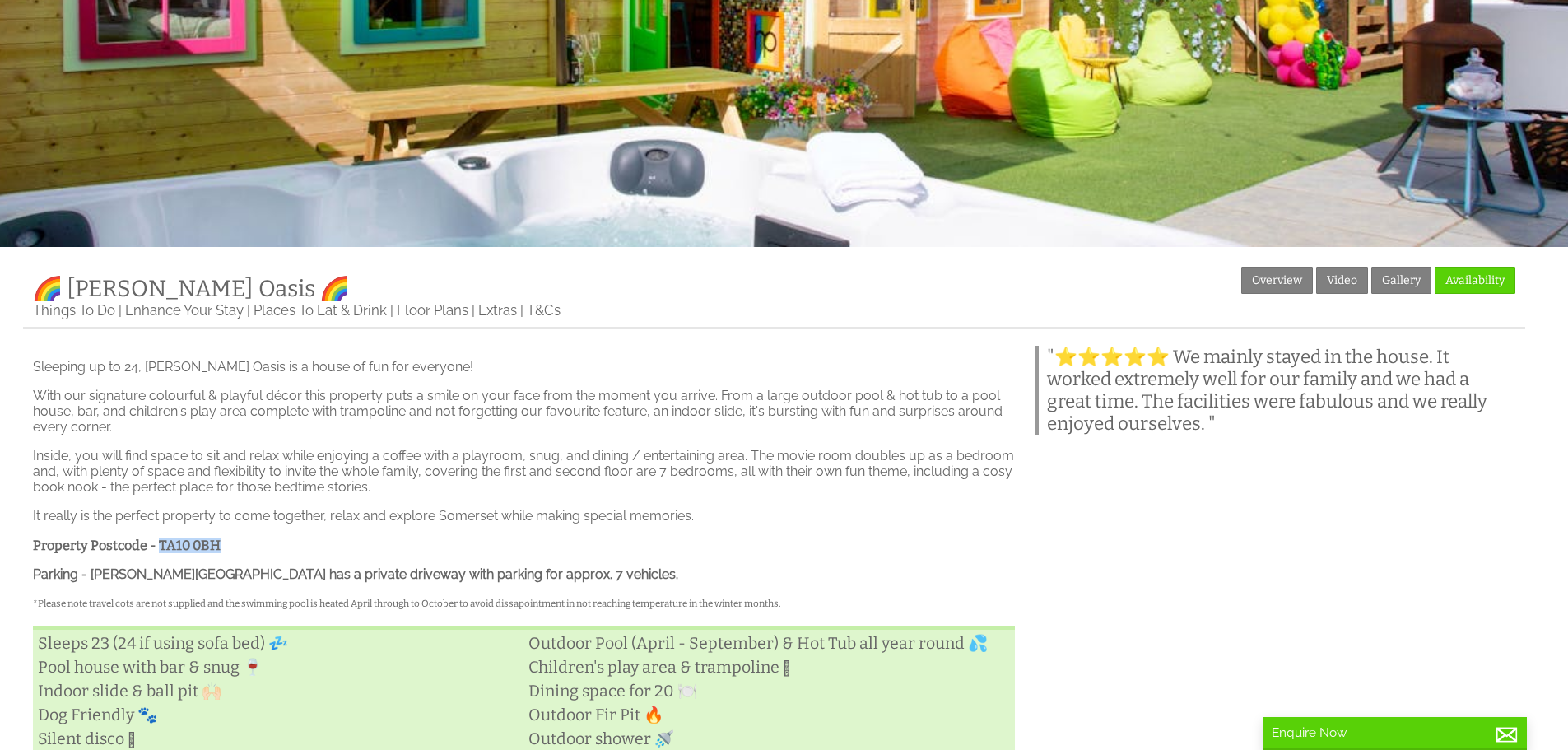 scroll, scrollTop: 344, scrollLeft: 0, axis: vertical 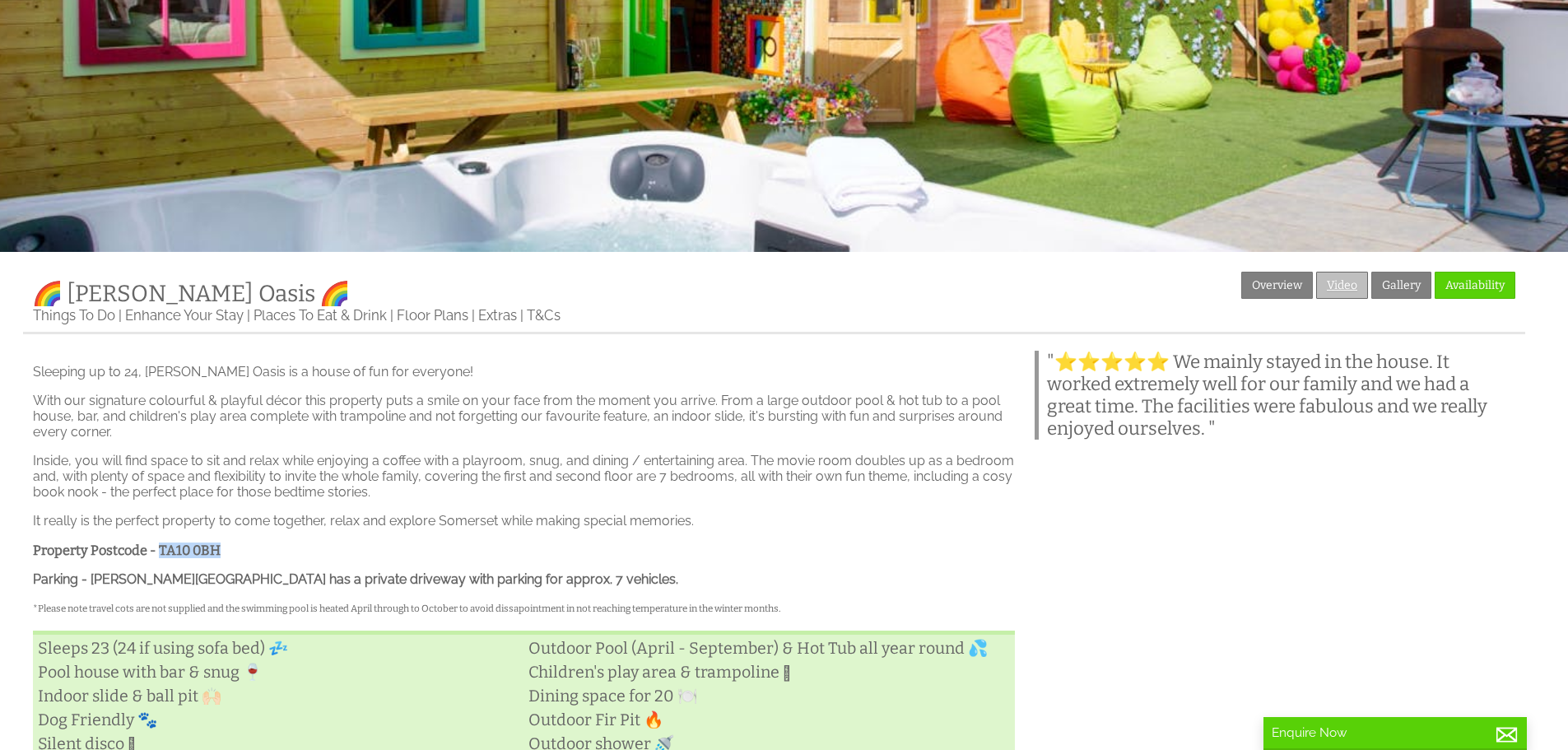 click on "Video" at bounding box center (1342, 285) 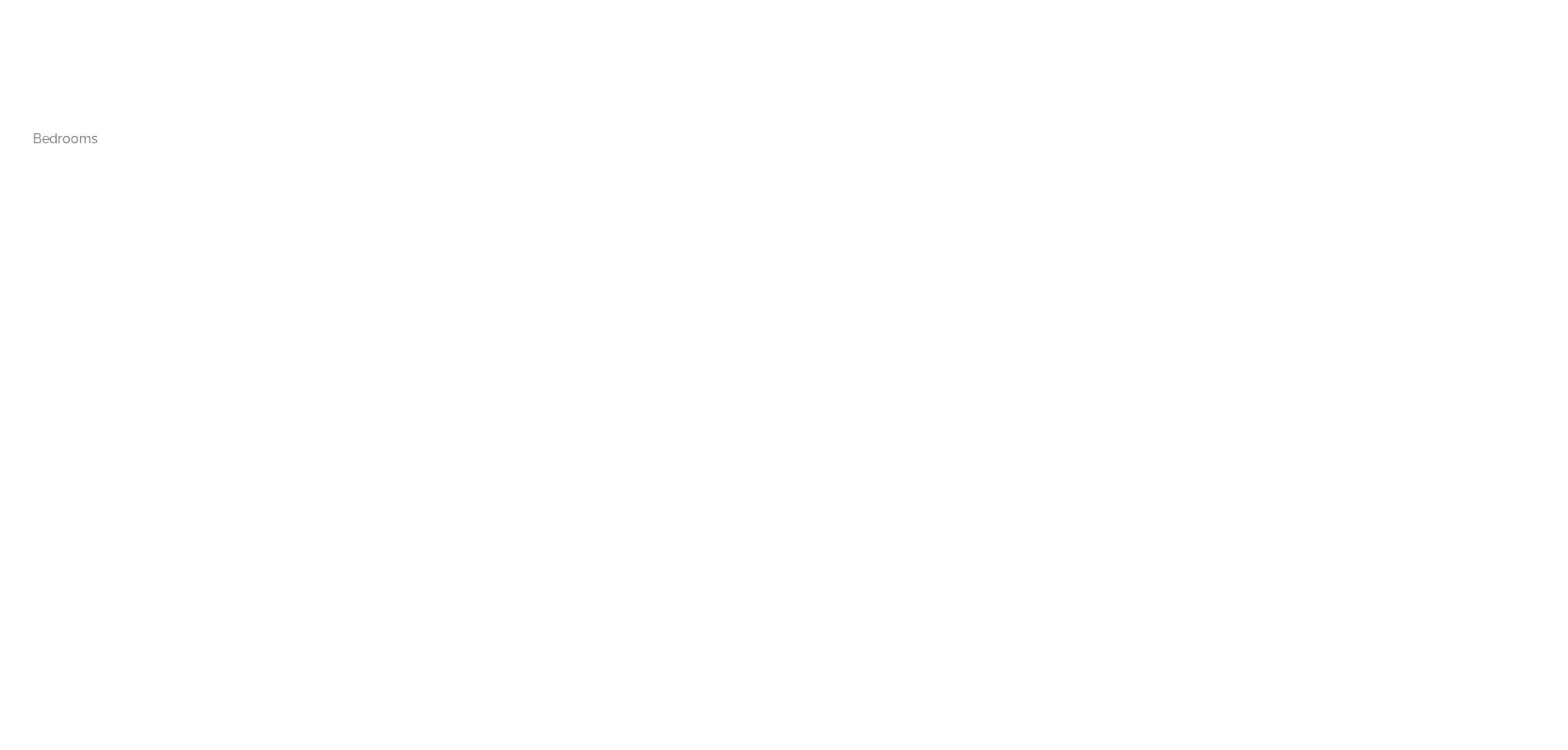 scroll, scrollTop: 4446, scrollLeft: 0, axis: vertical 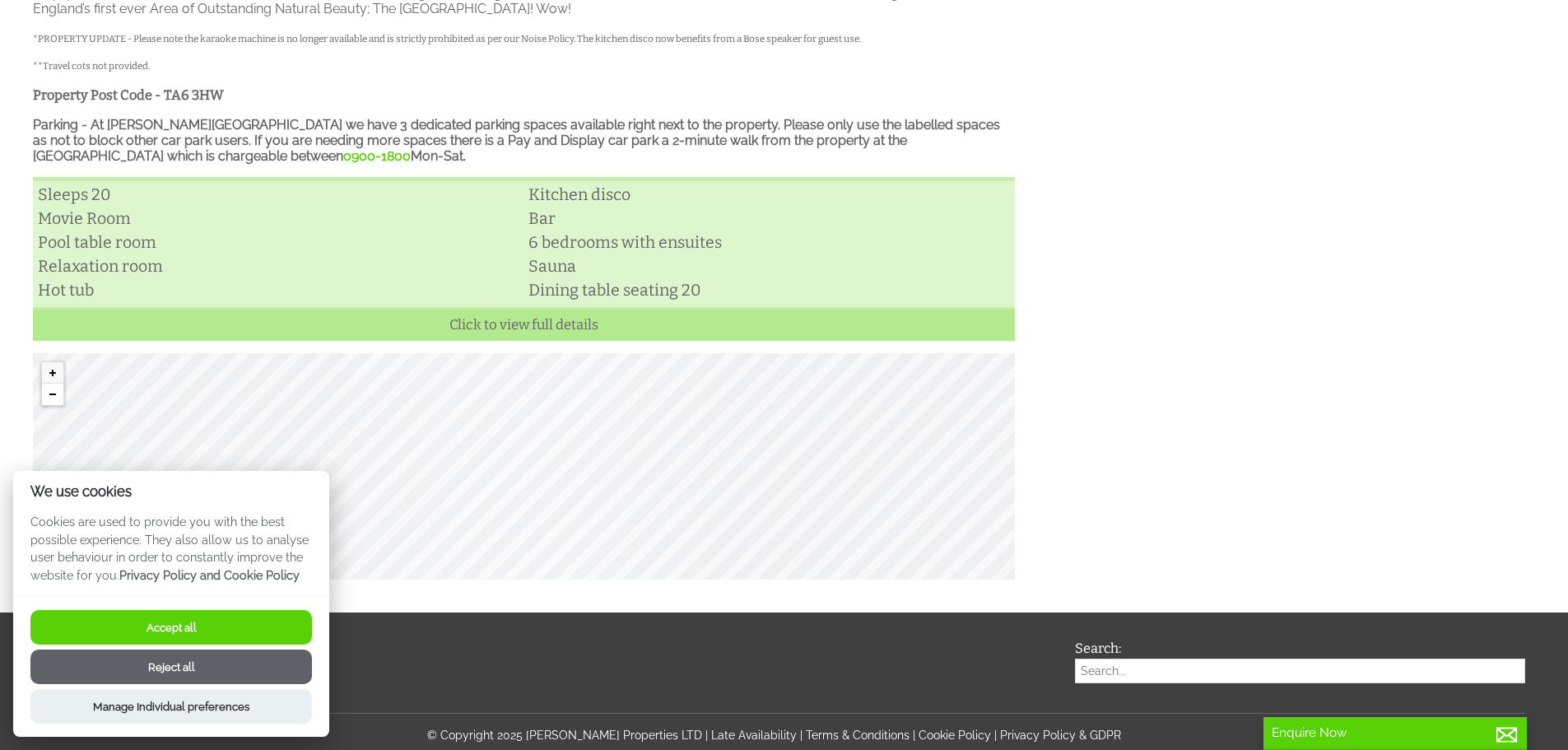 click at bounding box center (53, 394) 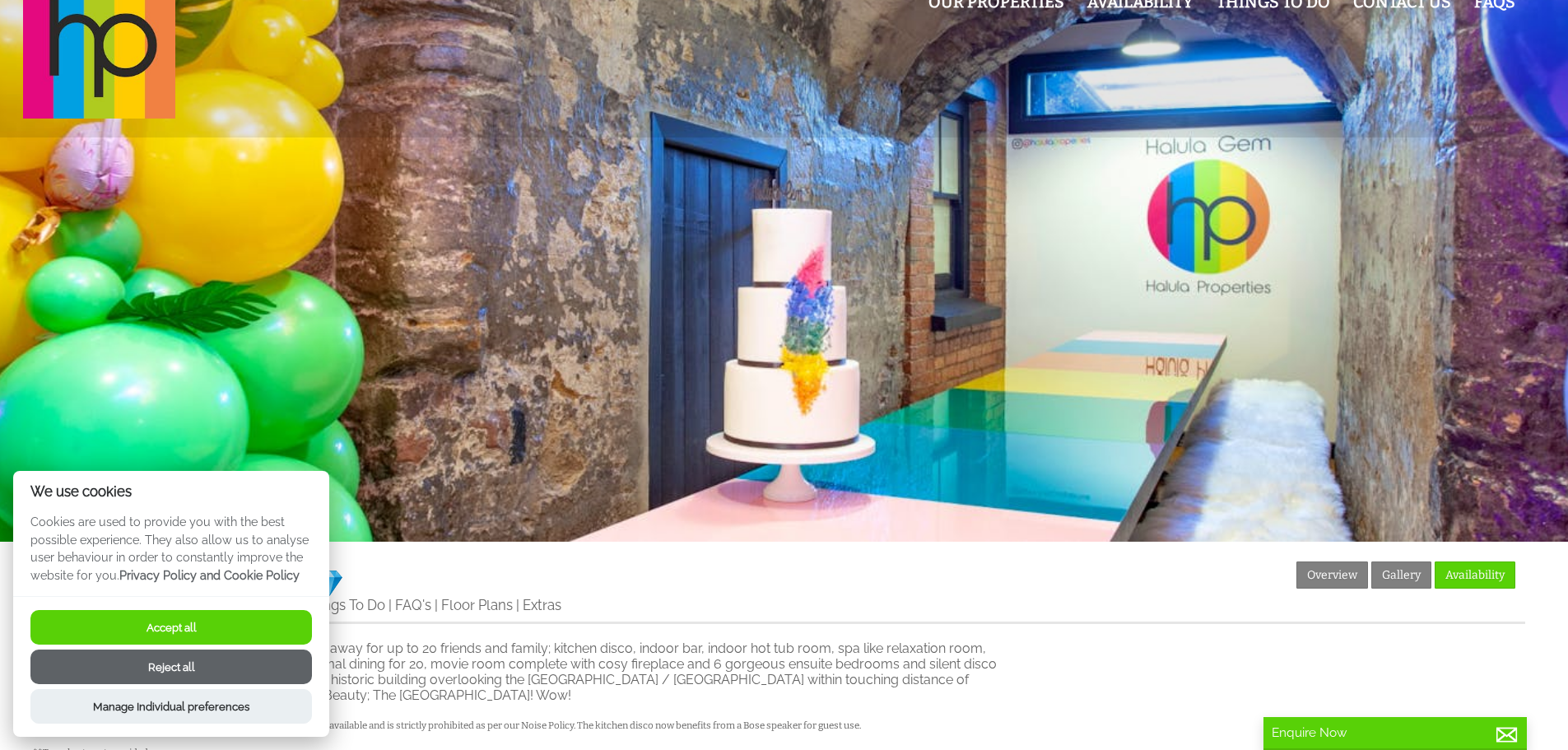scroll, scrollTop: 82, scrollLeft: 0, axis: vertical 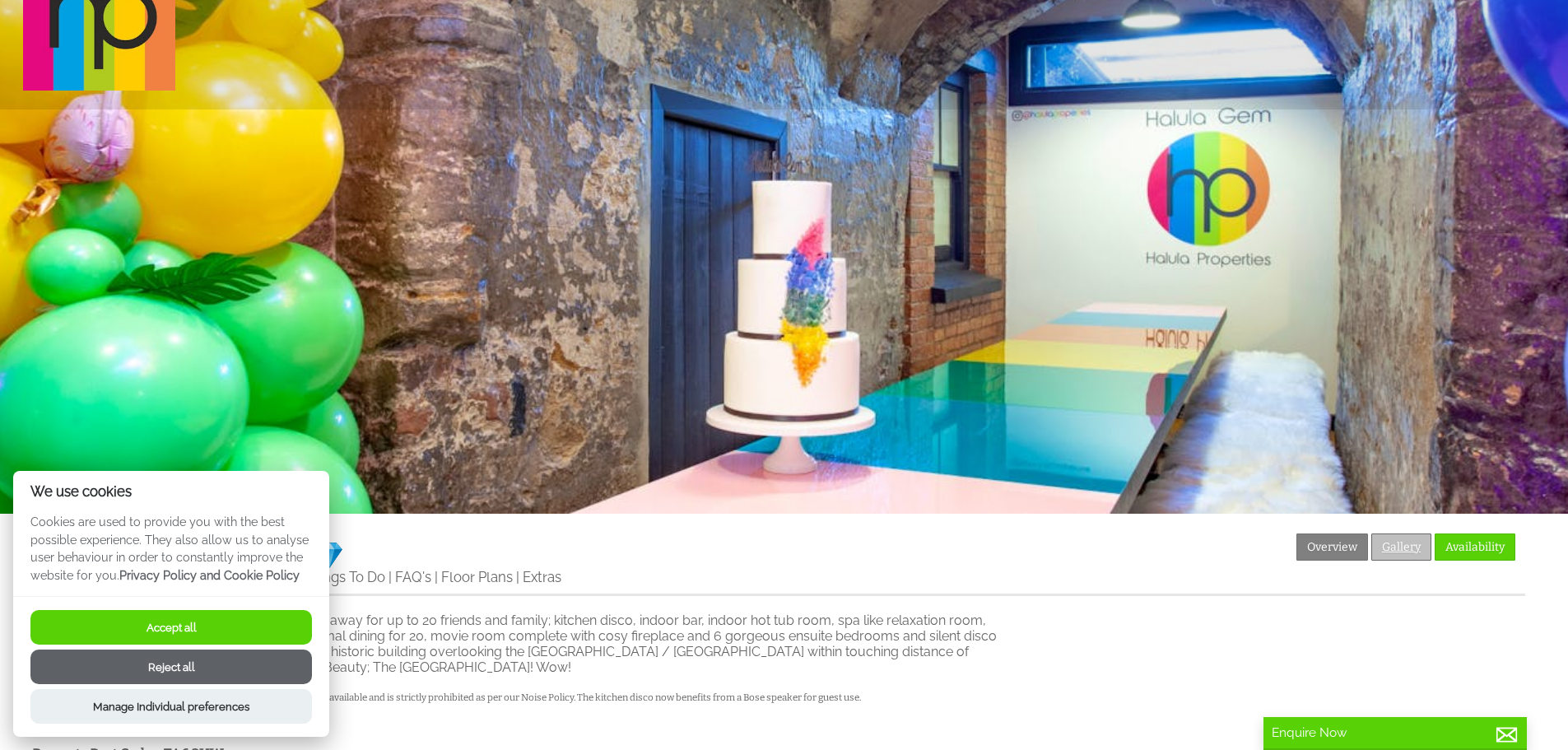 click on "Gallery" at bounding box center [1401, 547] 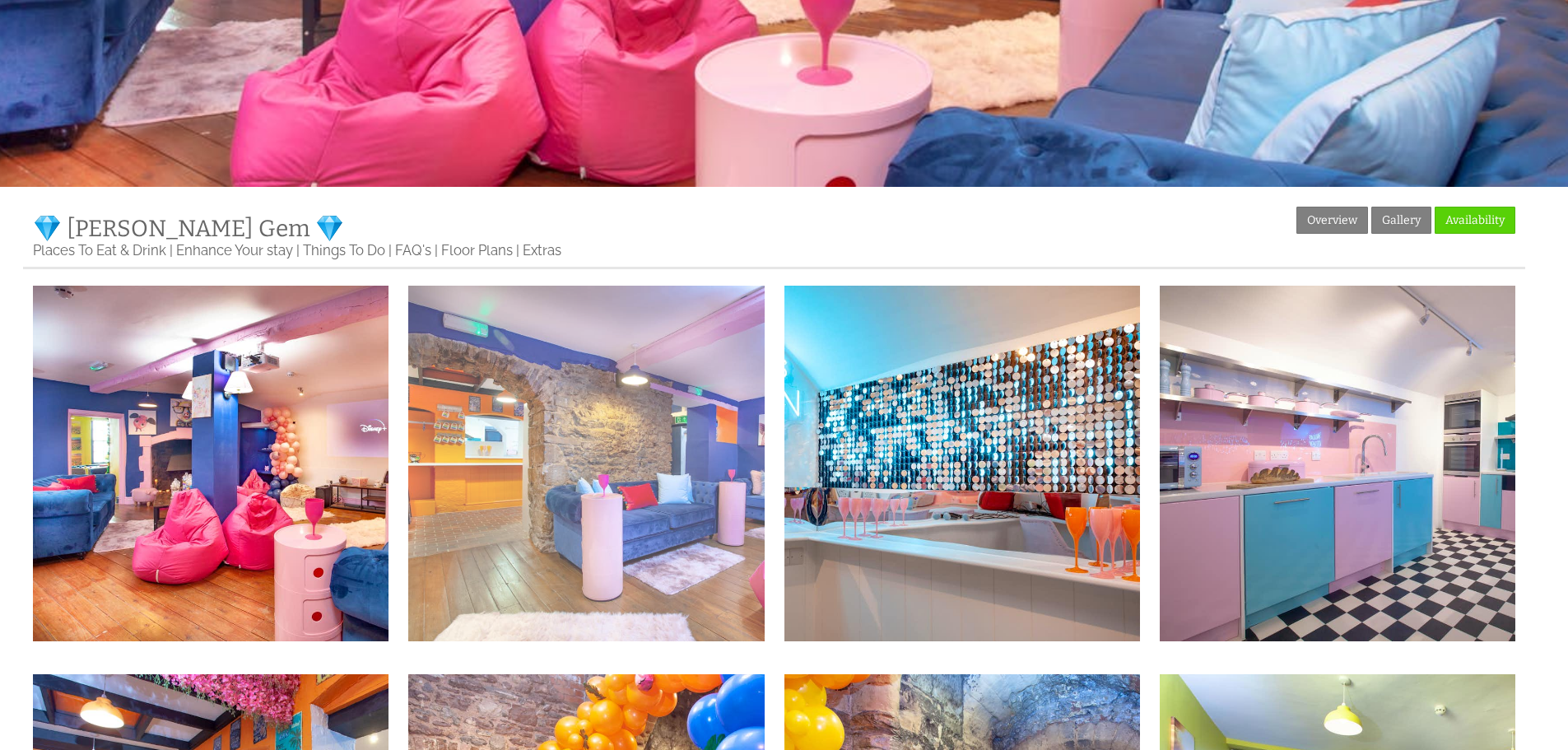 scroll, scrollTop: 494, scrollLeft: 0, axis: vertical 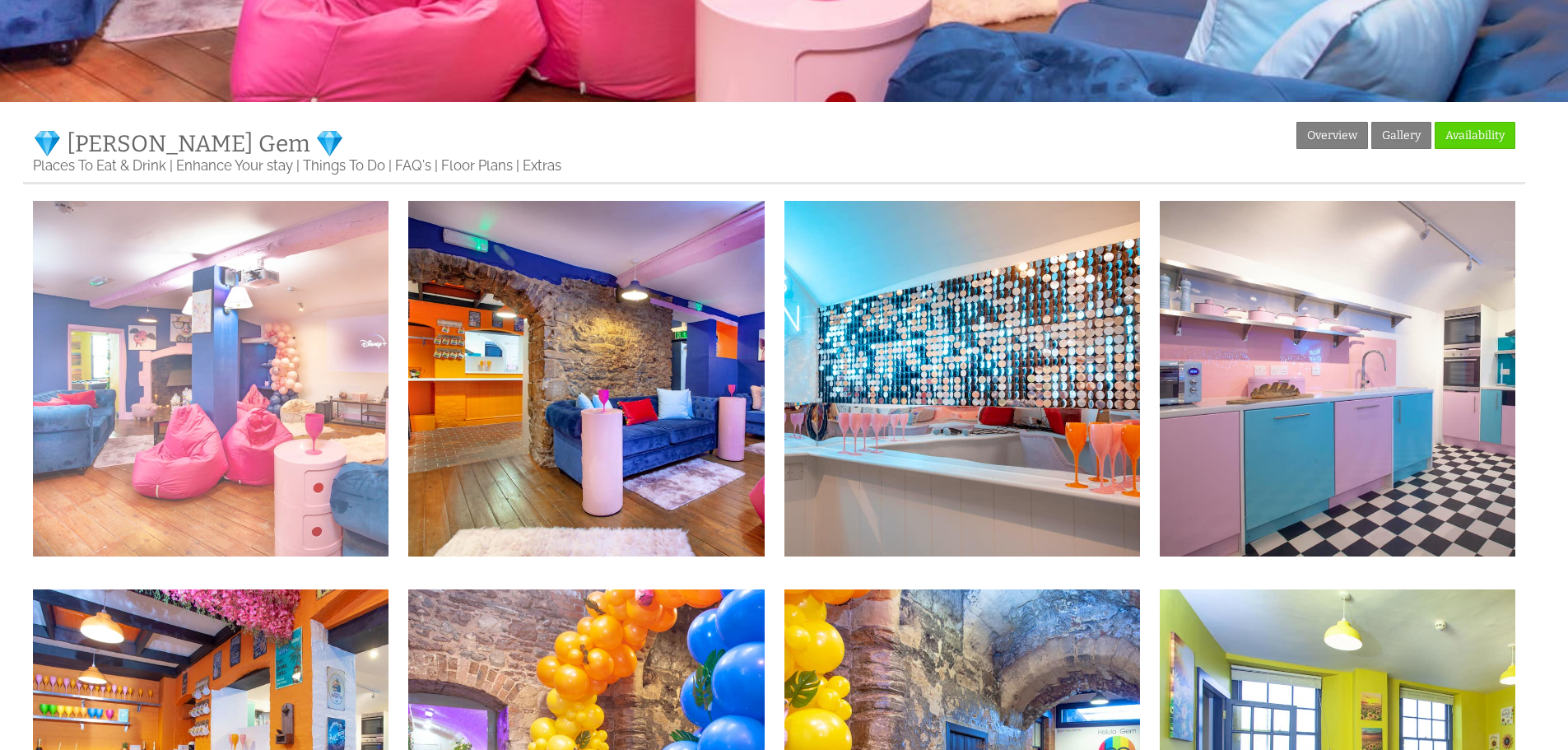 click at bounding box center [211, 379] 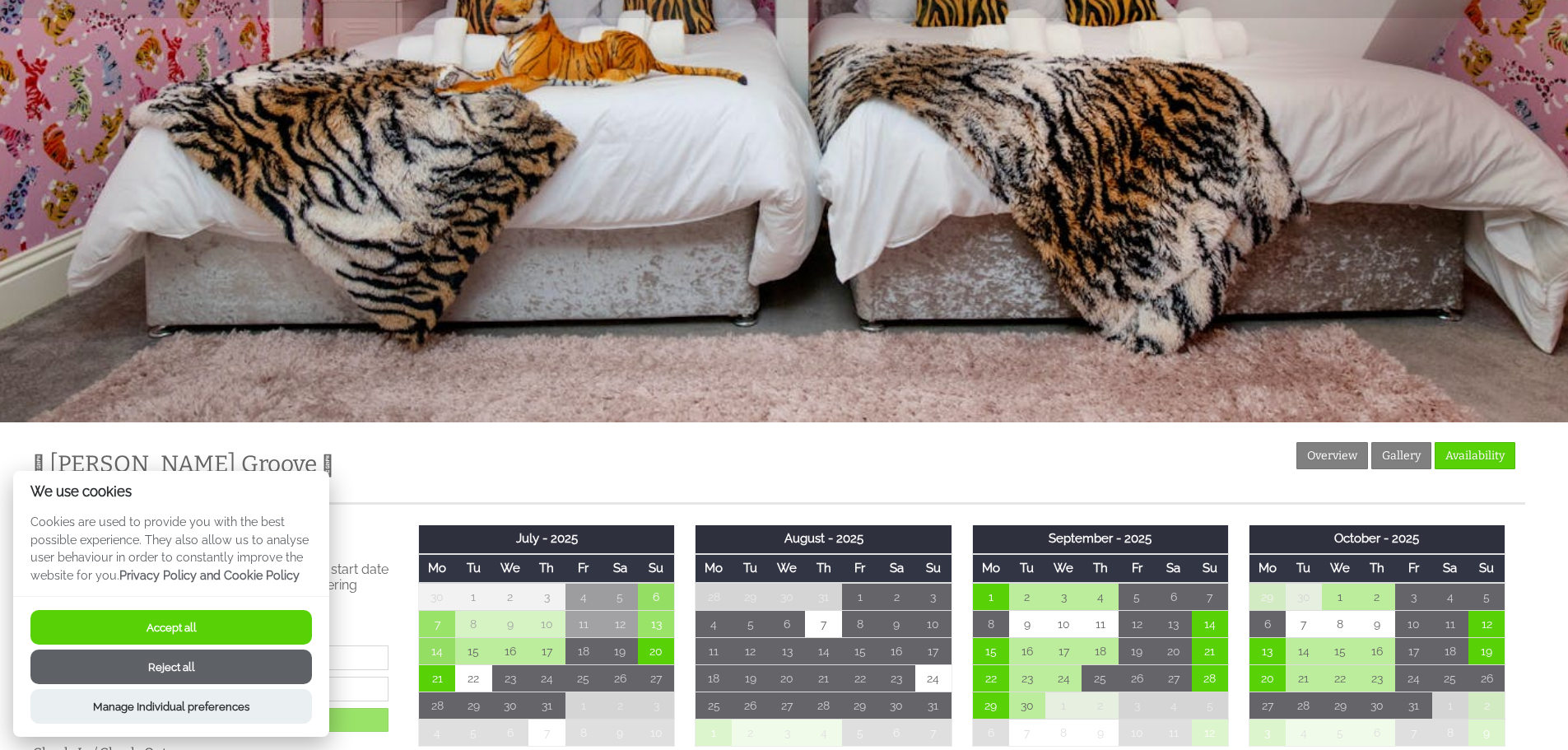 scroll, scrollTop: 0, scrollLeft: 0, axis: both 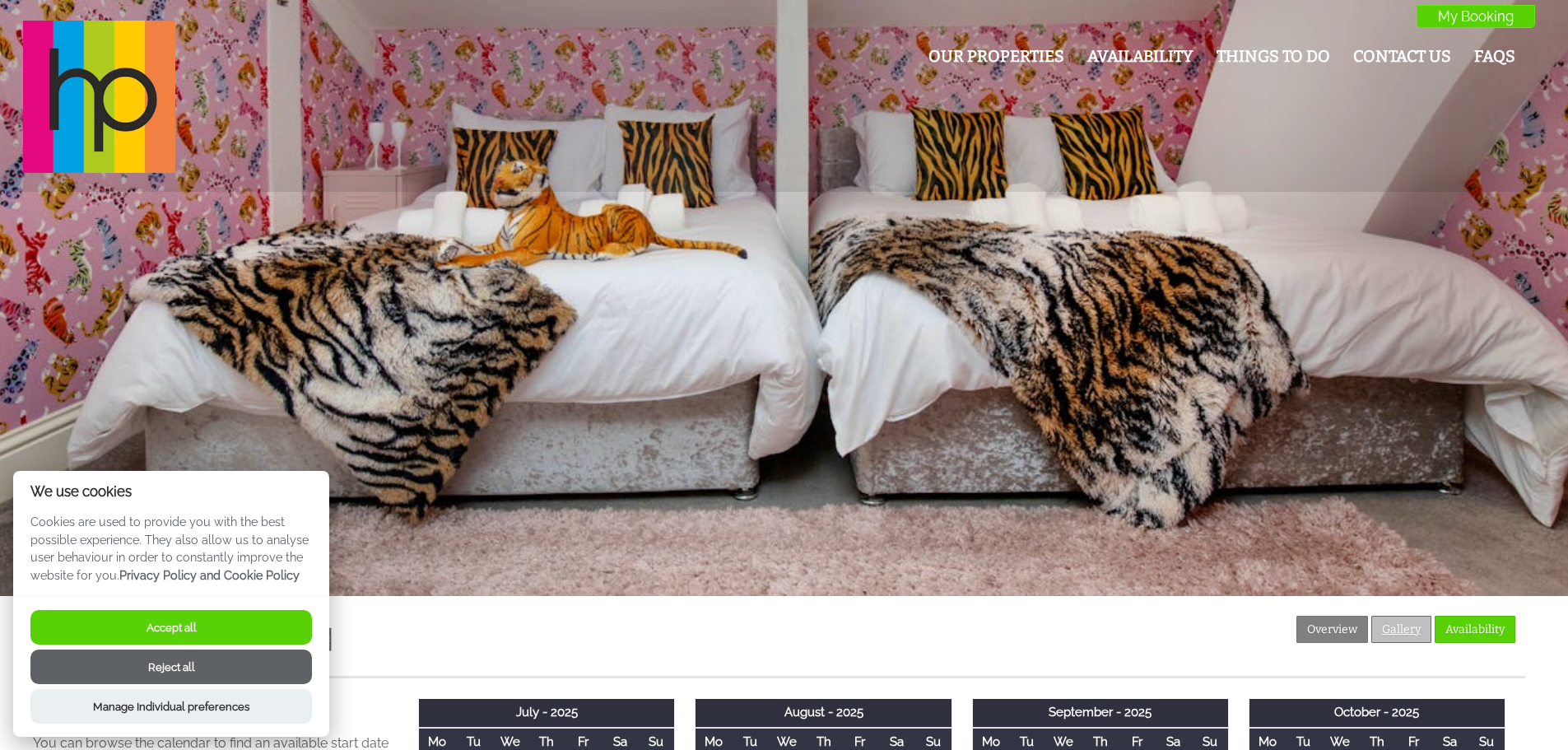 click on "Gallery" at bounding box center (1401, 629) 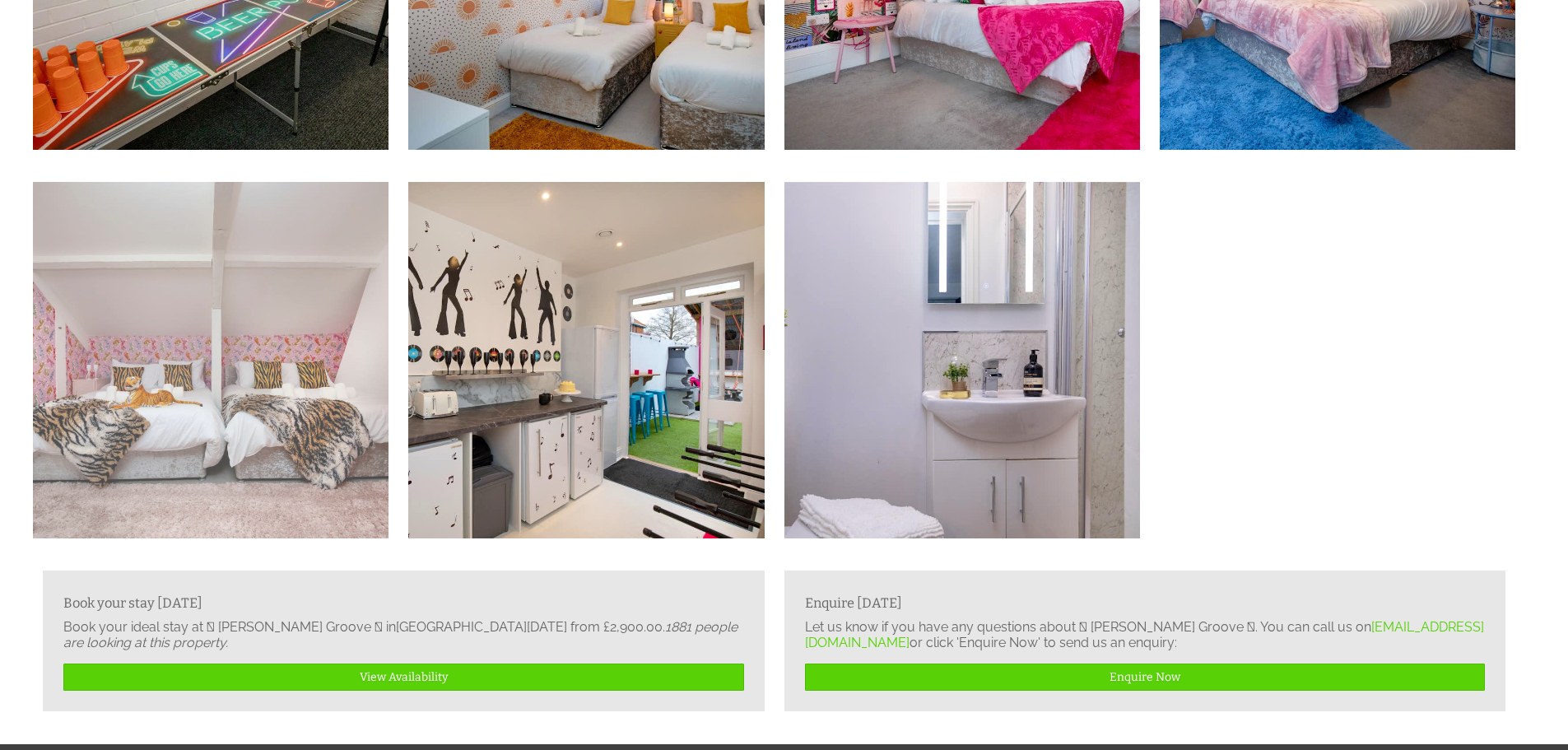 scroll, scrollTop: 3293, scrollLeft: 0, axis: vertical 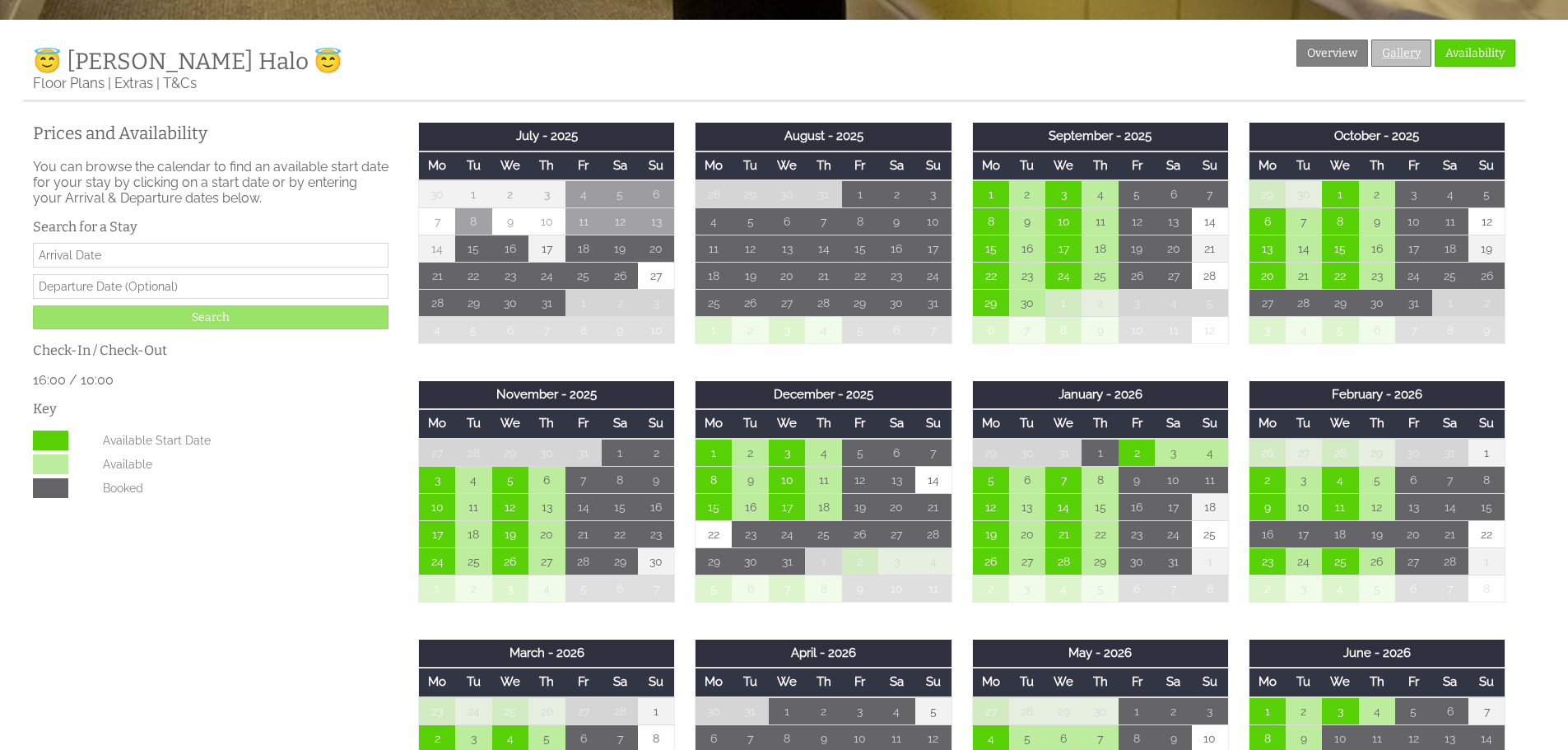 click on "Gallery" at bounding box center [1401, 53] 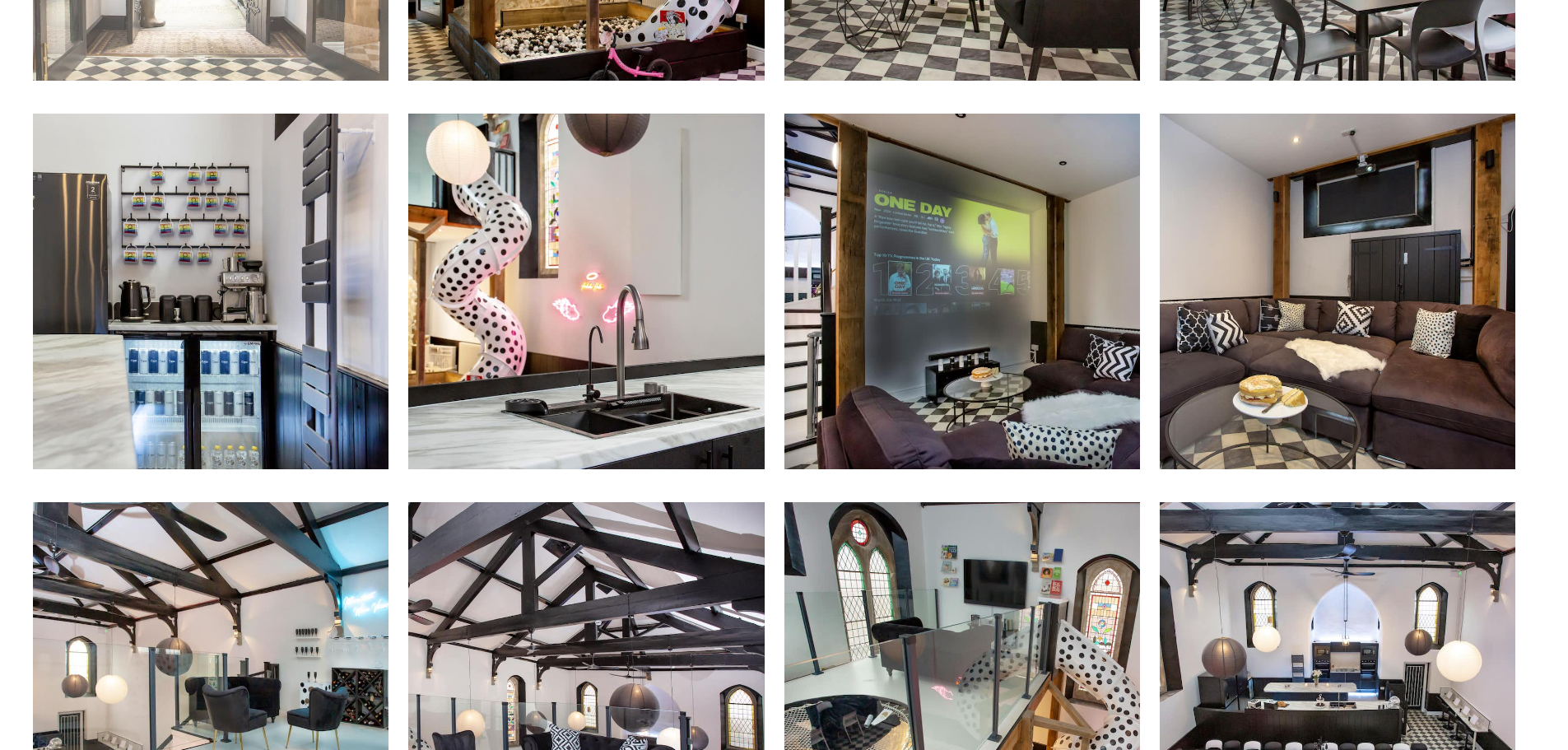 scroll, scrollTop: 988, scrollLeft: 0, axis: vertical 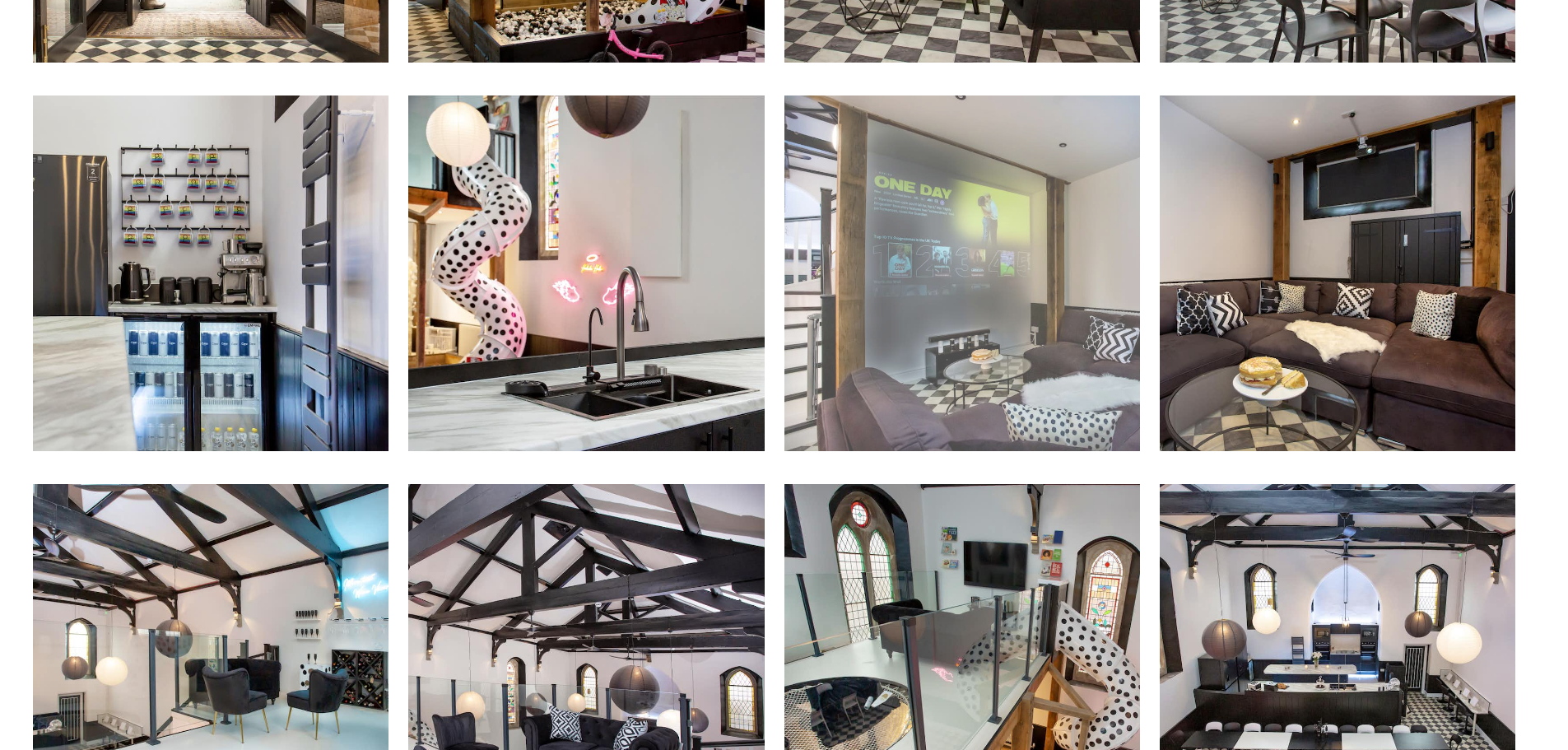 click at bounding box center (962, 273) 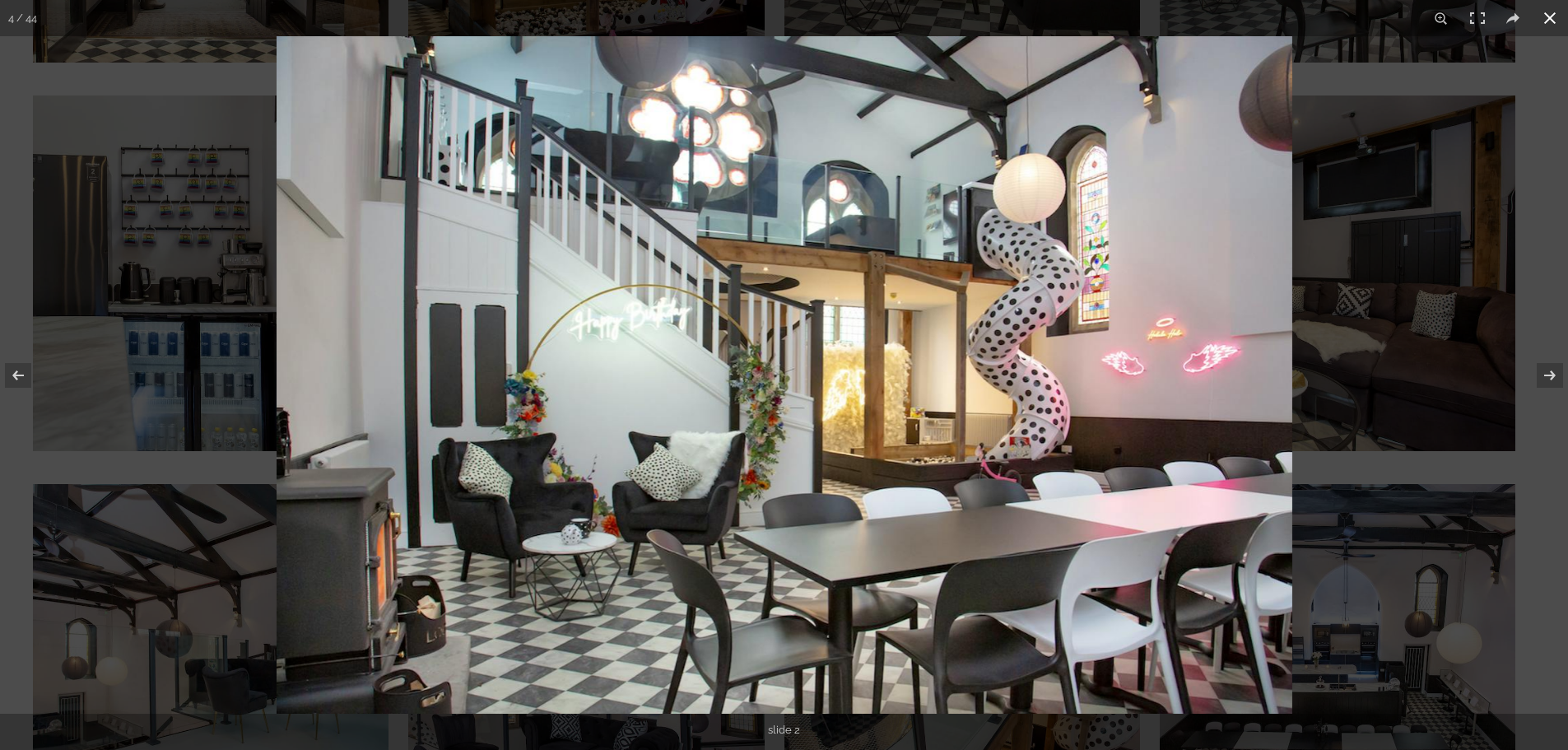 click at bounding box center (1550, 18) 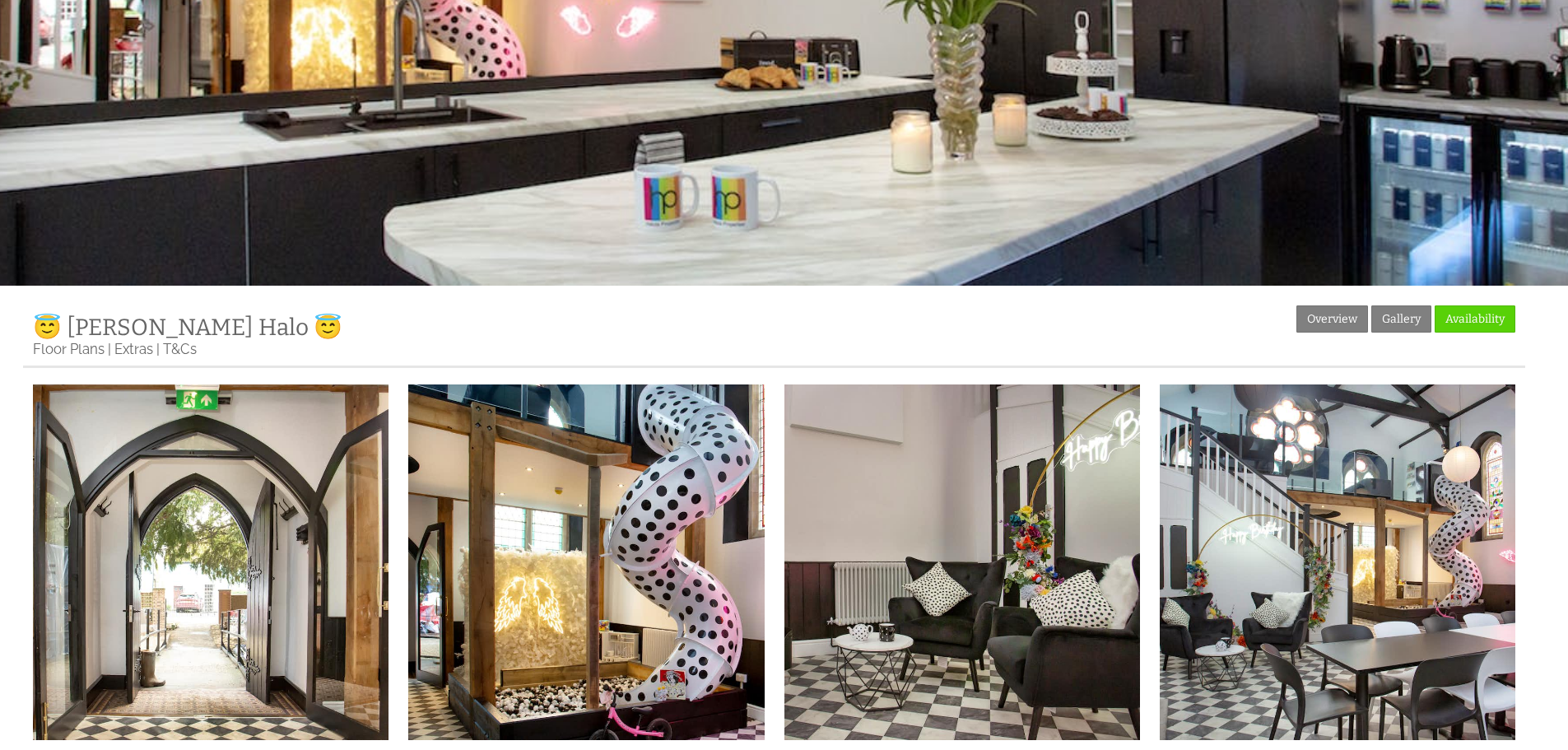scroll, scrollTop: 0, scrollLeft: 0, axis: both 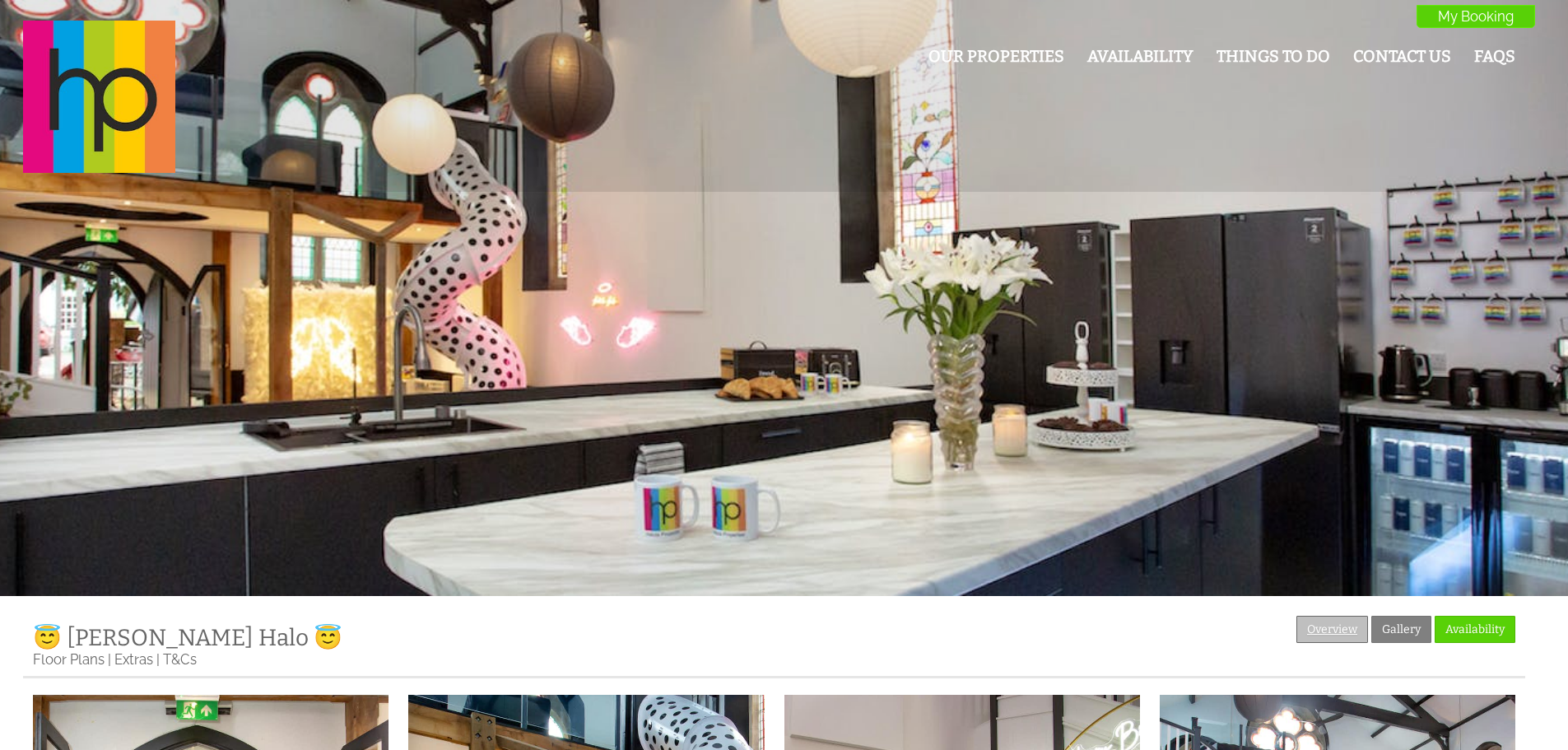 click on "Overview" at bounding box center [1332, 629] 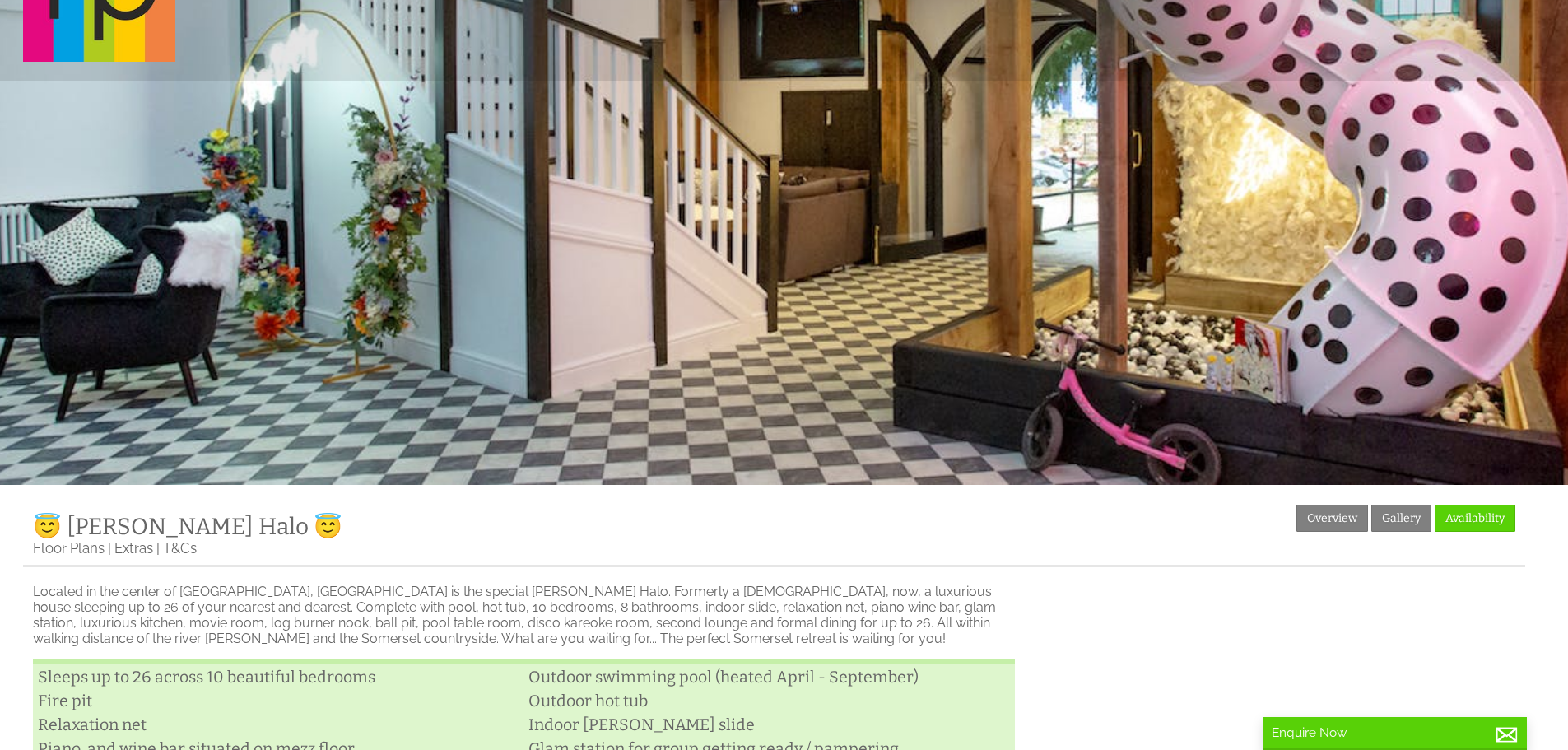 scroll, scrollTop: 108, scrollLeft: 0, axis: vertical 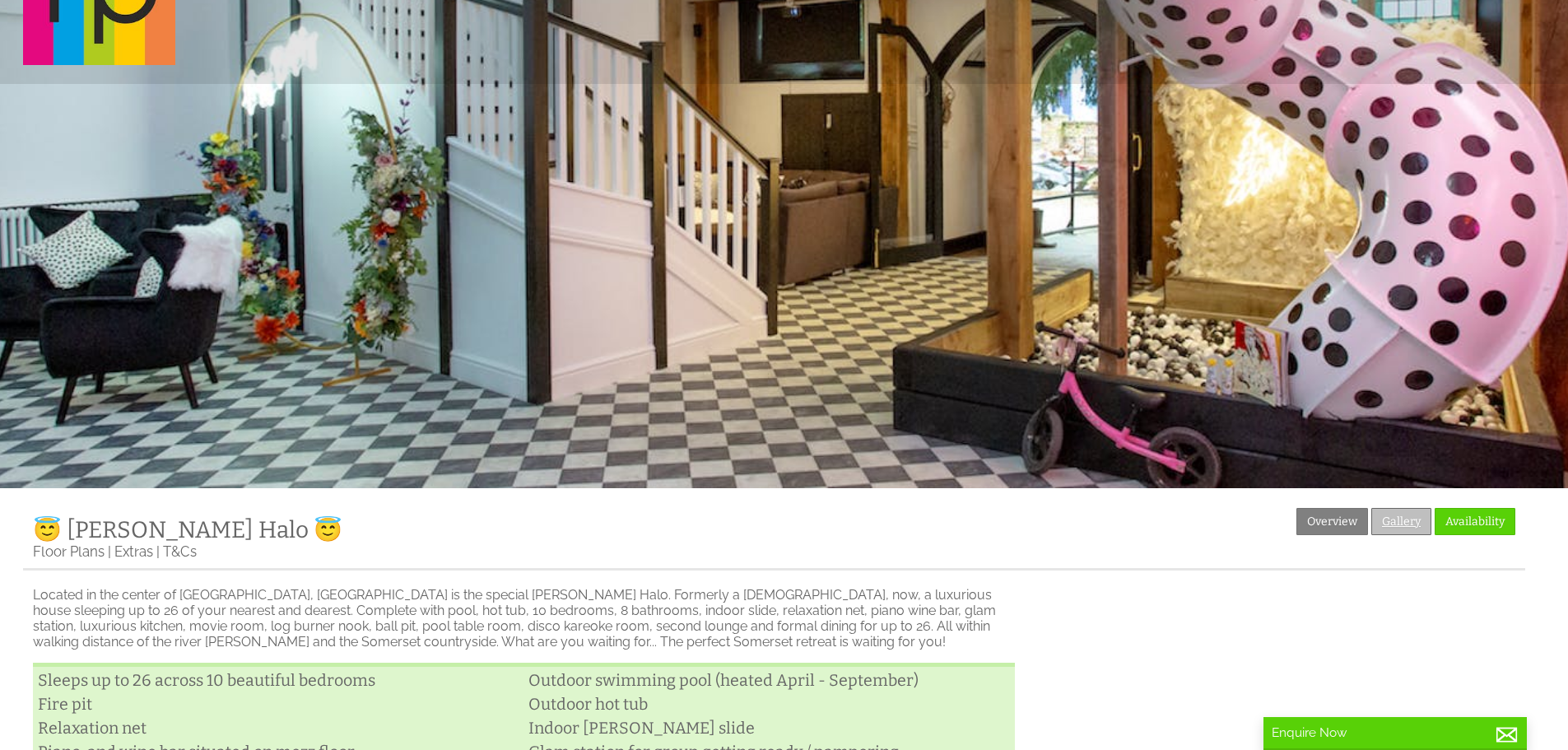 click on "Gallery" at bounding box center [1401, 521] 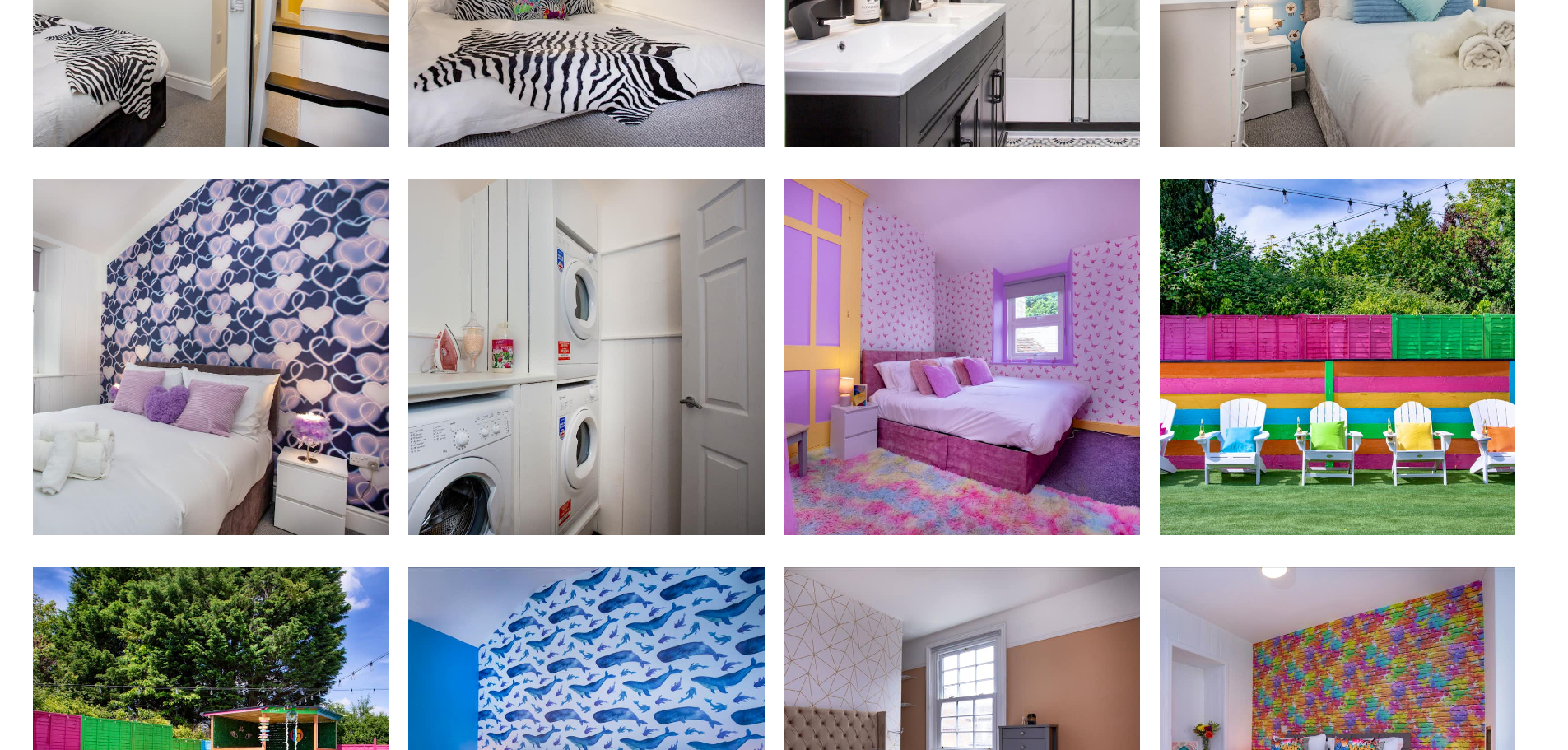 scroll, scrollTop: 2753, scrollLeft: 0, axis: vertical 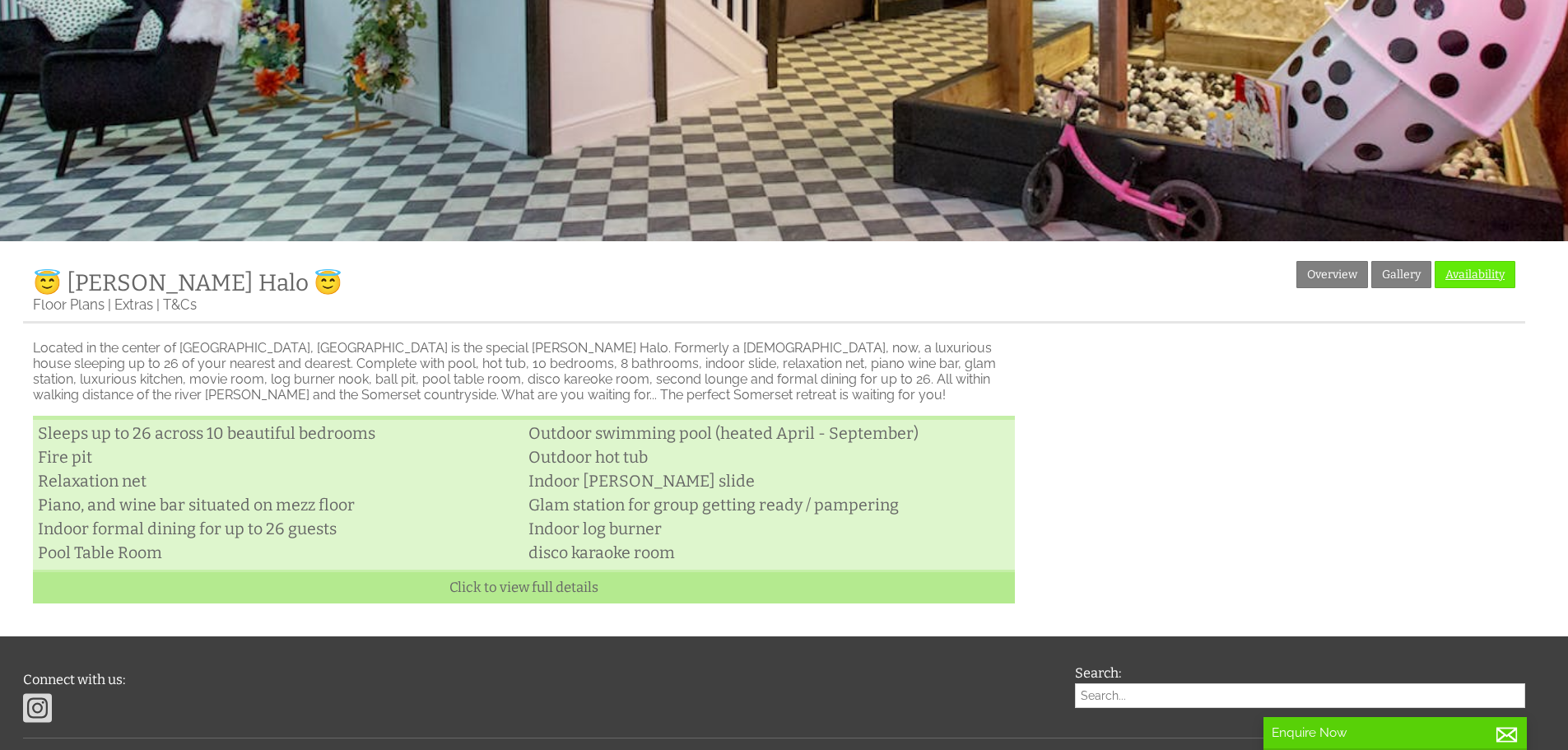click on "Availability" at bounding box center [1475, 274] 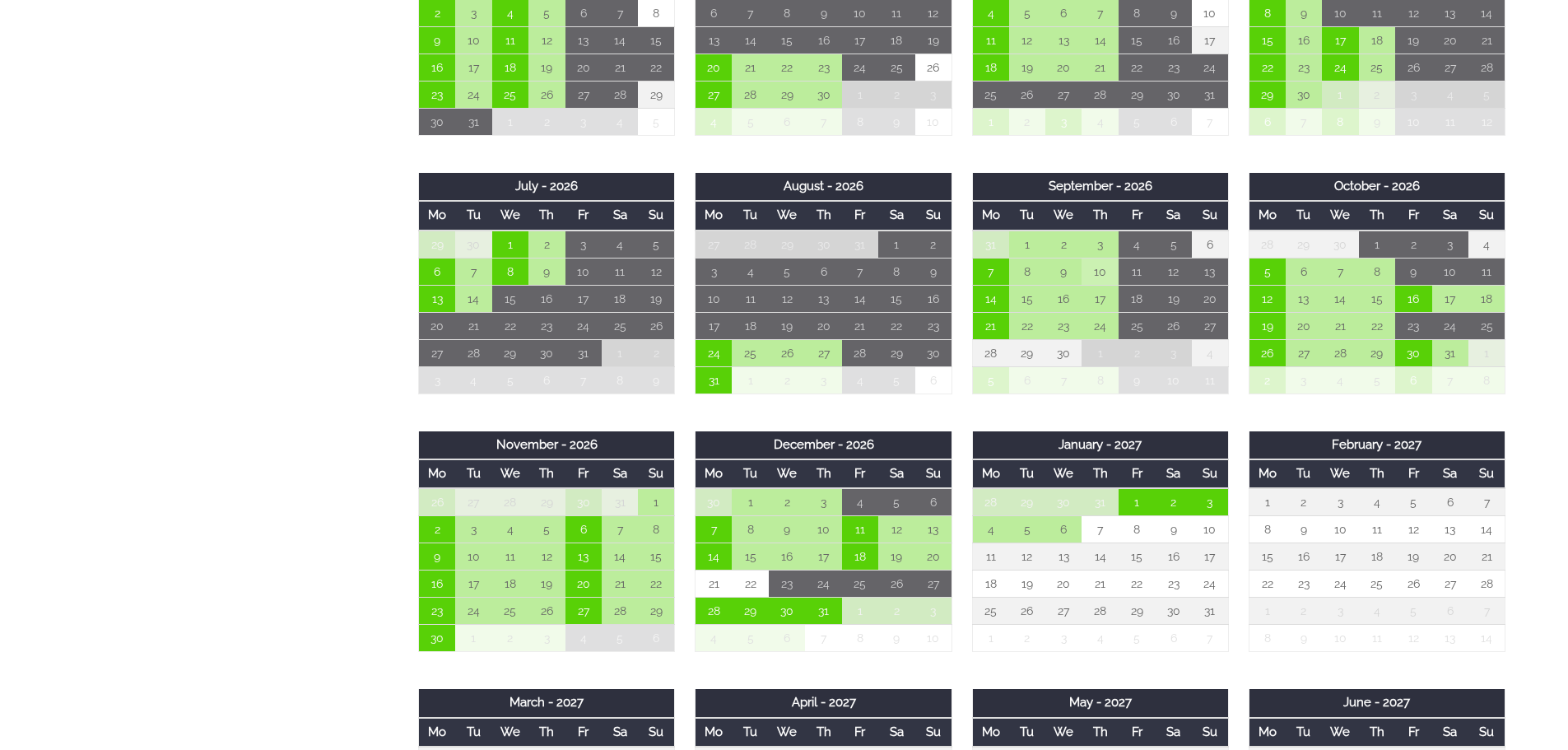 scroll, scrollTop: 1317, scrollLeft: 0, axis: vertical 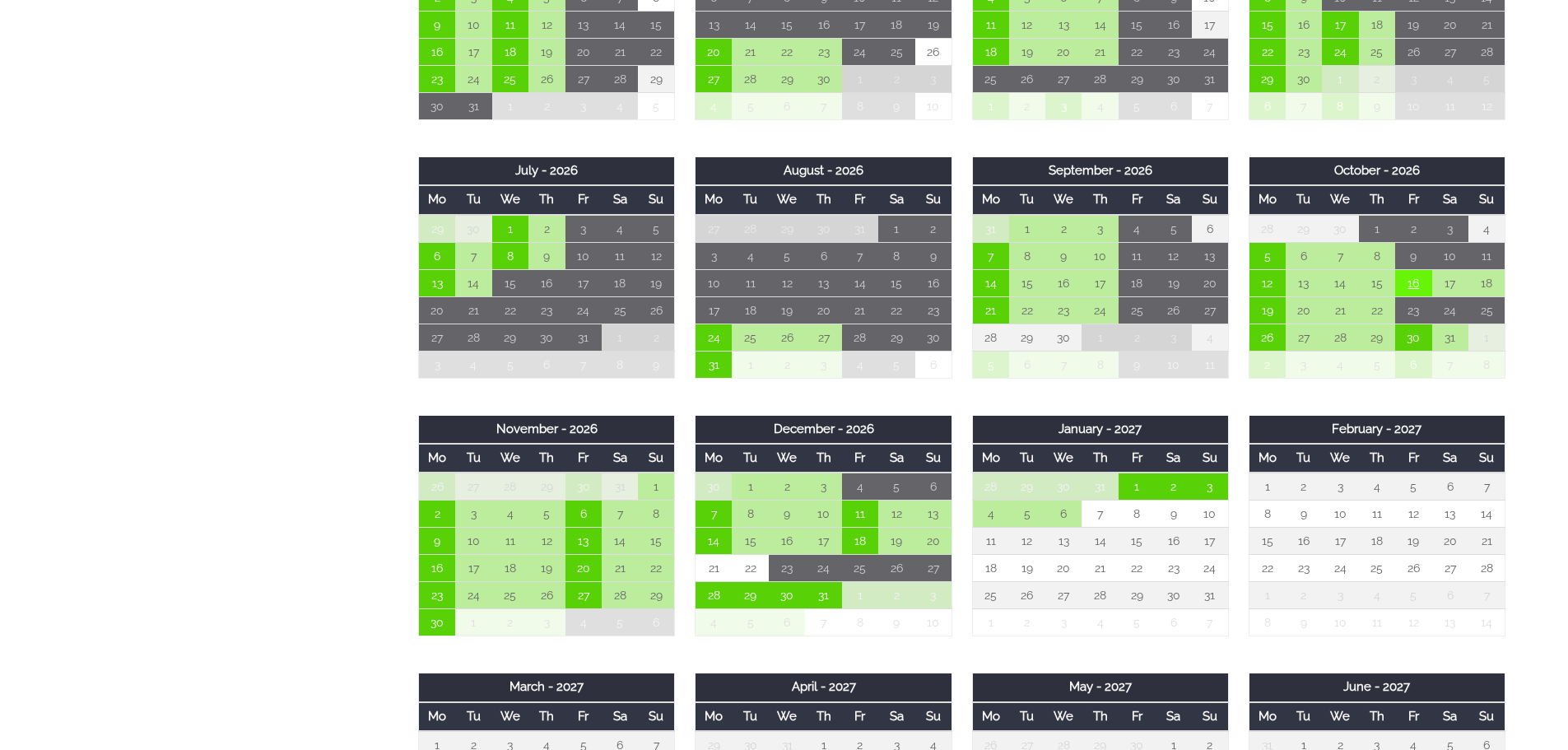 click on "16" at bounding box center (1413, 282) 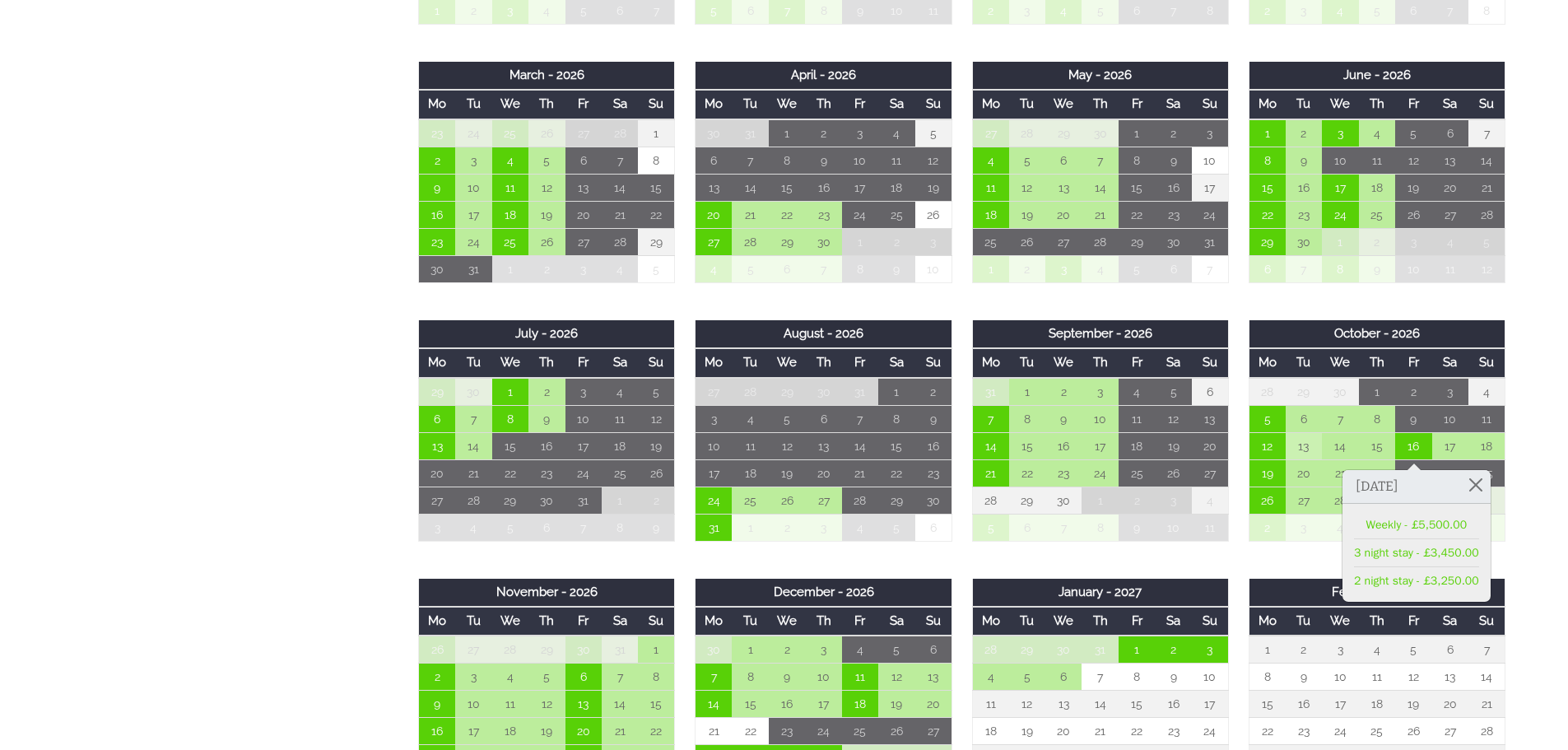 scroll, scrollTop: 1153, scrollLeft: 0, axis: vertical 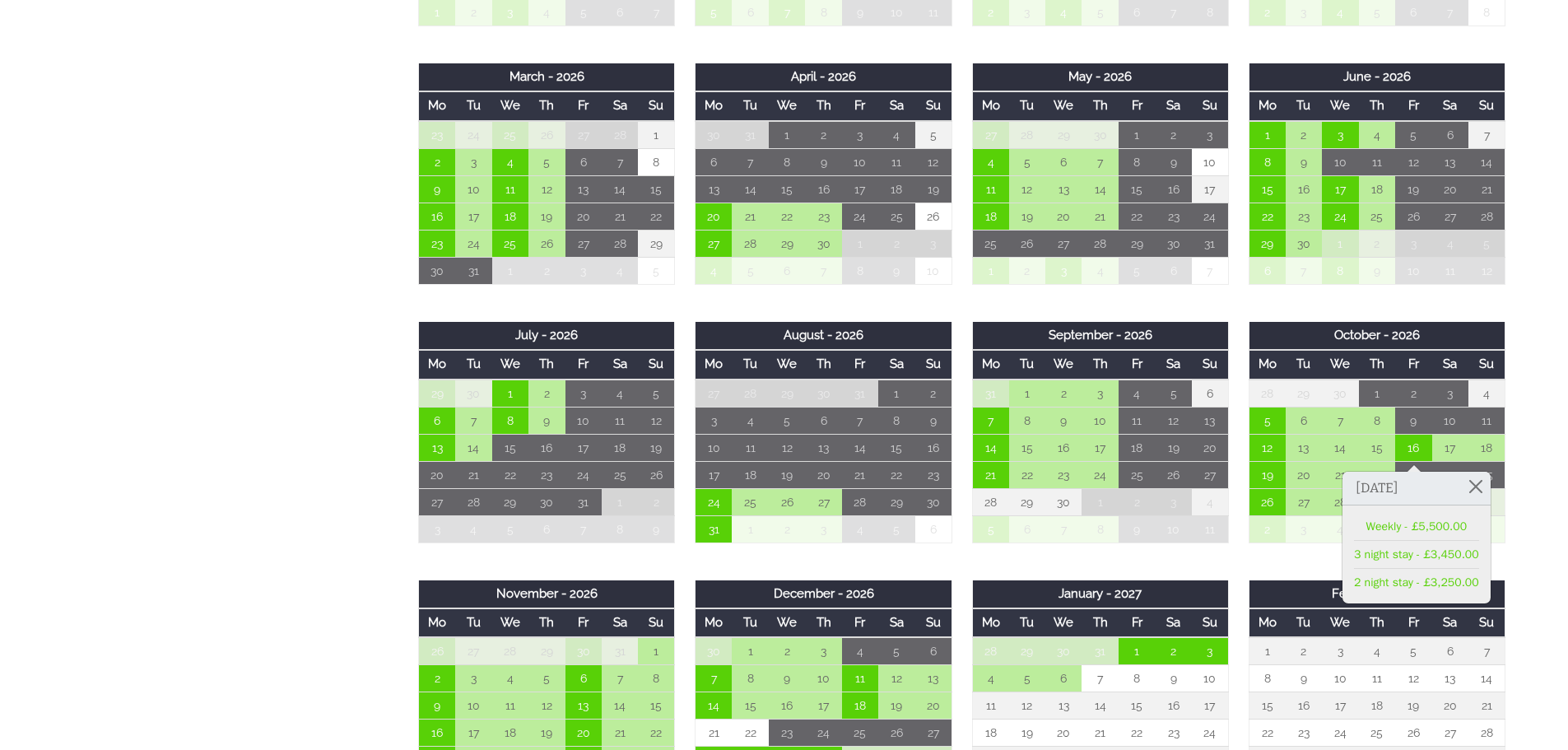 drag, startPoint x: 1131, startPoint y: 298, endPoint x: 1100, endPoint y: 201, distance: 101.833197 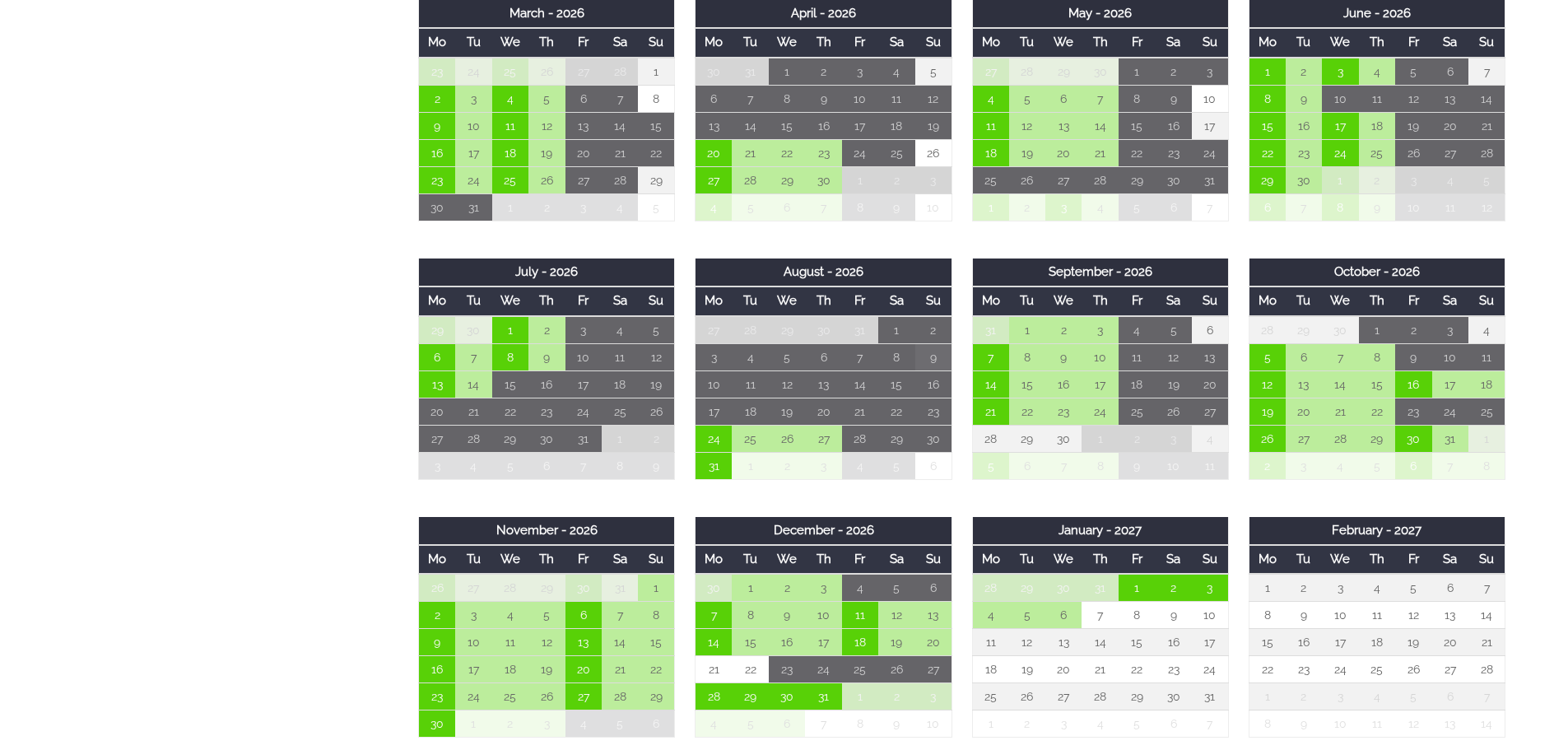 scroll, scrollTop: 1235, scrollLeft: 0, axis: vertical 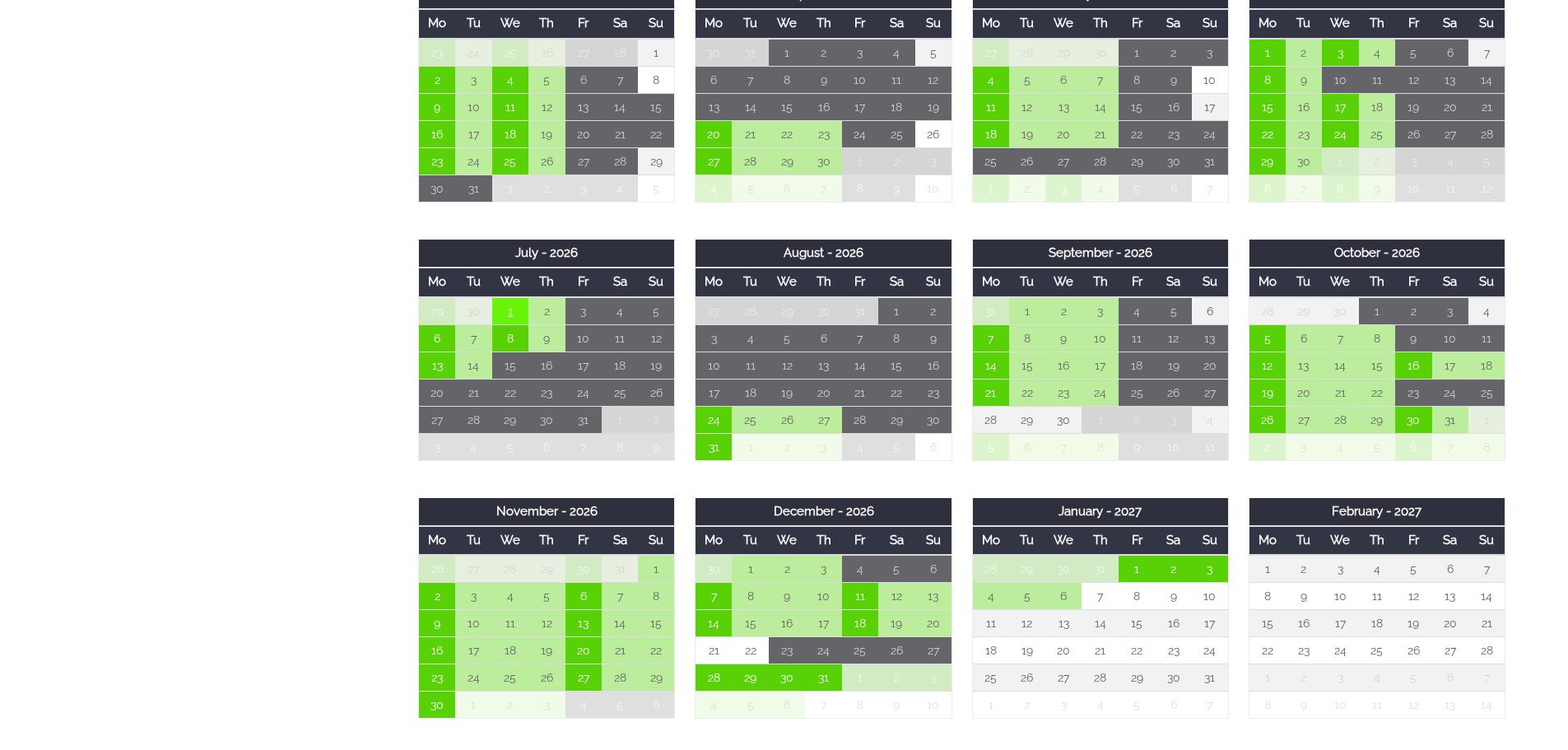 click on "1" at bounding box center (510, 311) 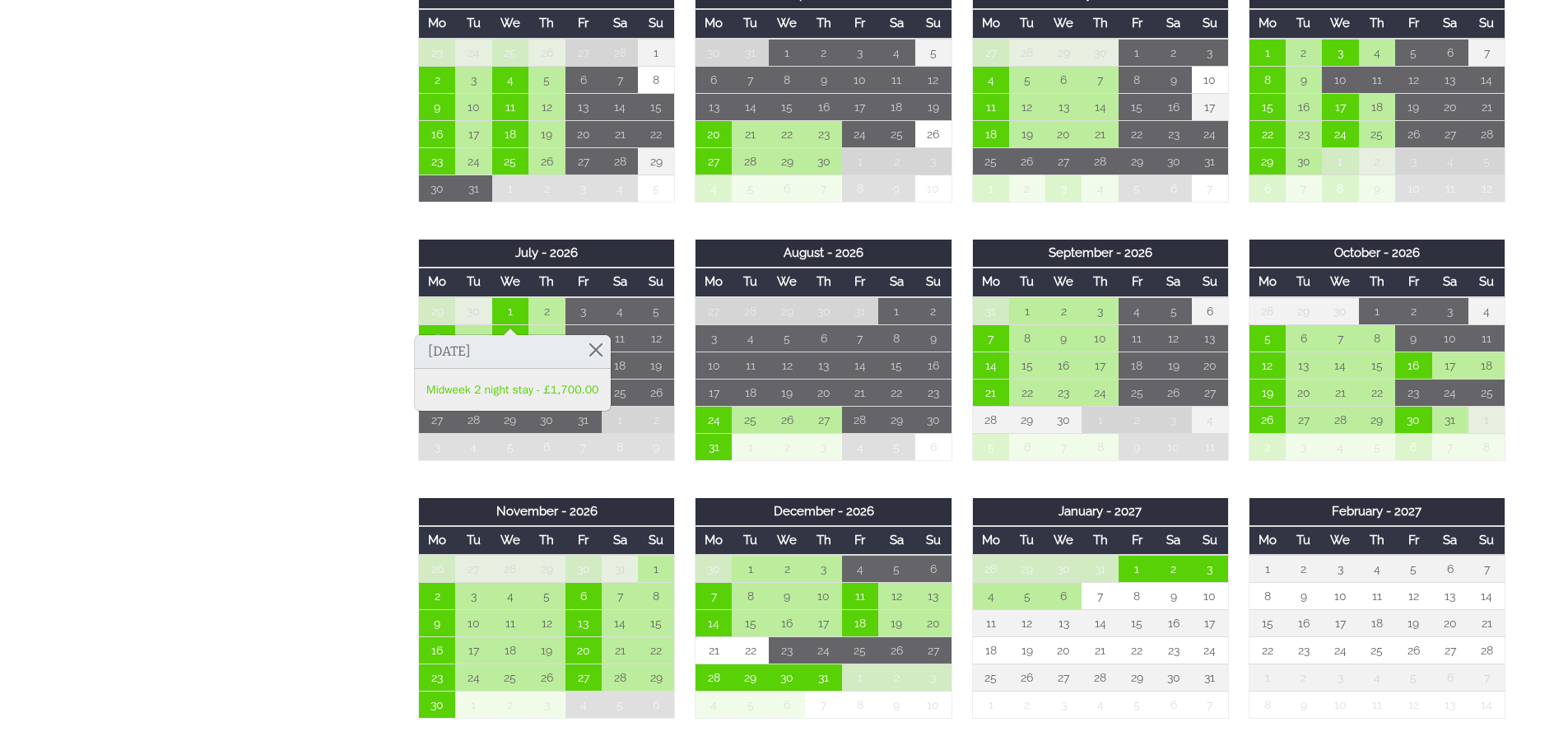 click on "August - 2026" at bounding box center (823, 254) 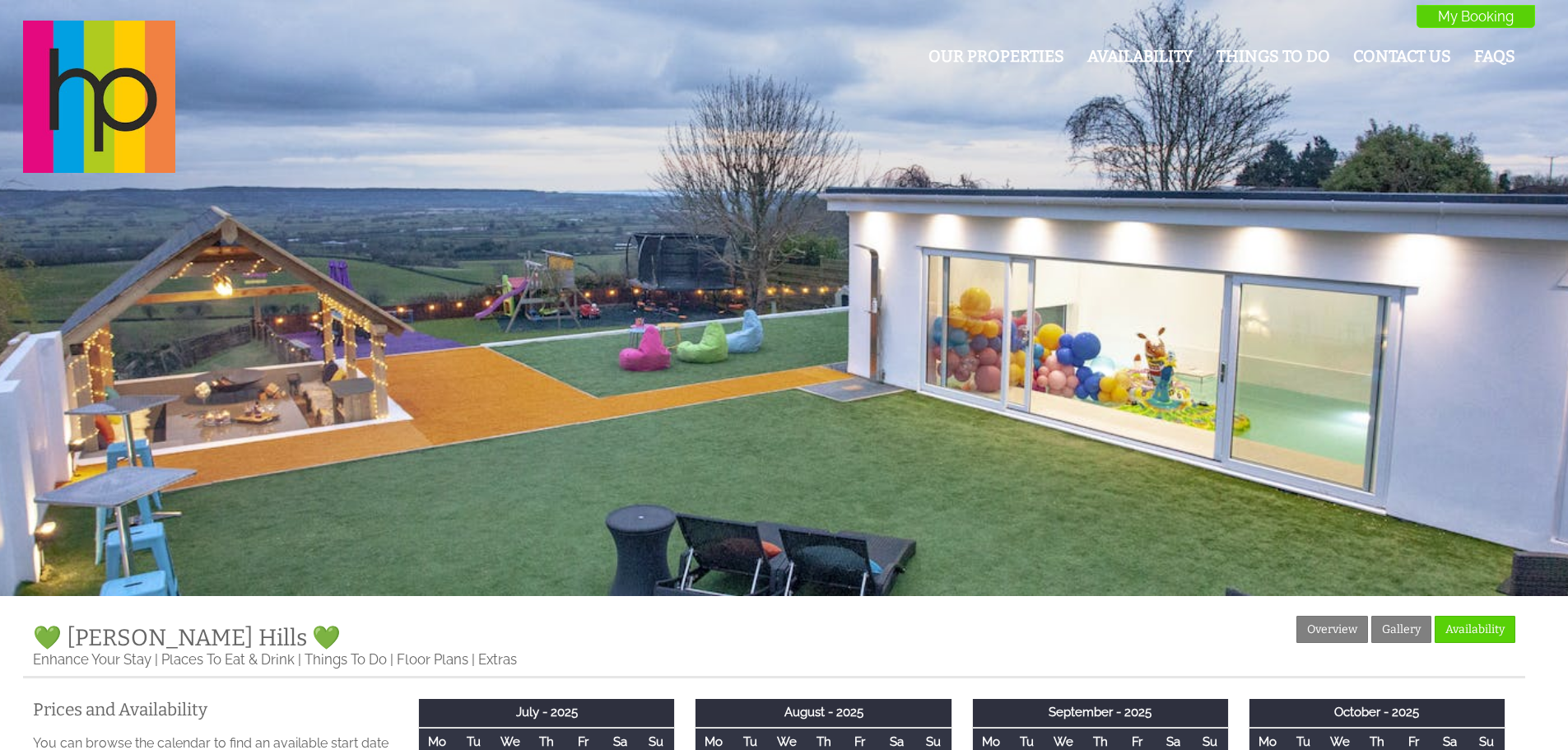 scroll, scrollTop: 0, scrollLeft: 0, axis: both 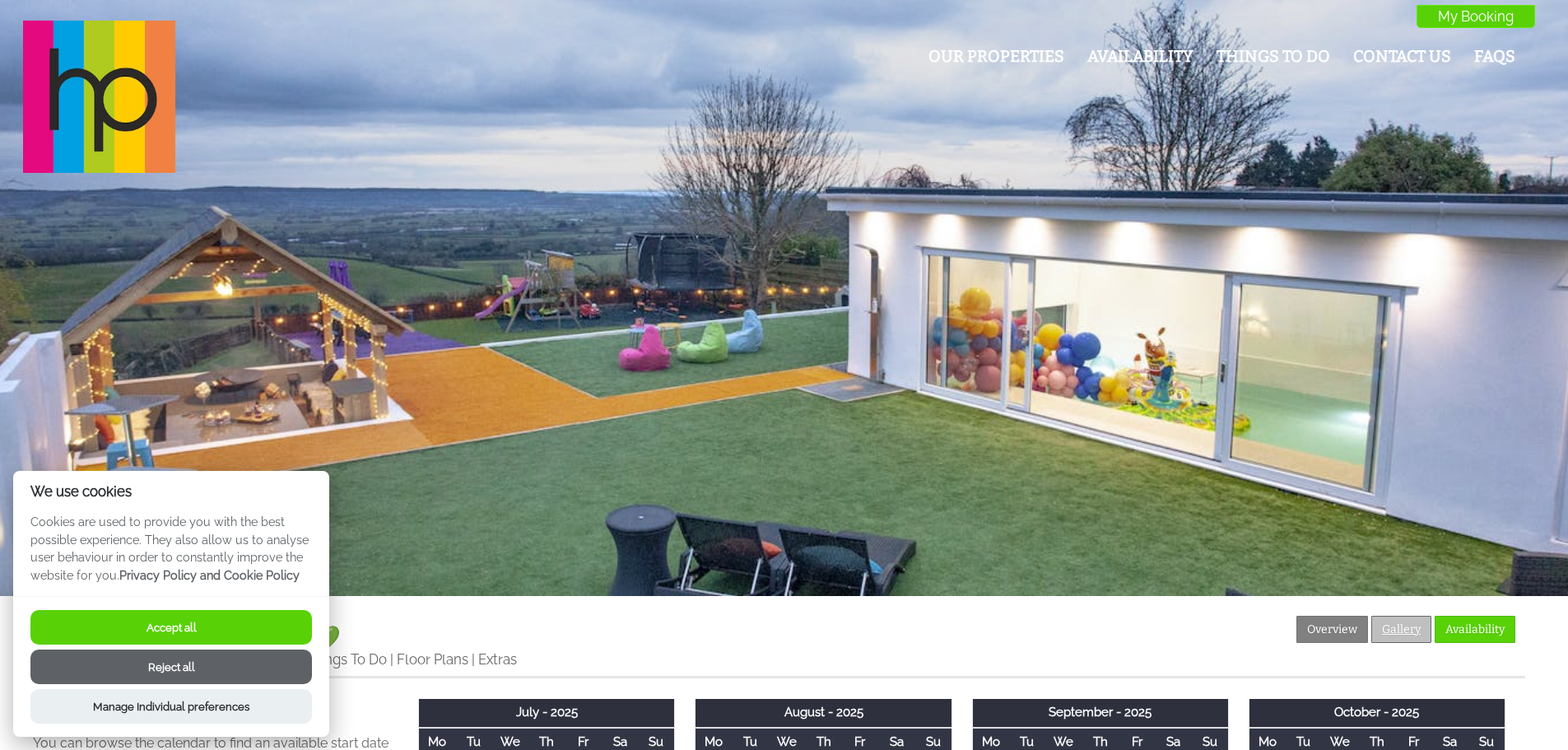 click on "Gallery" at bounding box center (1401, 629) 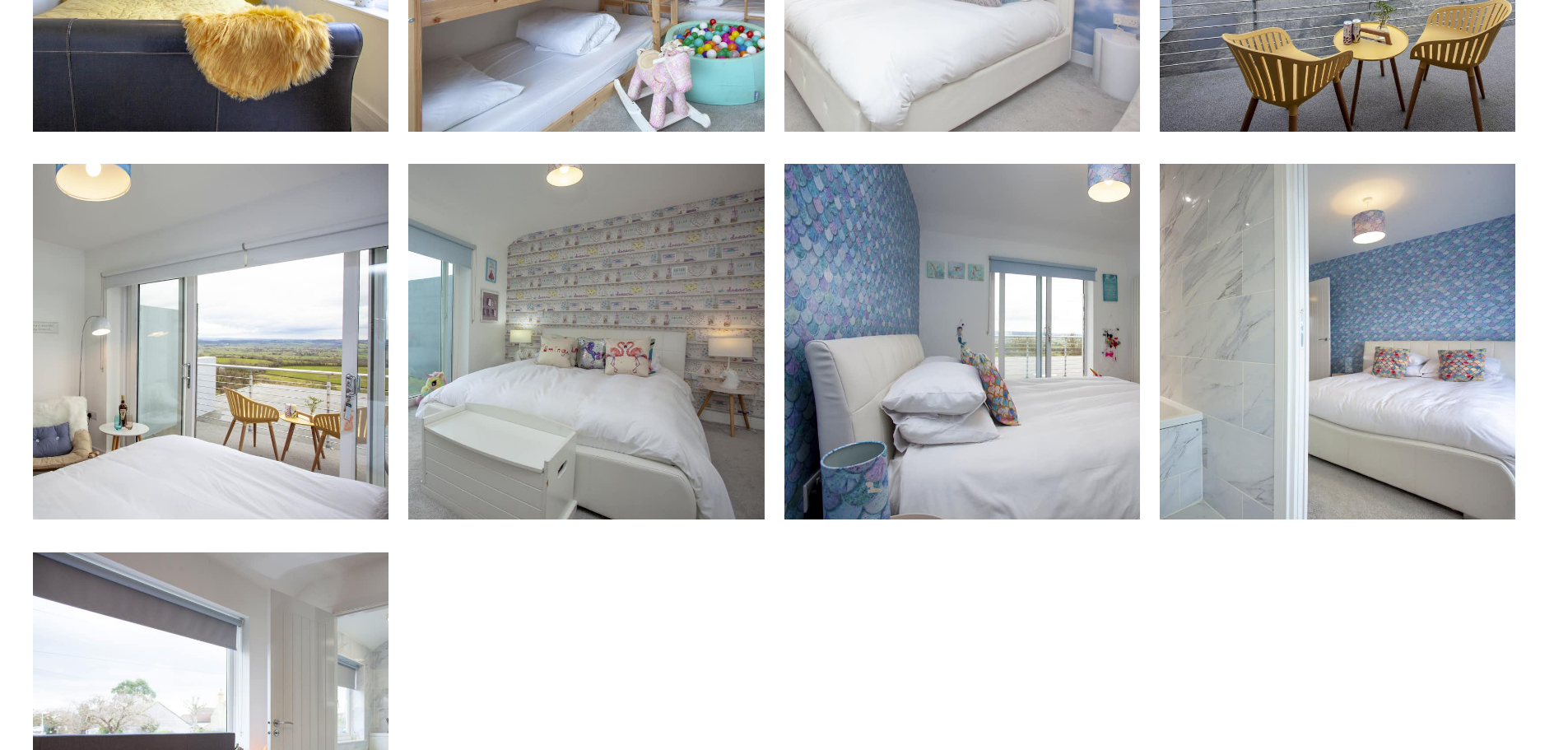 scroll, scrollTop: 2141, scrollLeft: 0, axis: vertical 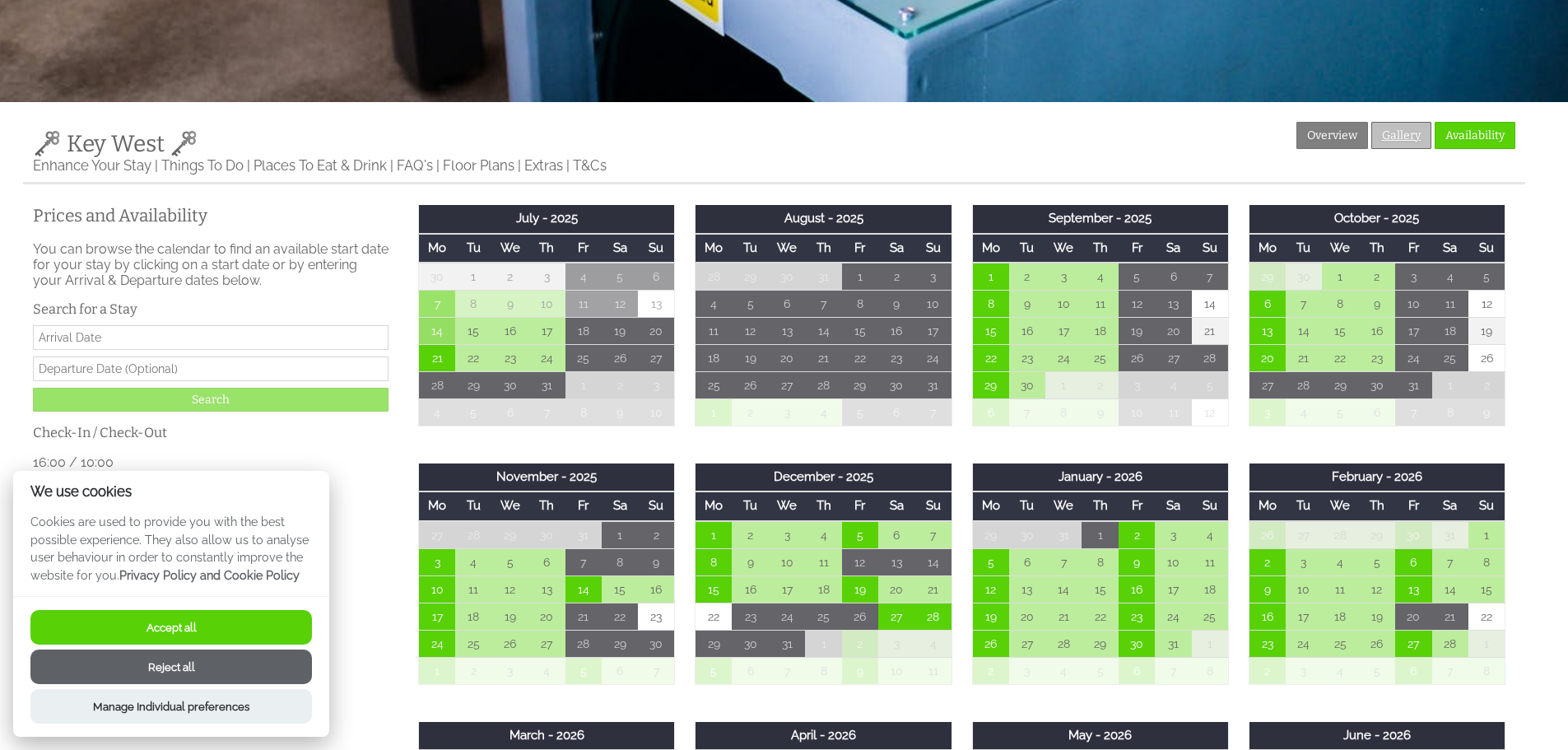 click on "Gallery" at bounding box center (1401, 135) 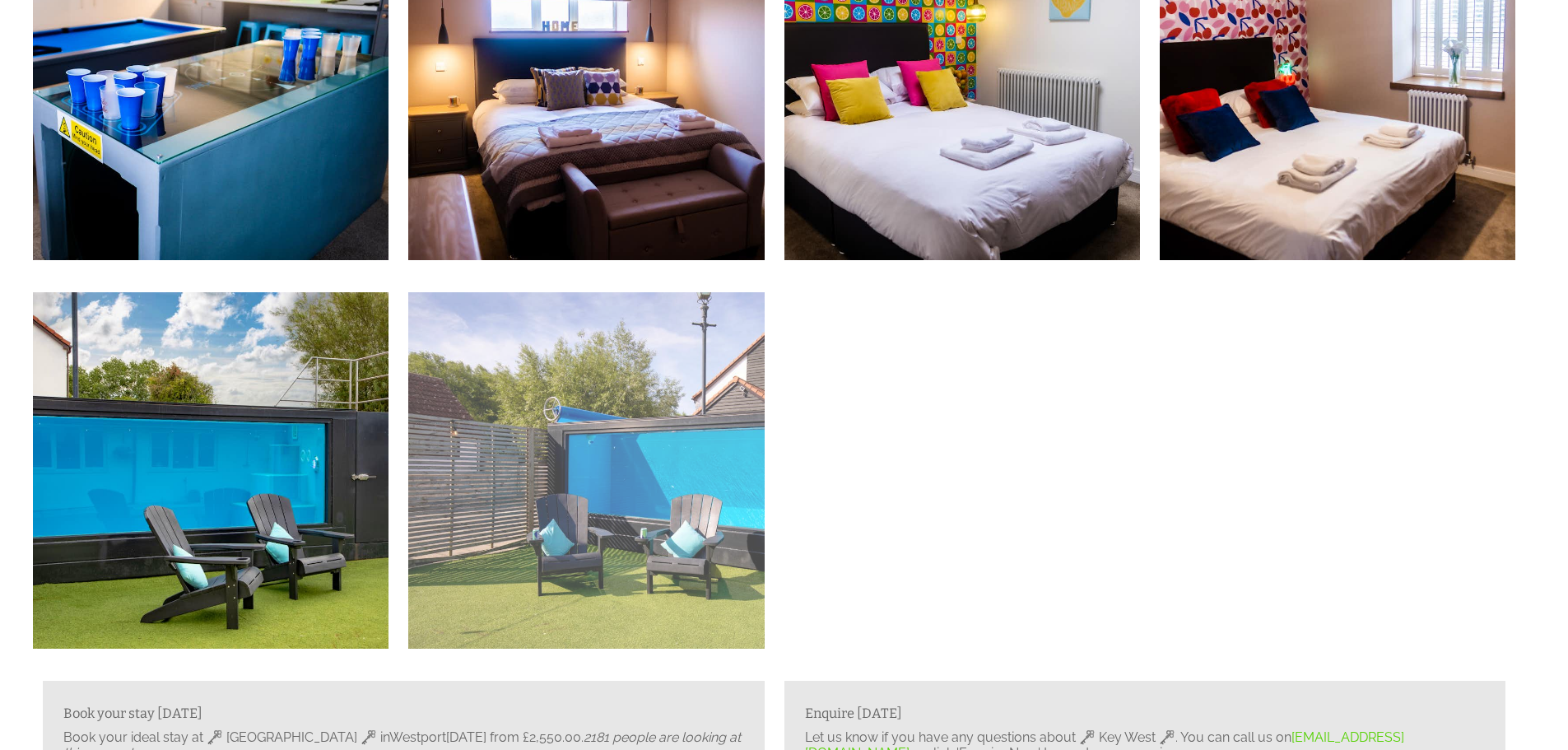scroll, scrollTop: 3293, scrollLeft: 0, axis: vertical 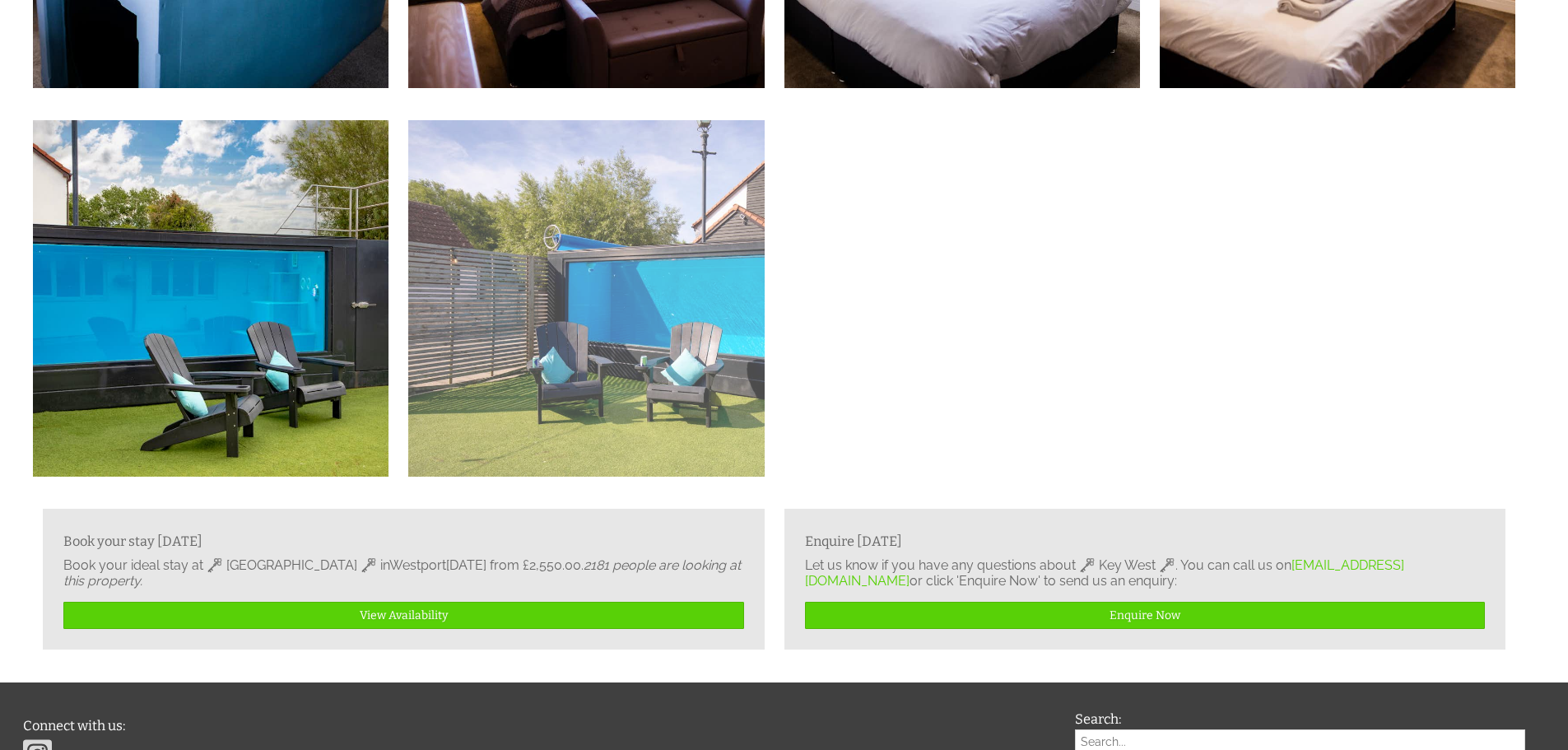 click at bounding box center (586, 298) 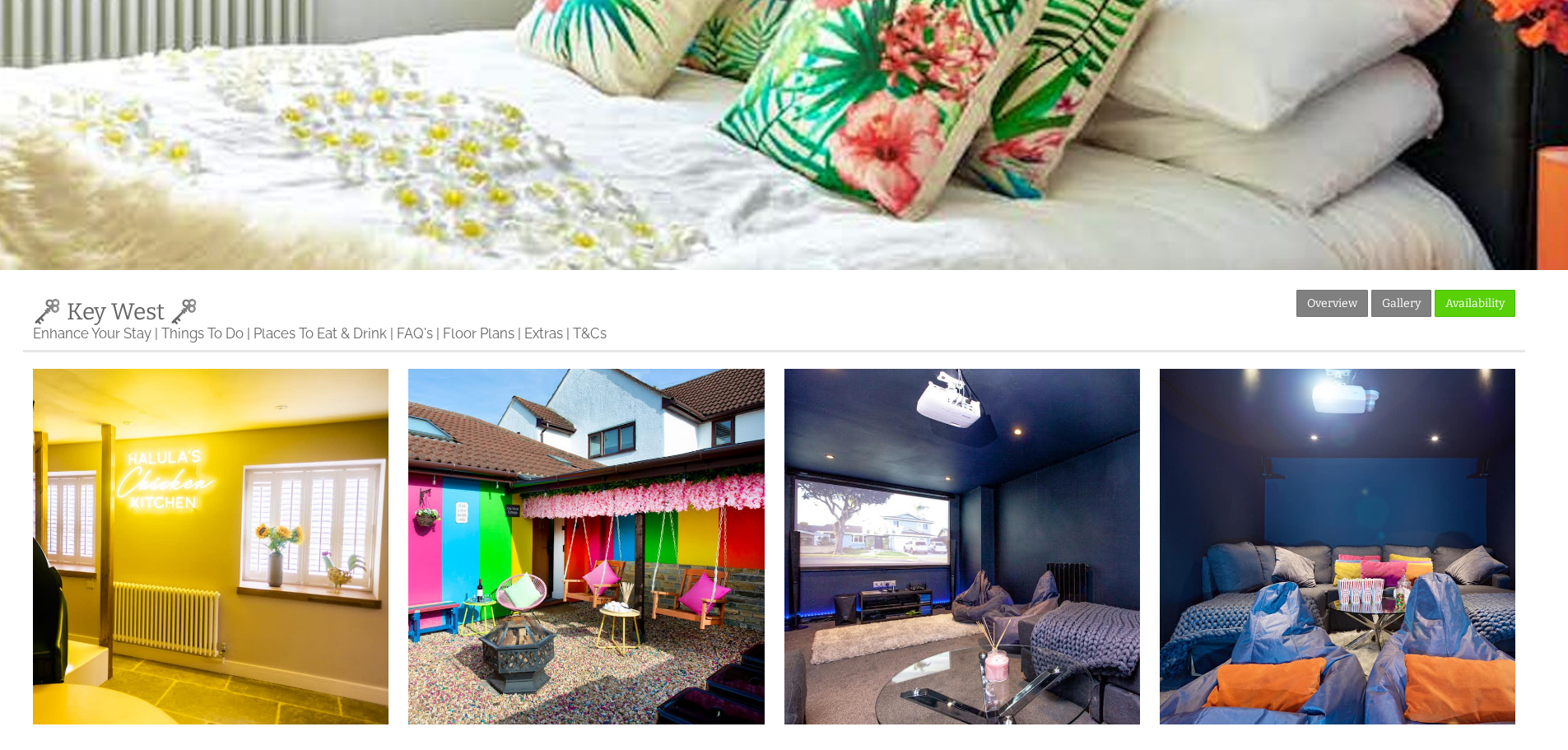 scroll, scrollTop: 0, scrollLeft: 0, axis: both 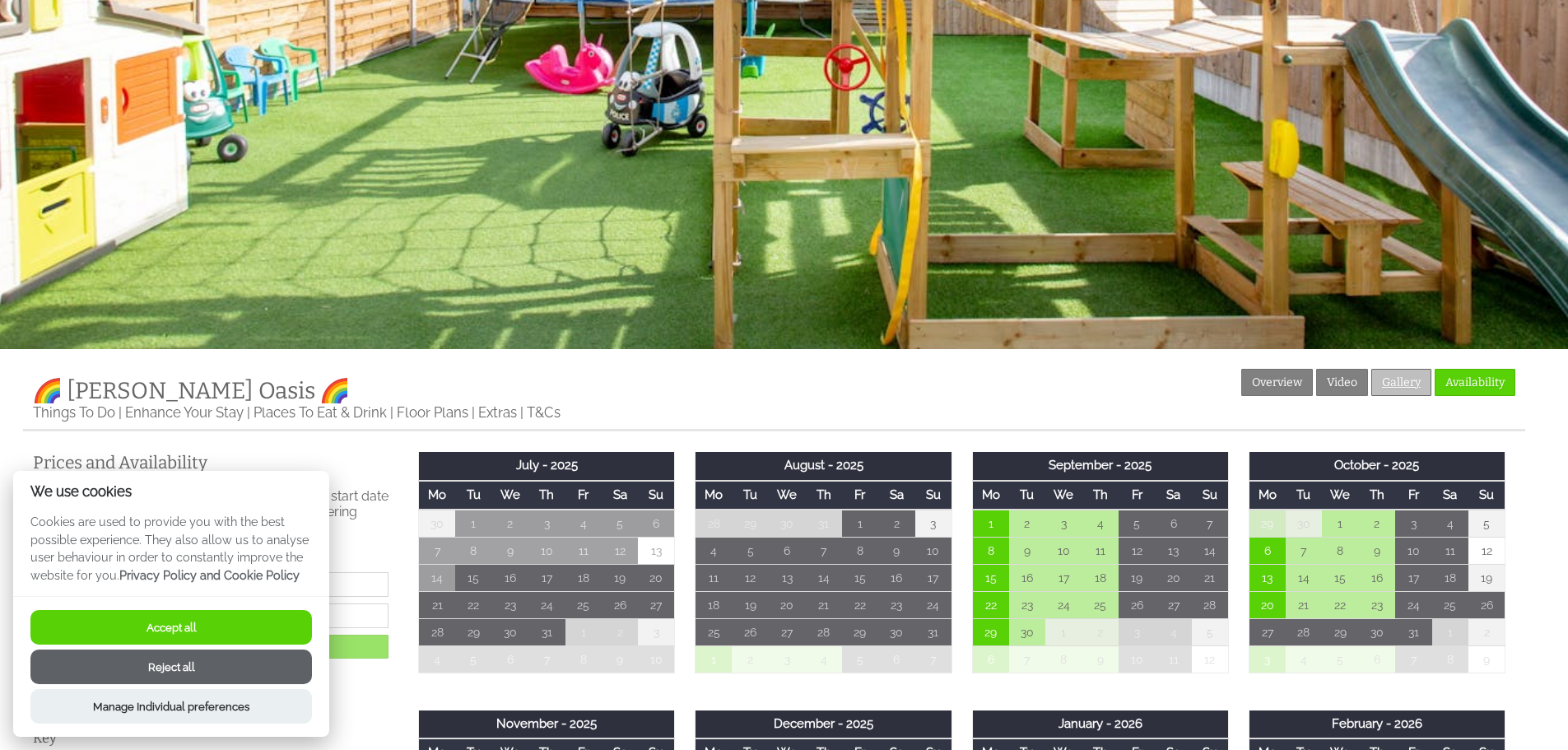 click on "Gallery" at bounding box center [1401, 382] 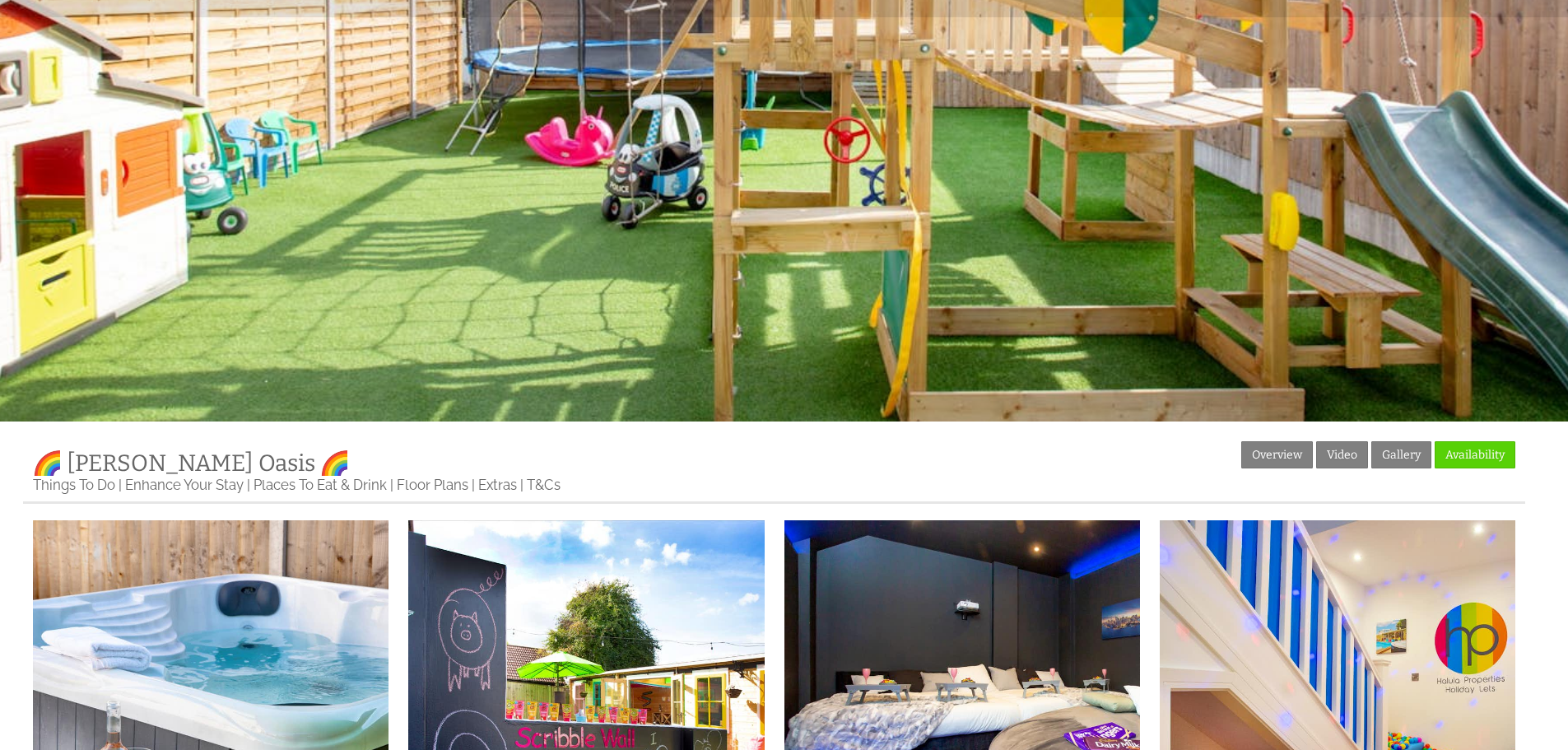 scroll, scrollTop: 576, scrollLeft: 0, axis: vertical 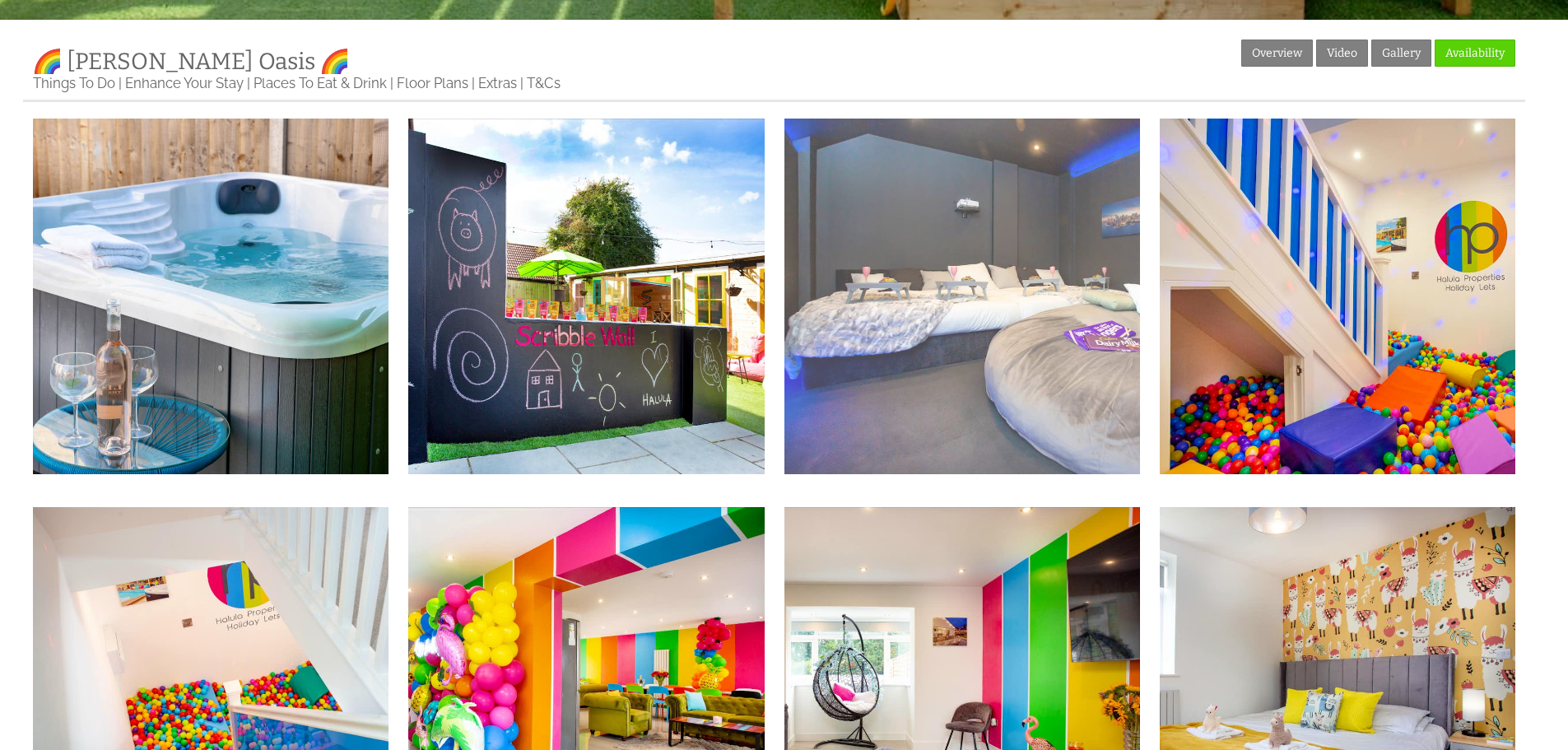 click at bounding box center (962, 296) 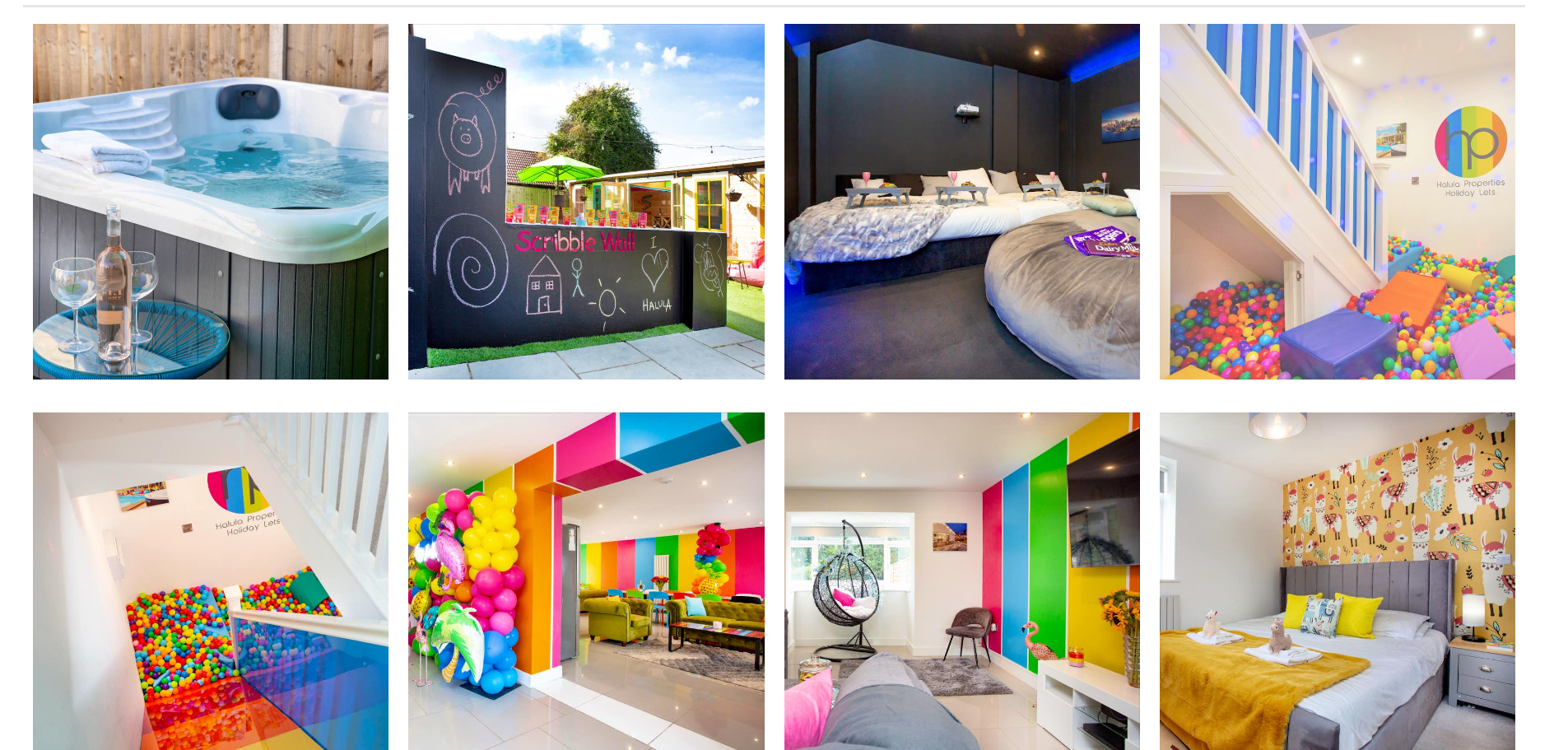 scroll, scrollTop: 659, scrollLeft: 0, axis: vertical 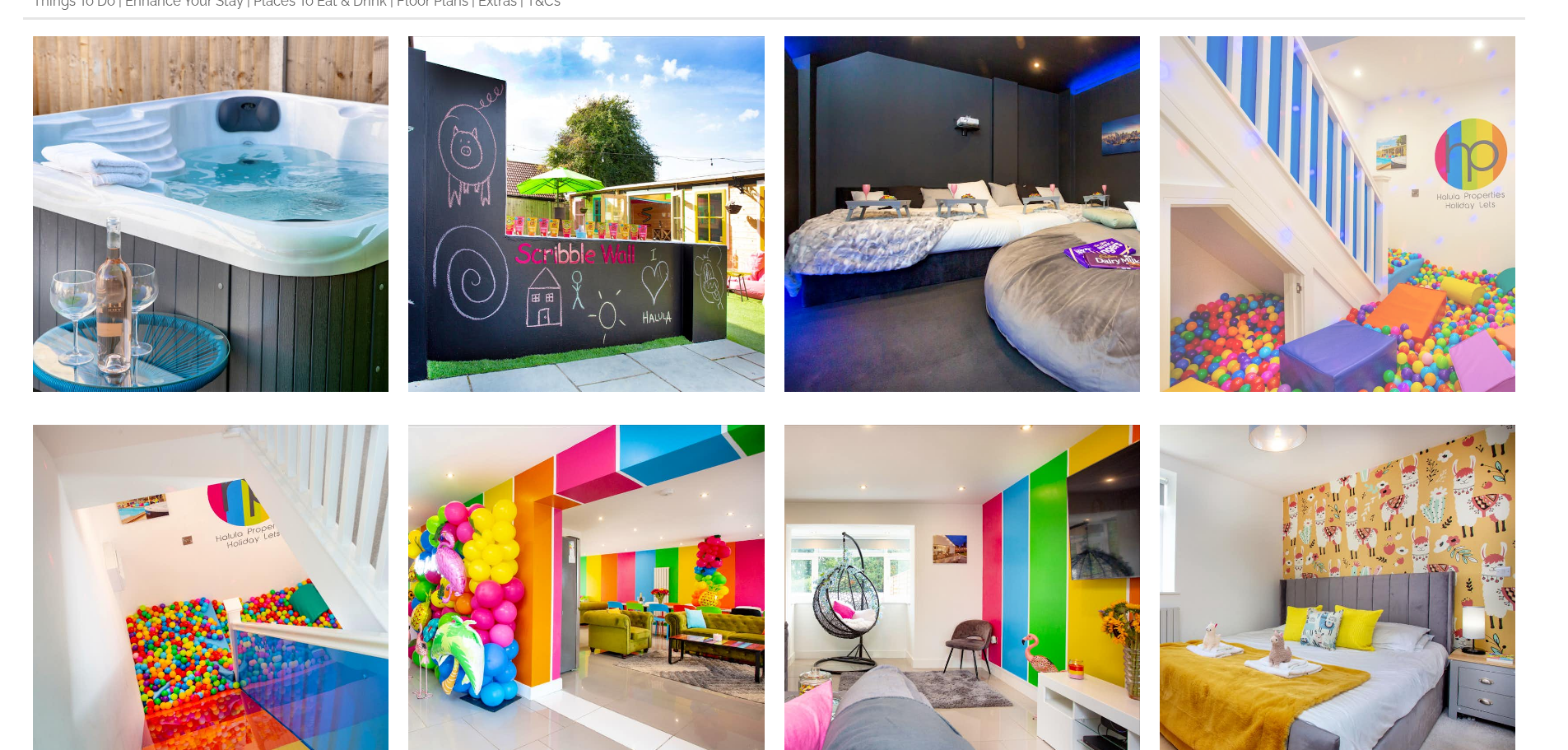 click at bounding box center (1338, 214) 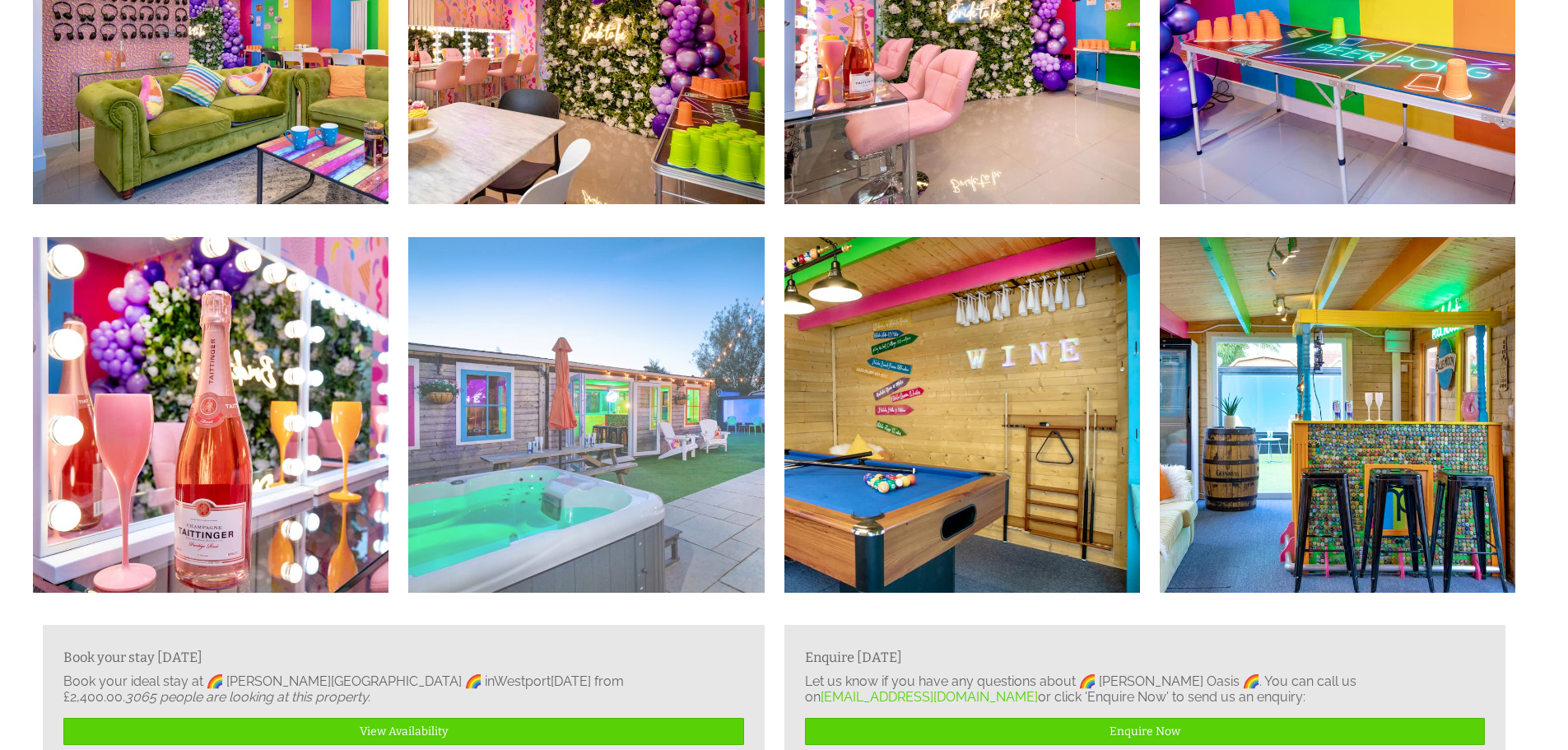 scroll, scrollTop: 2799, scrollLeft: 0, axis: vertical 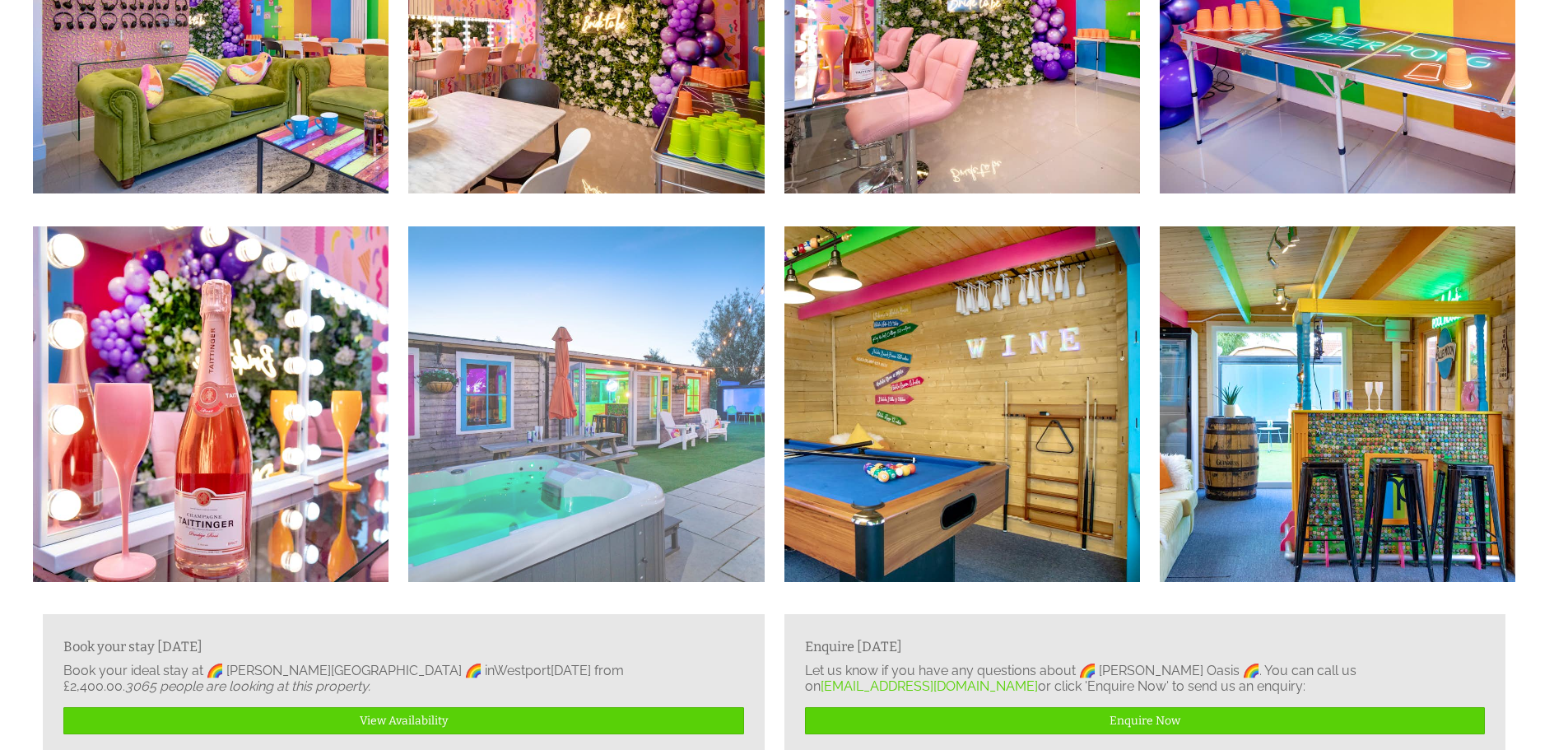 click at bounding box center (586, 404) 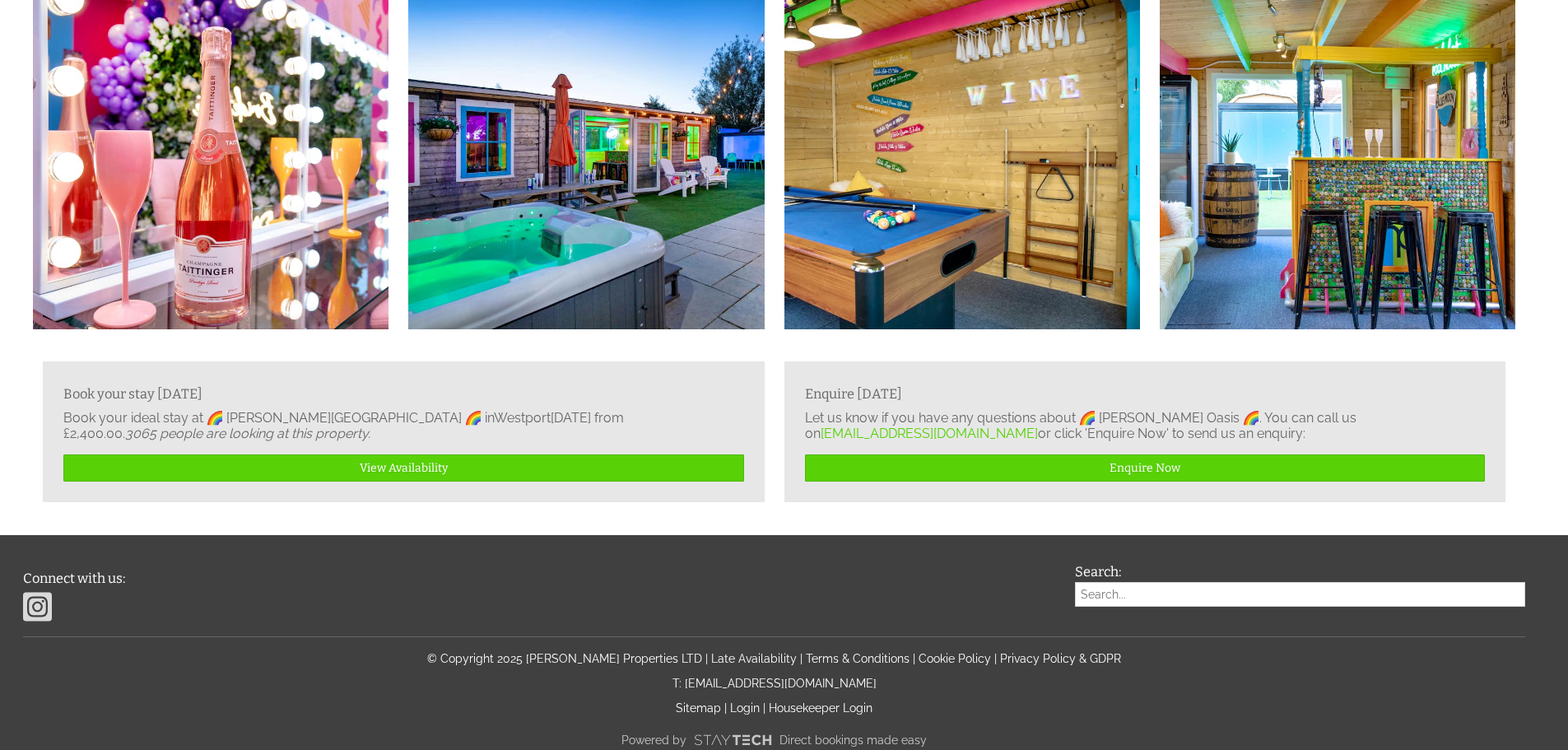 scroll, scrollTop: 3093, scrollLeft: 0, axis: vertical 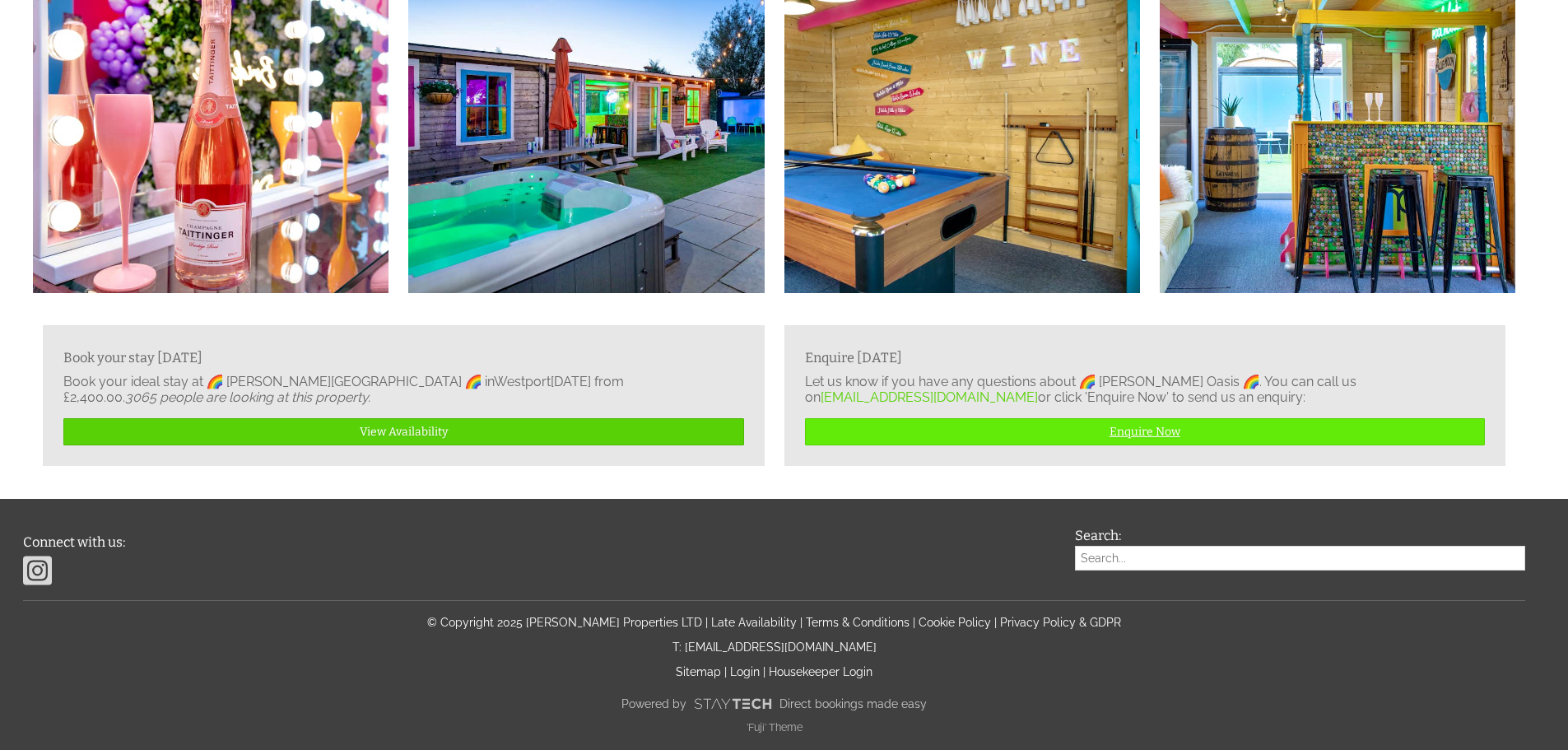 click on "Enquire Now" at bounding box center [1145, 431] 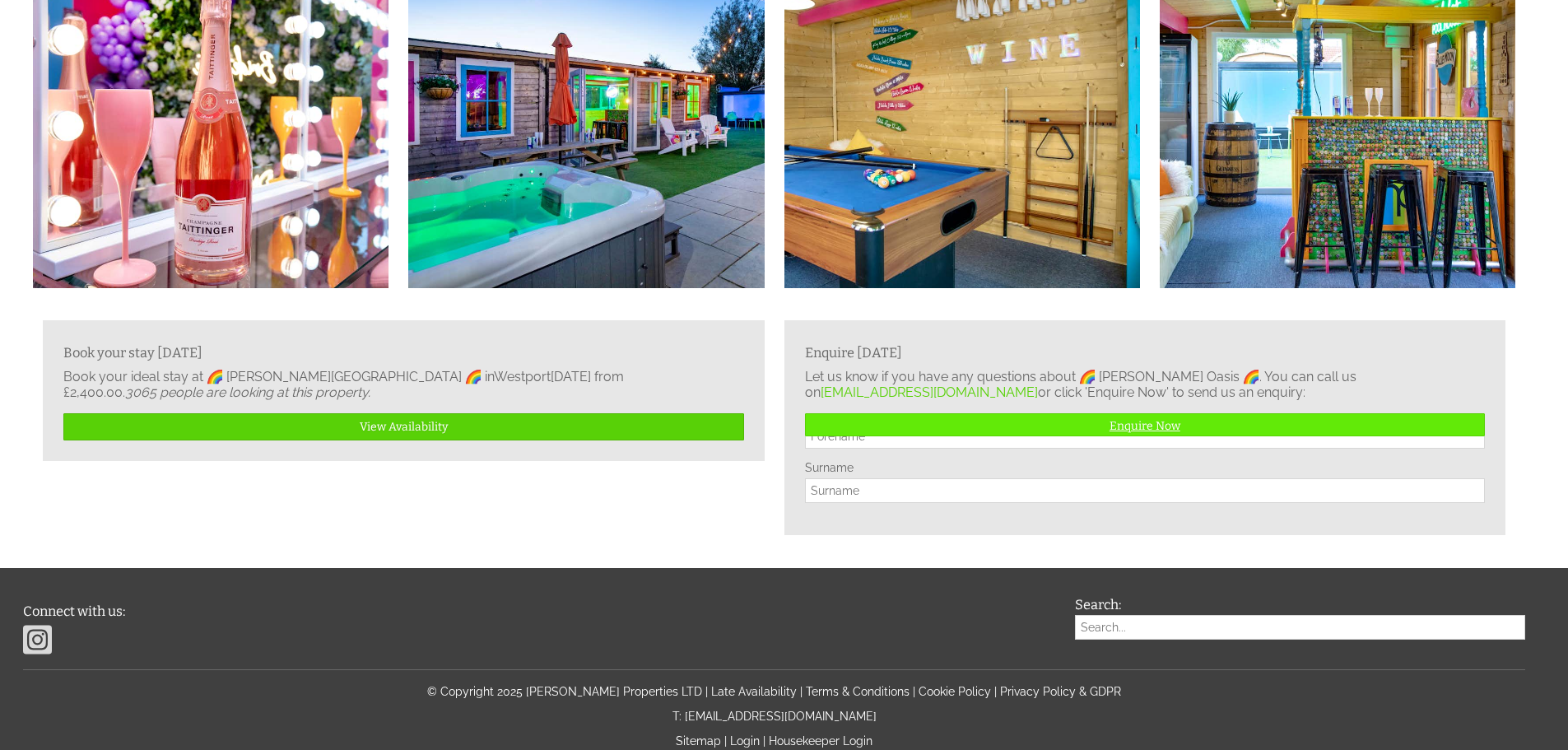 scroll, scrollTop: 0, scrollLeft: 0, axis: both 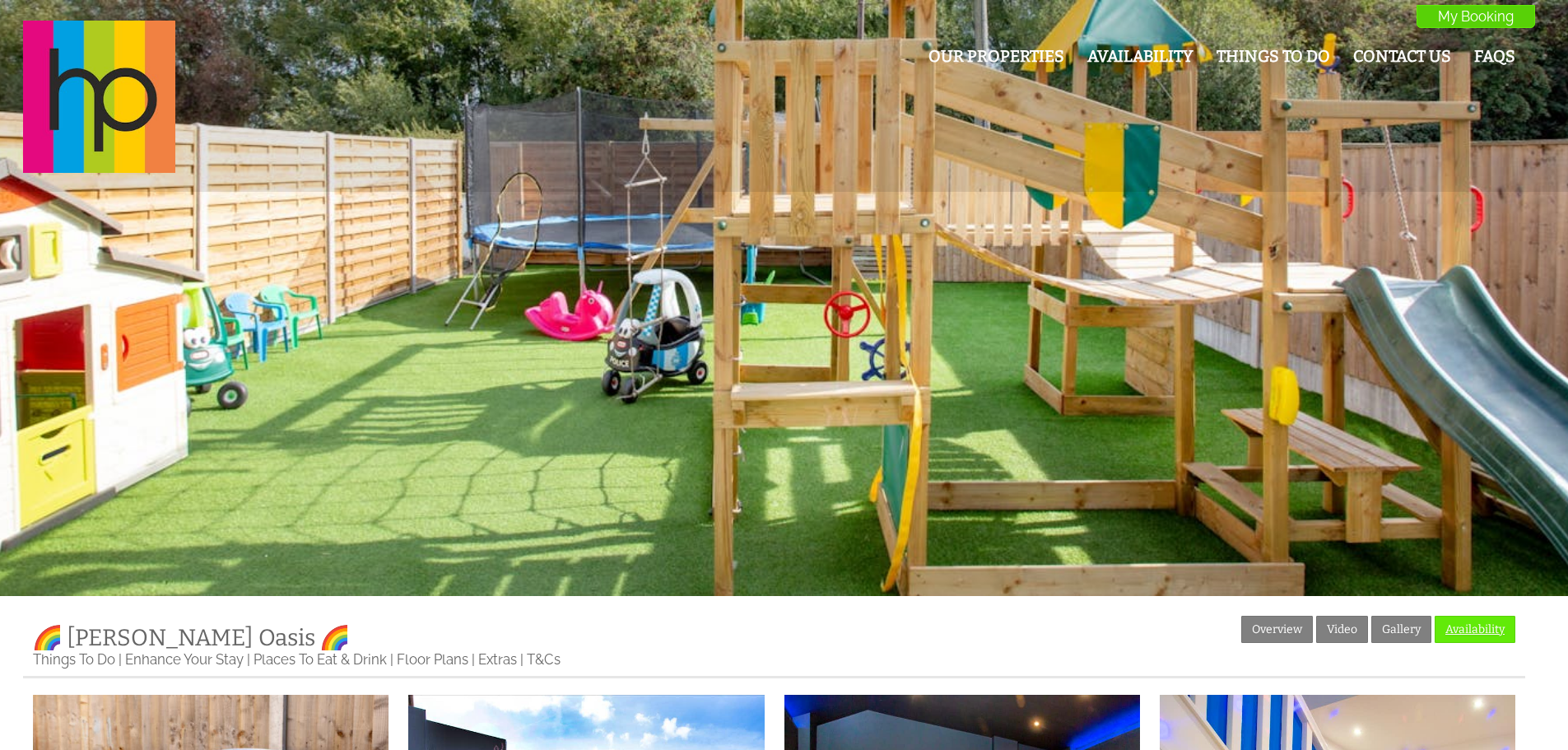 click on "Availability" at bounding box center (1475, 629) 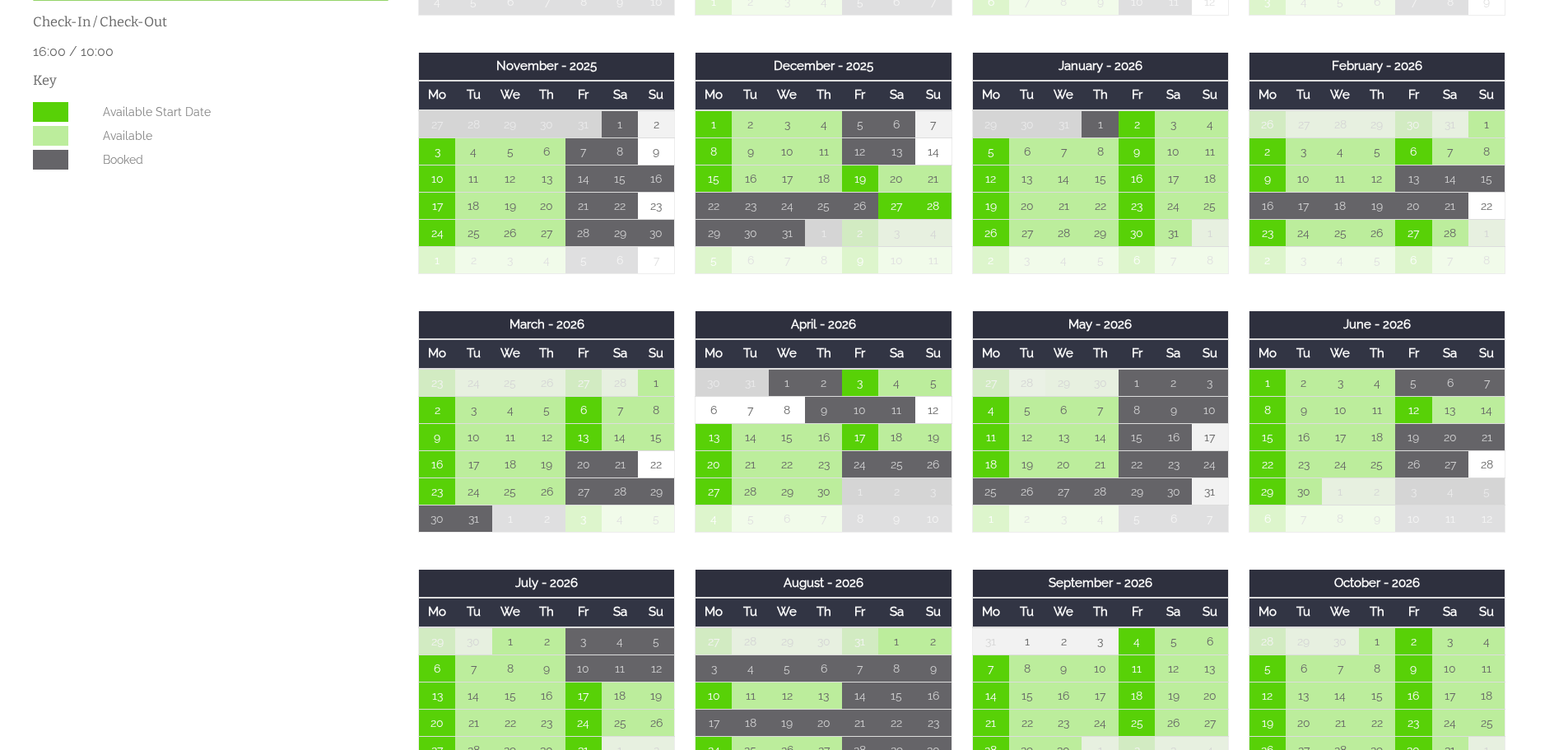 scroll, scrollTop: 906, scrollLeft: 0, axis: vertical 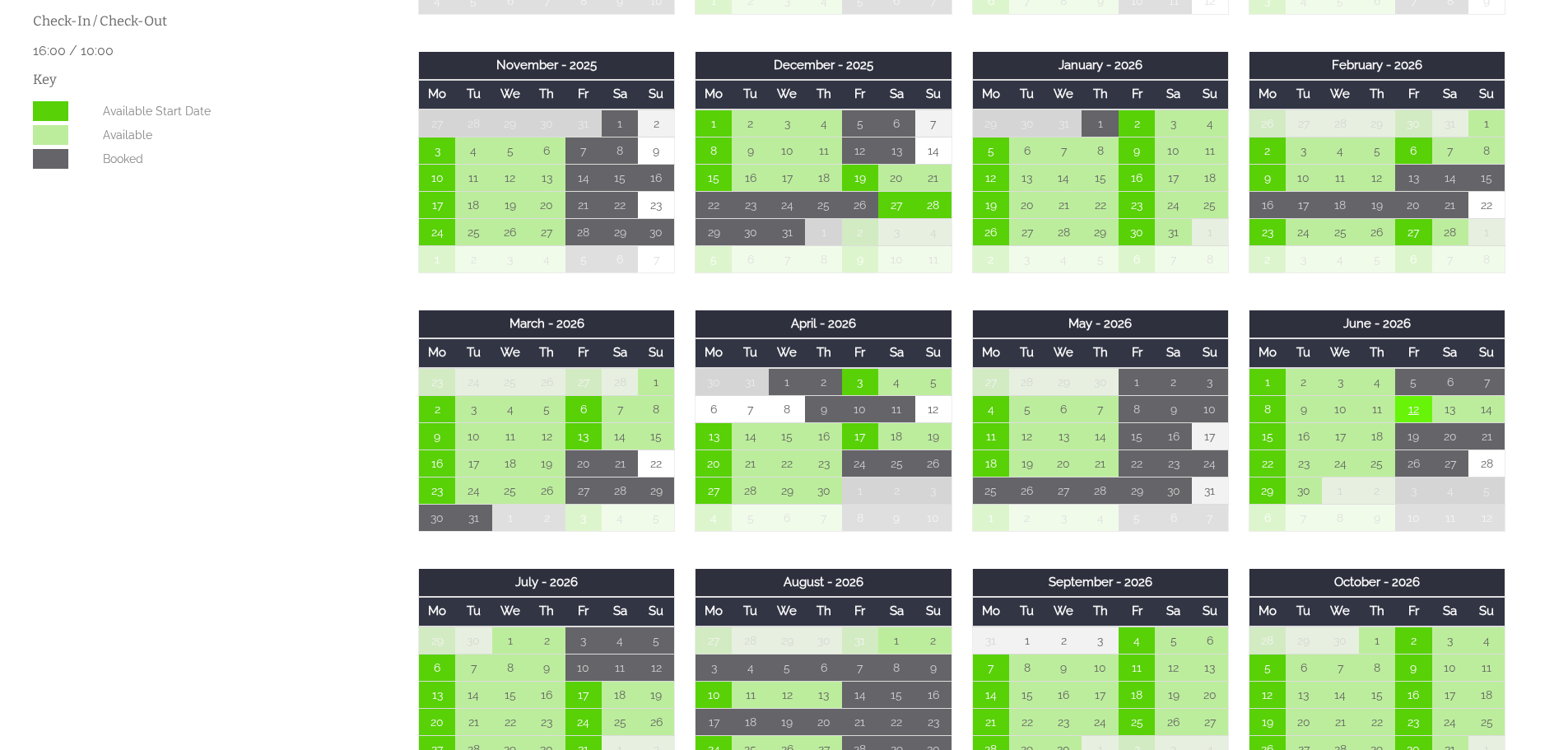 click on "12" at bounding box center [1413, 408] 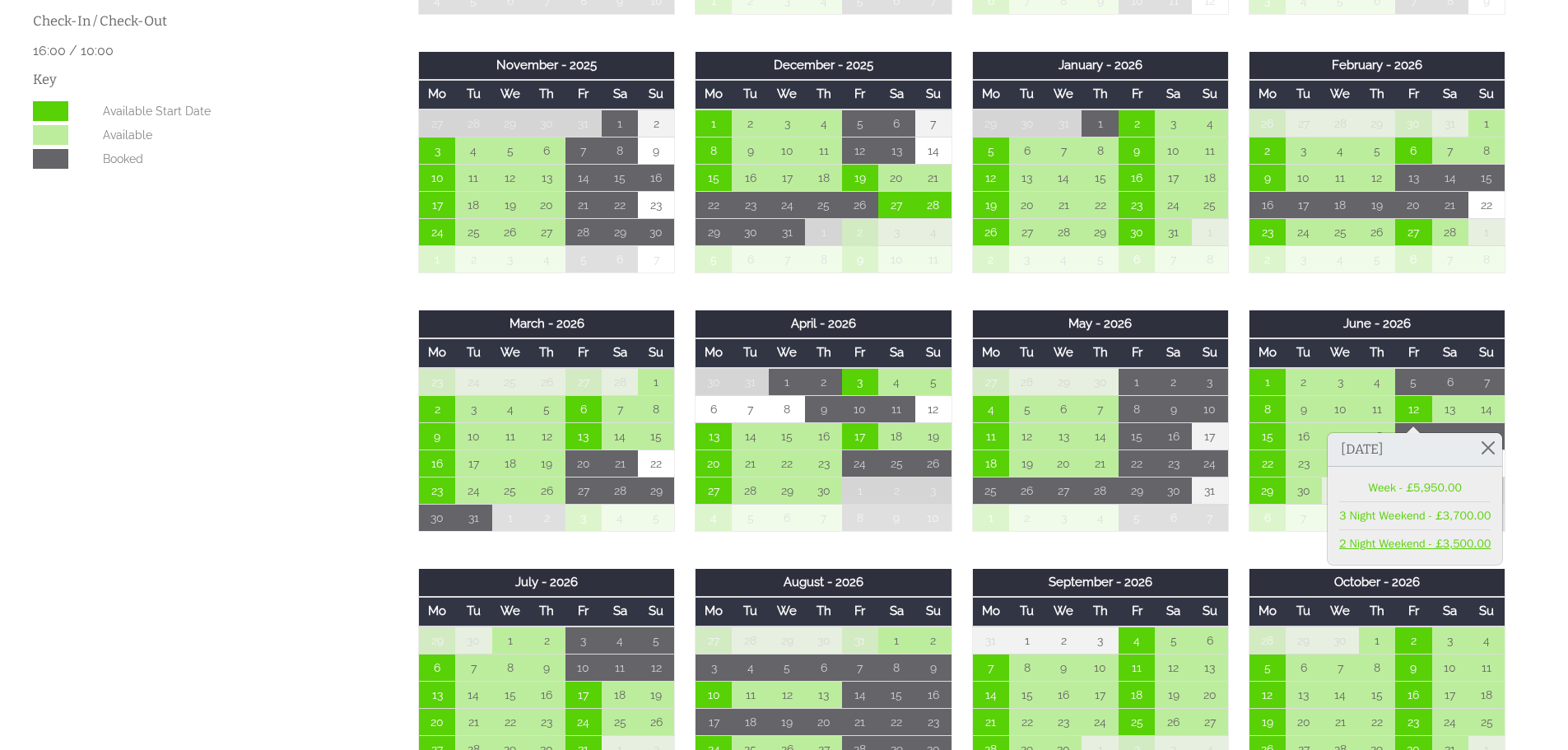 click on "2 Night Weekend  - £3,500.00" at bounding box center (1415, 543) 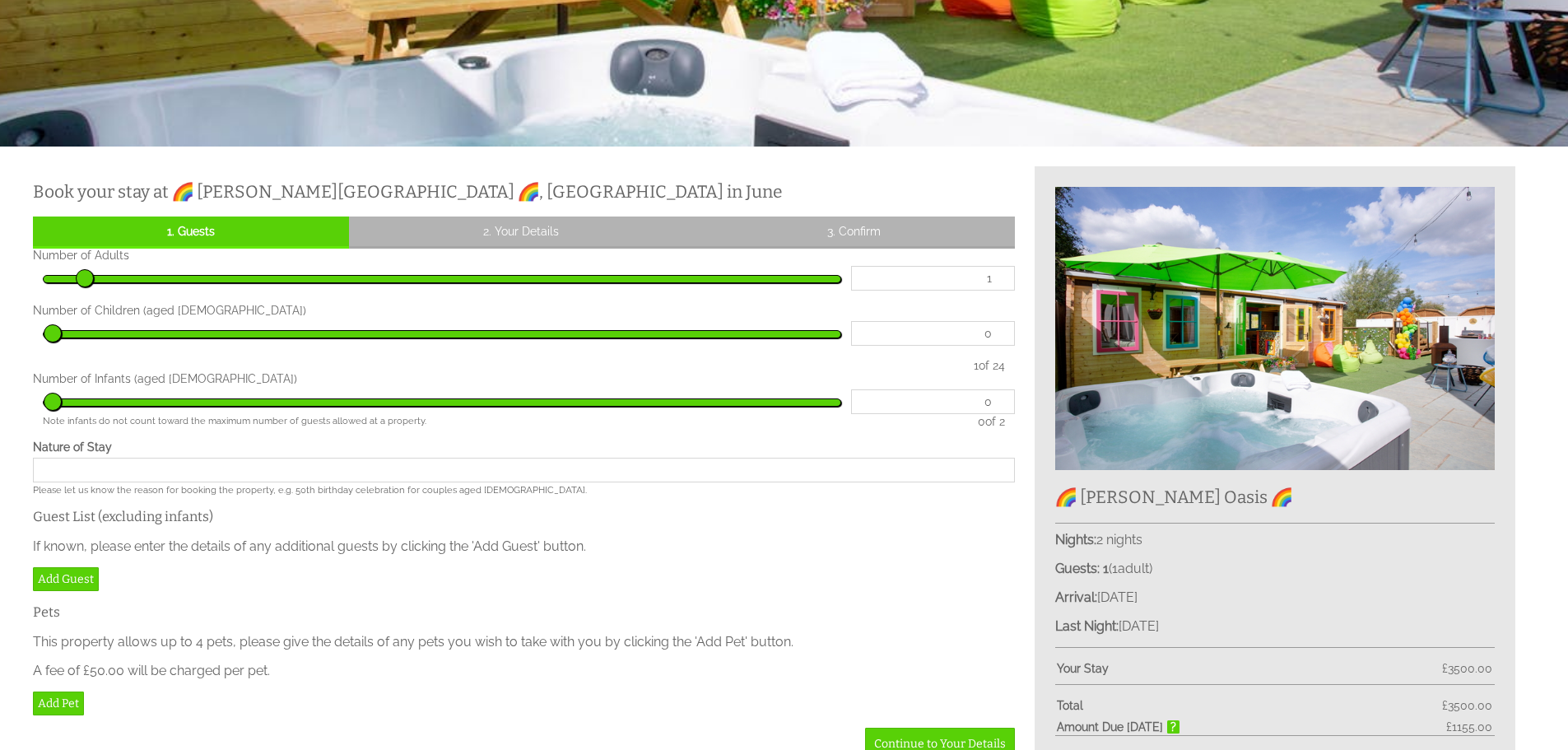 scroll, scrollTop: 494, scrollLeft: 0, axis: vertical 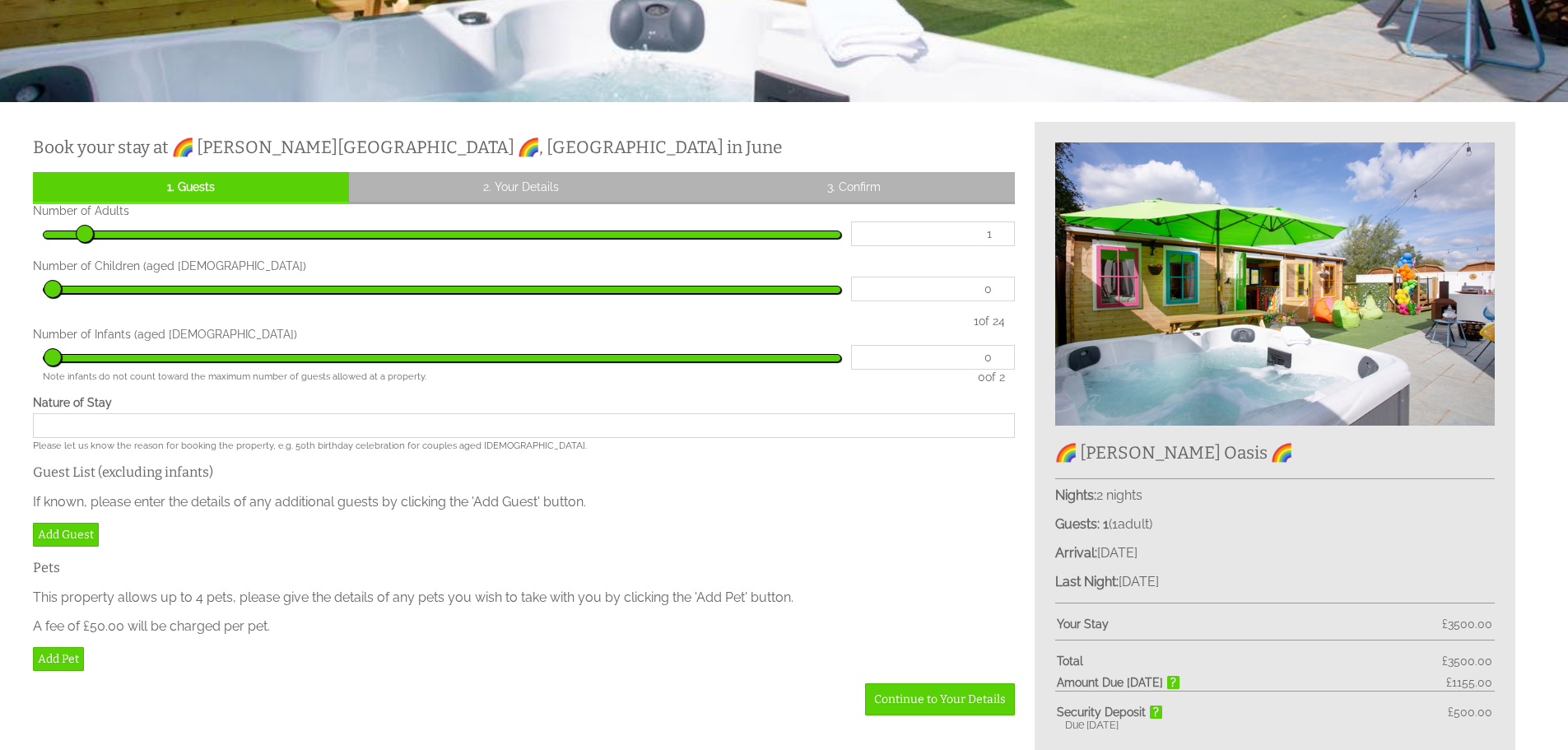 type on "2" 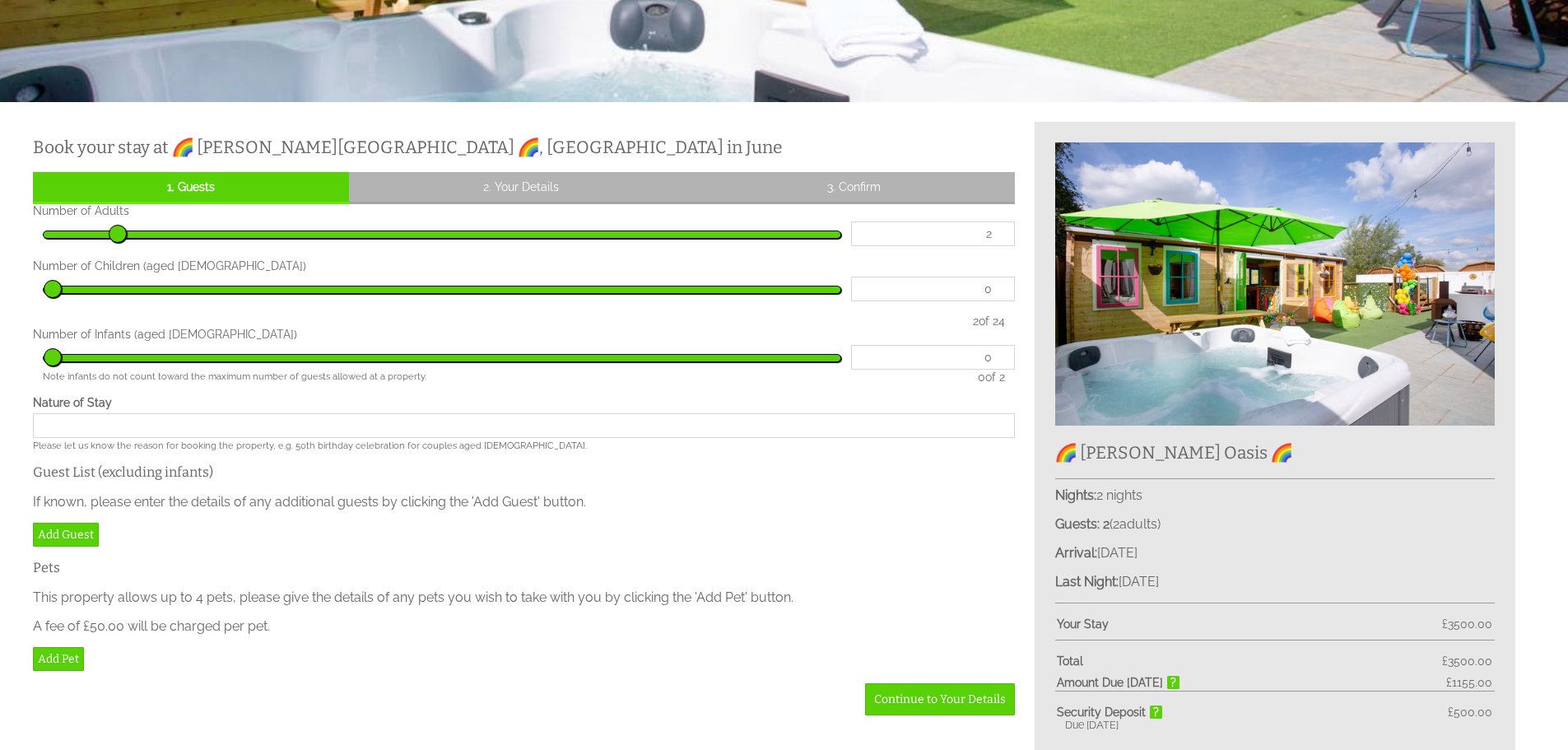 type on "4" 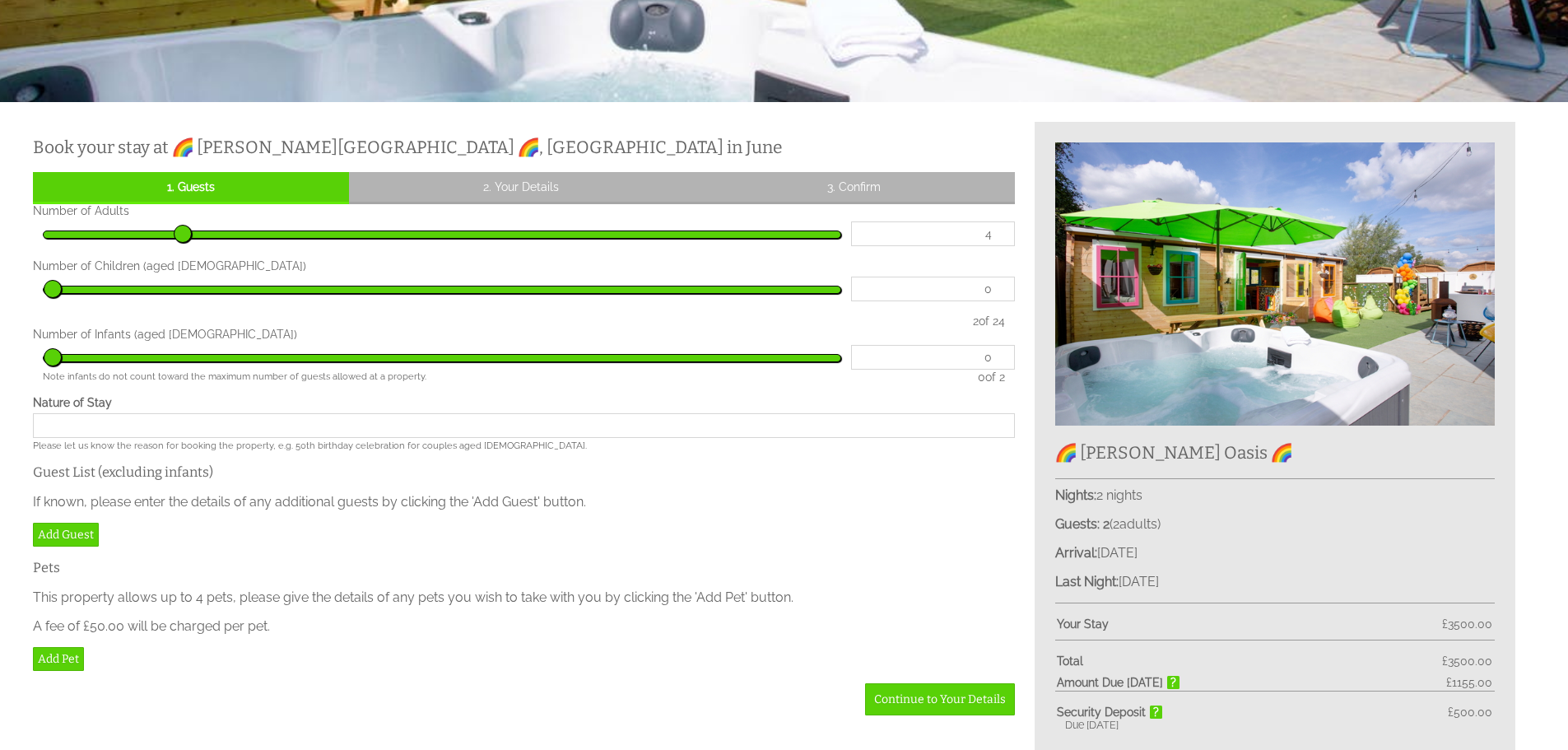 type on "6" 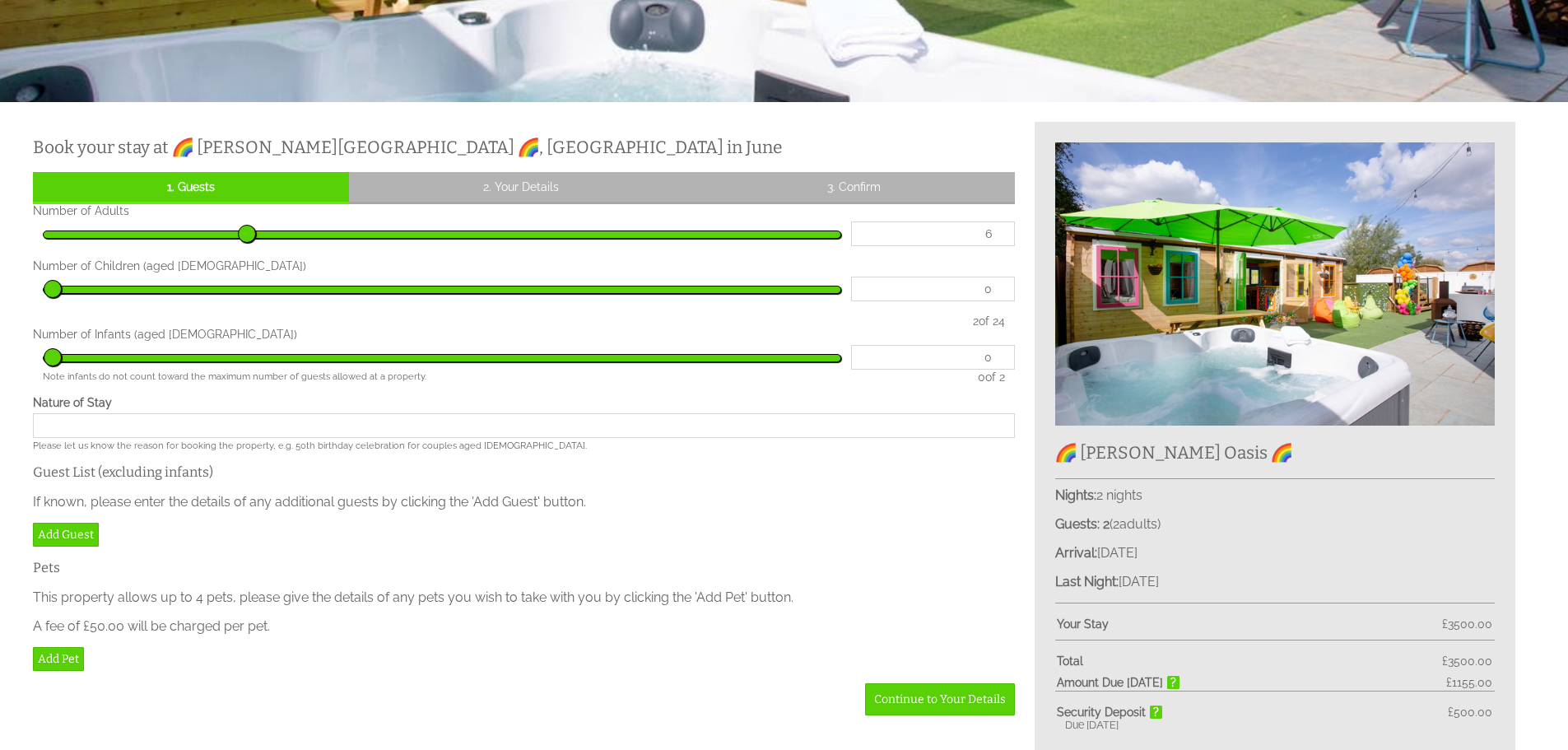 type on "8" 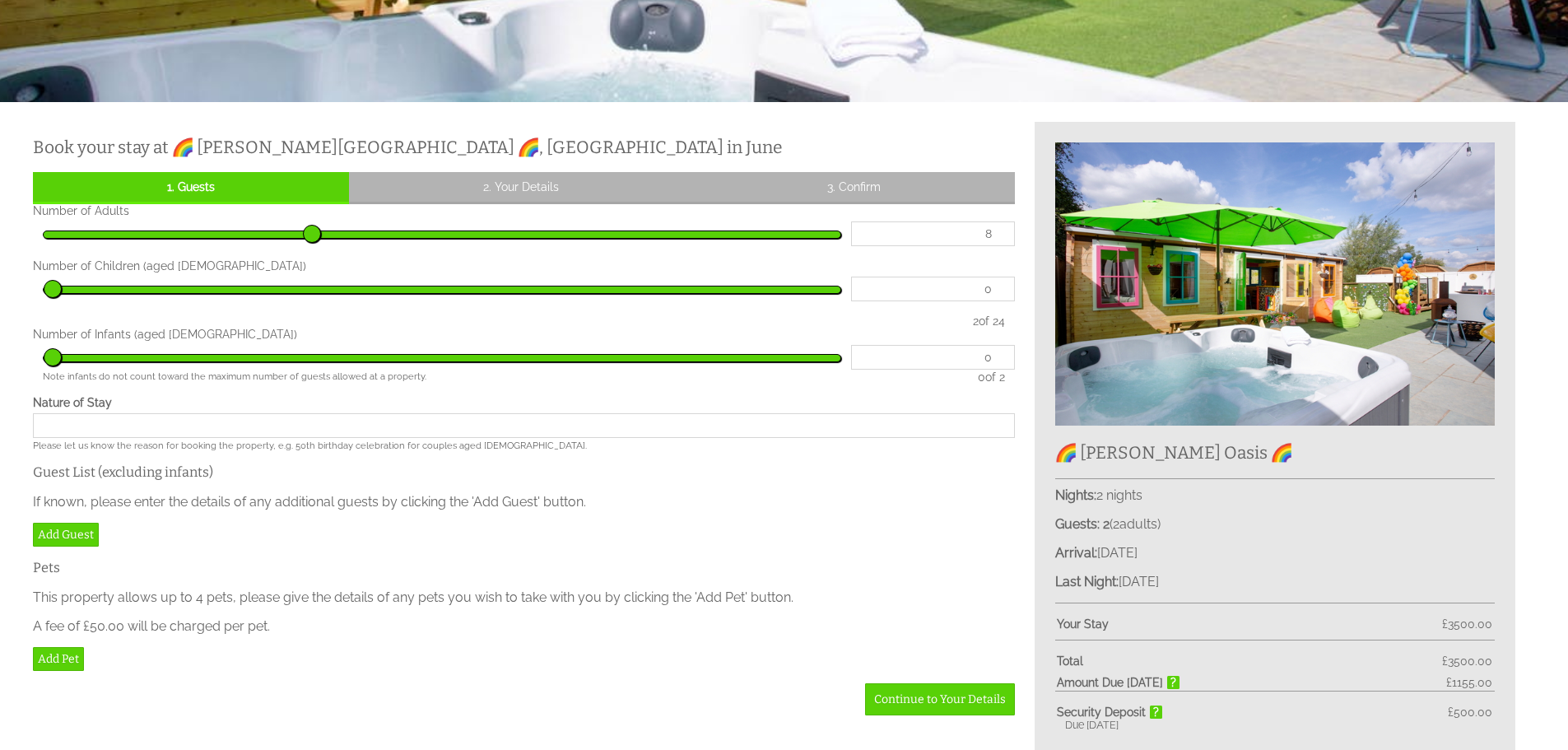 type on "10" 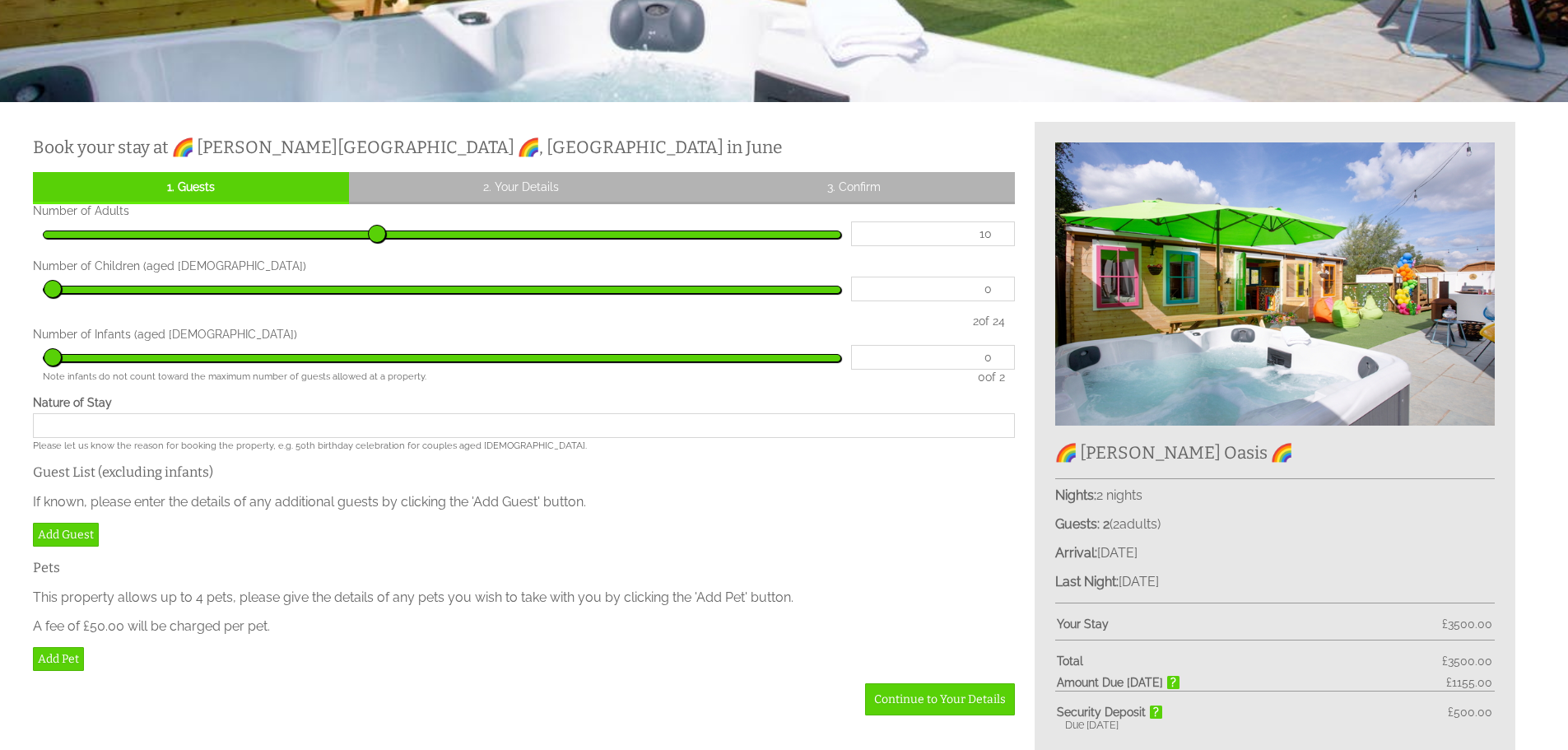 type on "12" 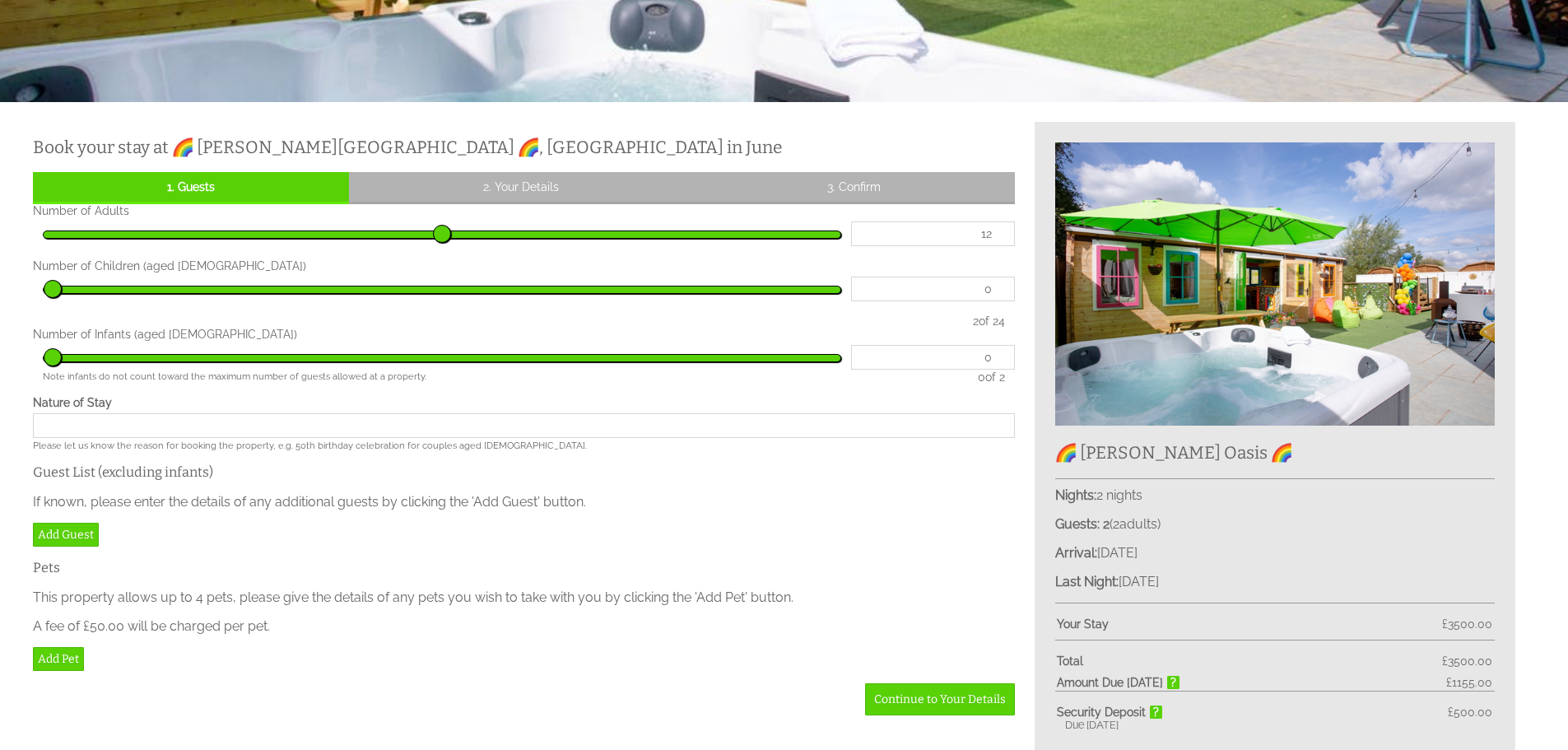 type on "15" 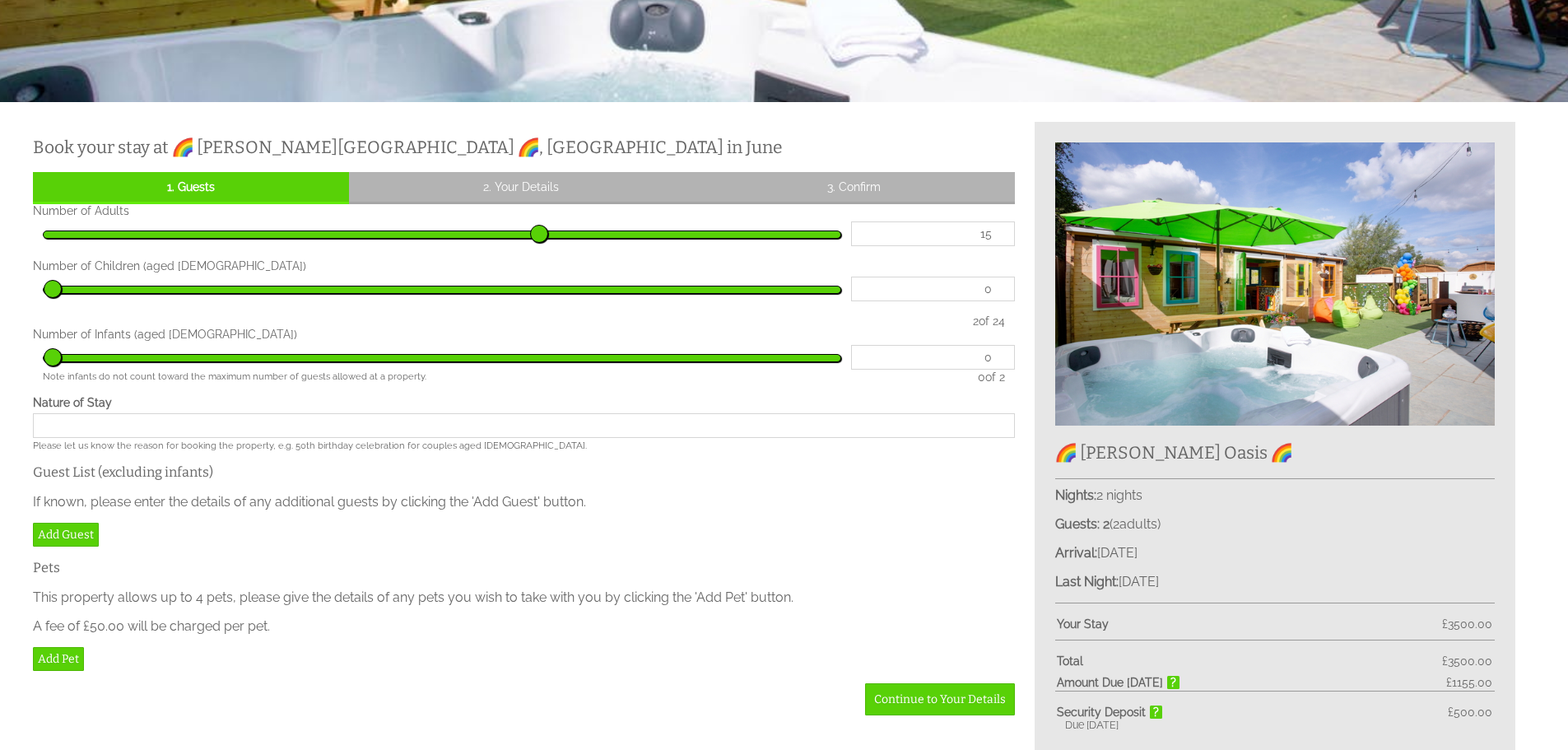type on "18" 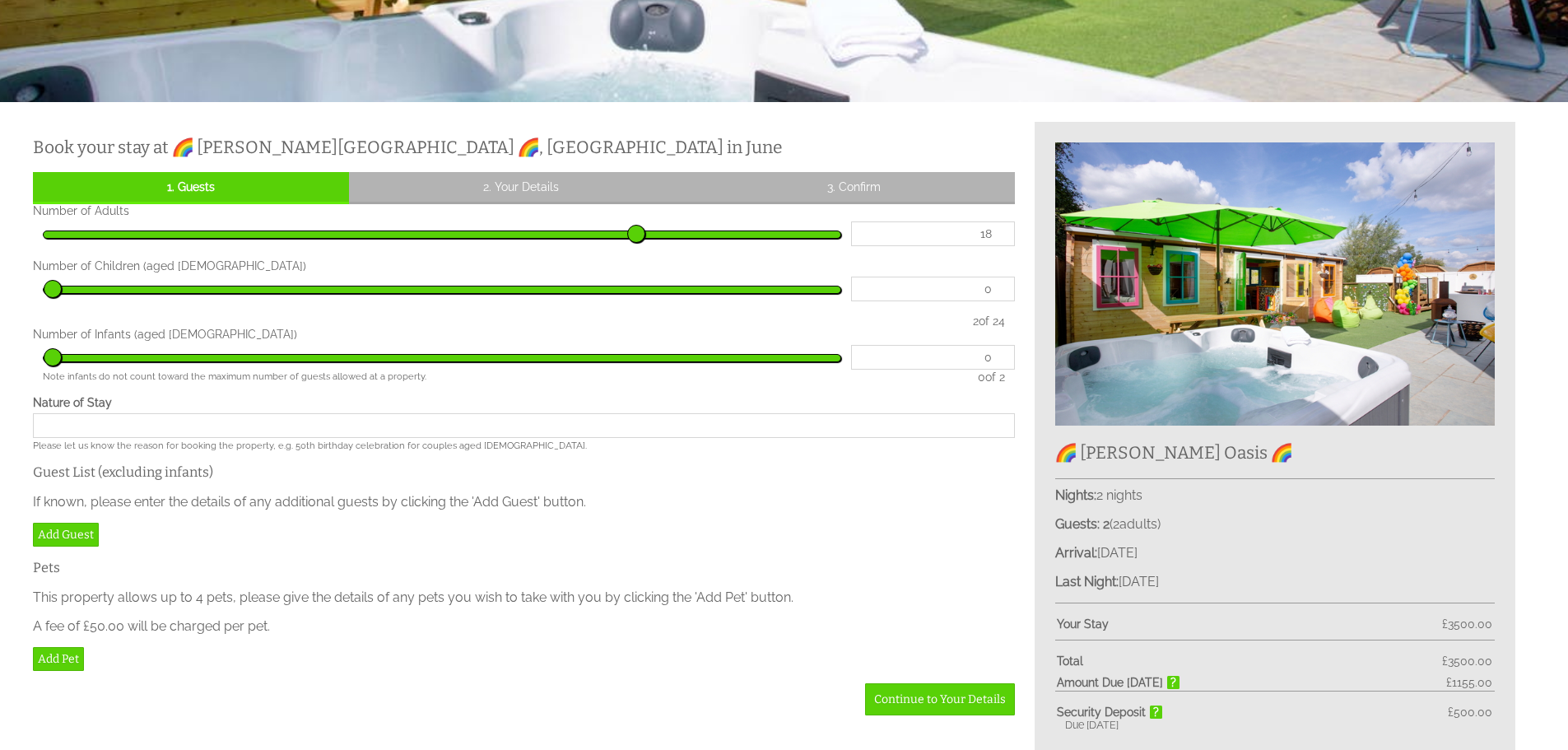 type on "20" 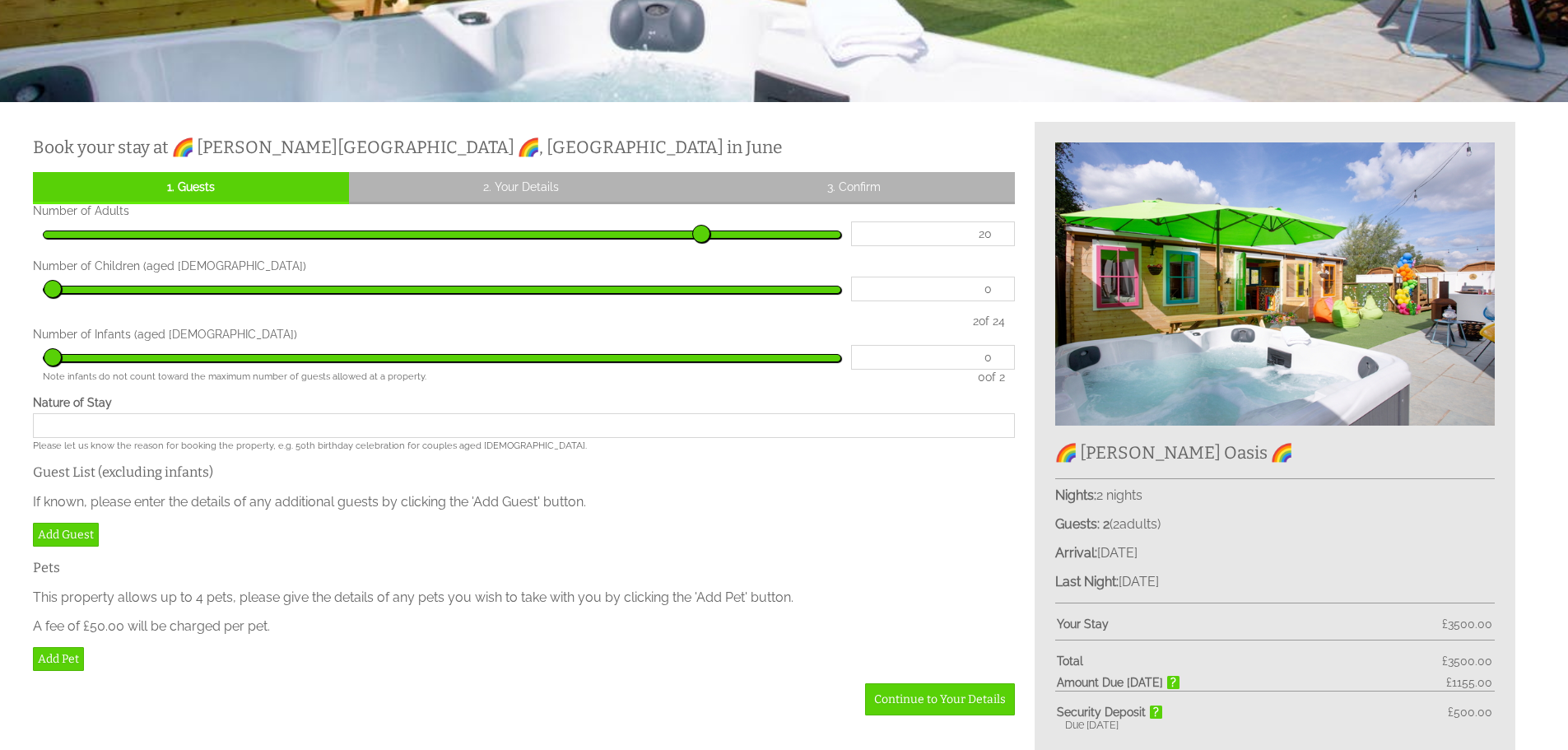 type on "24" 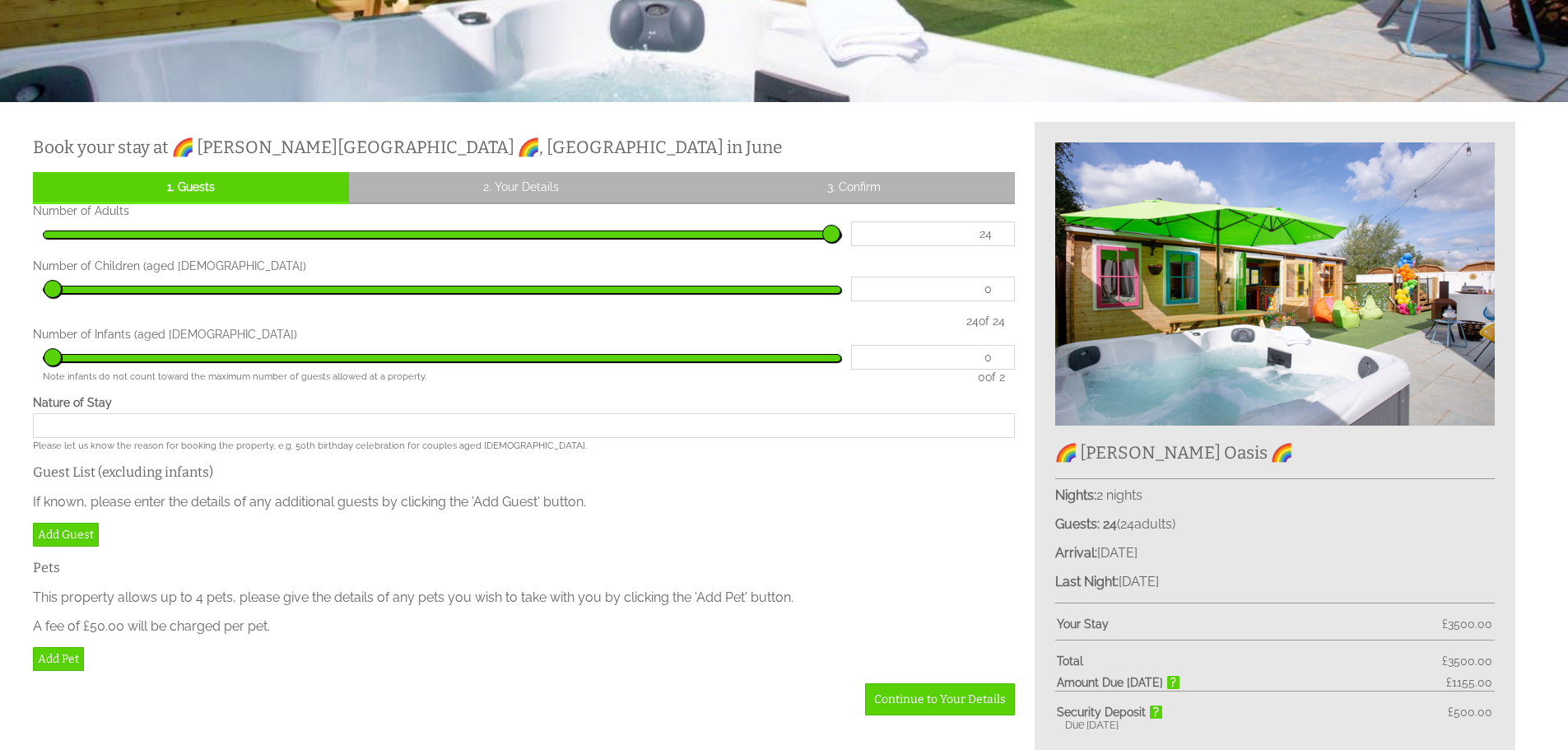 drag, startPoint x: 87, startPoint y: 241, endPoint x: 1106, endPoint y: 268, distance: 1019.3576 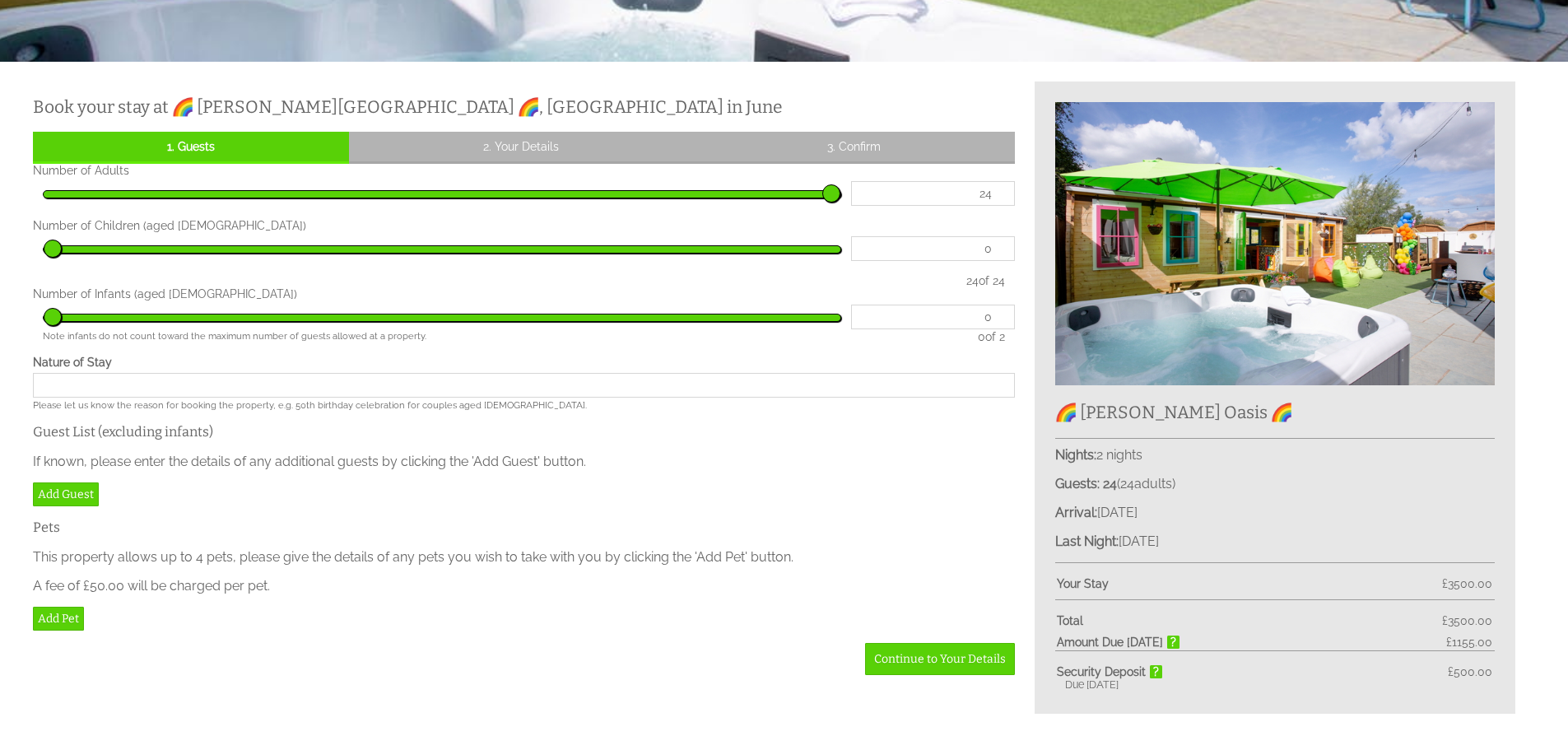 scroll, scrollTop: 494, scrollLeft: 0, axis: vertical 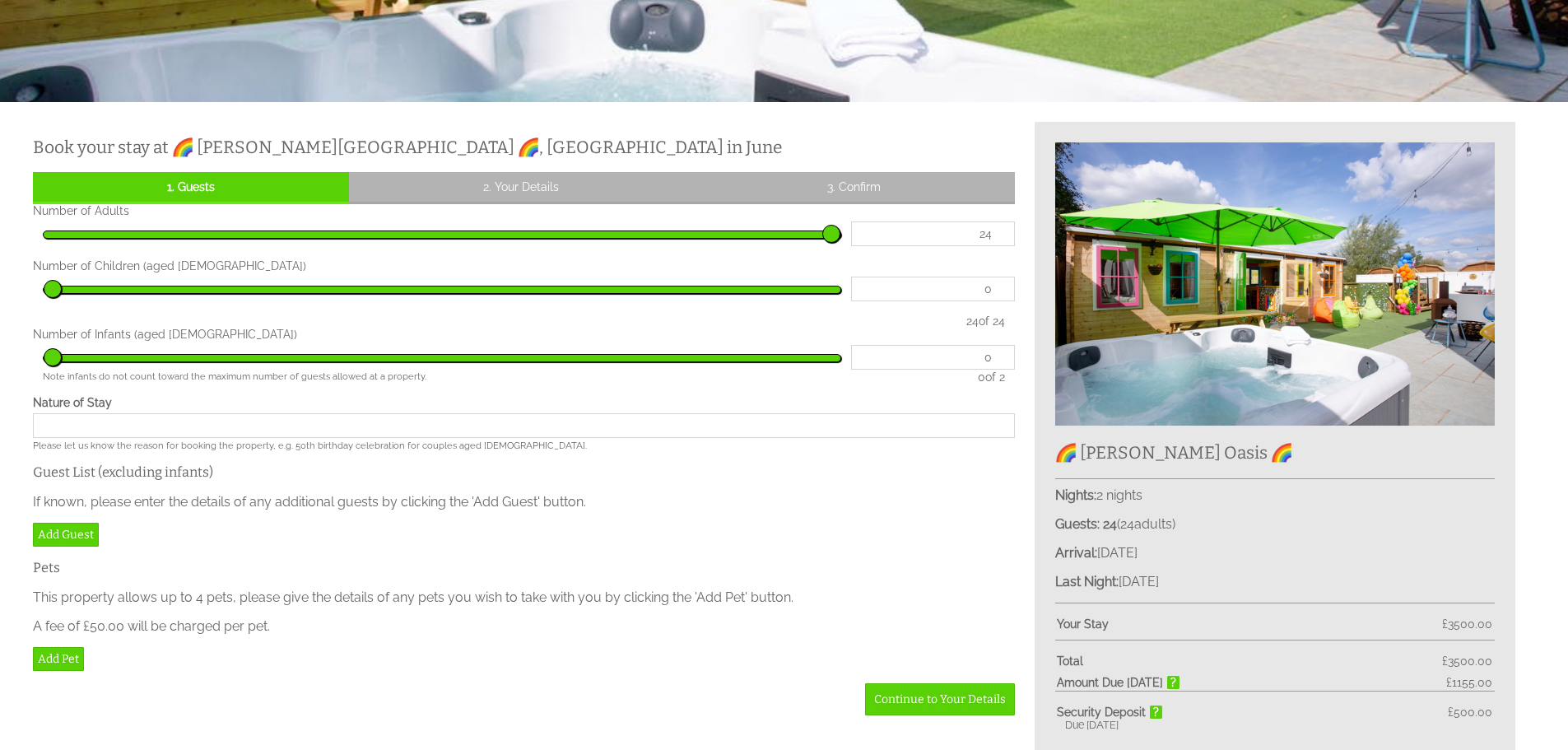 type on "23" 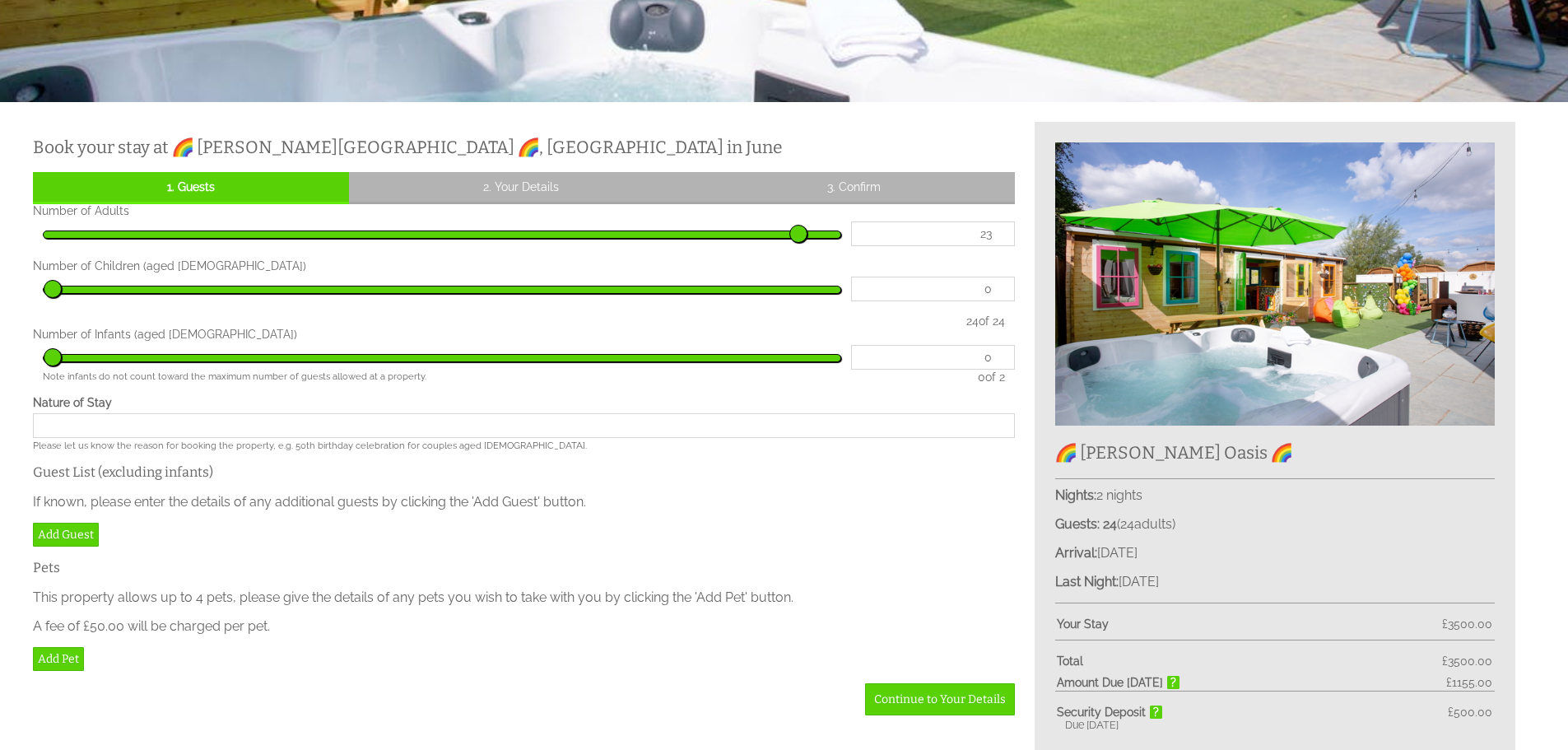 type on "22" 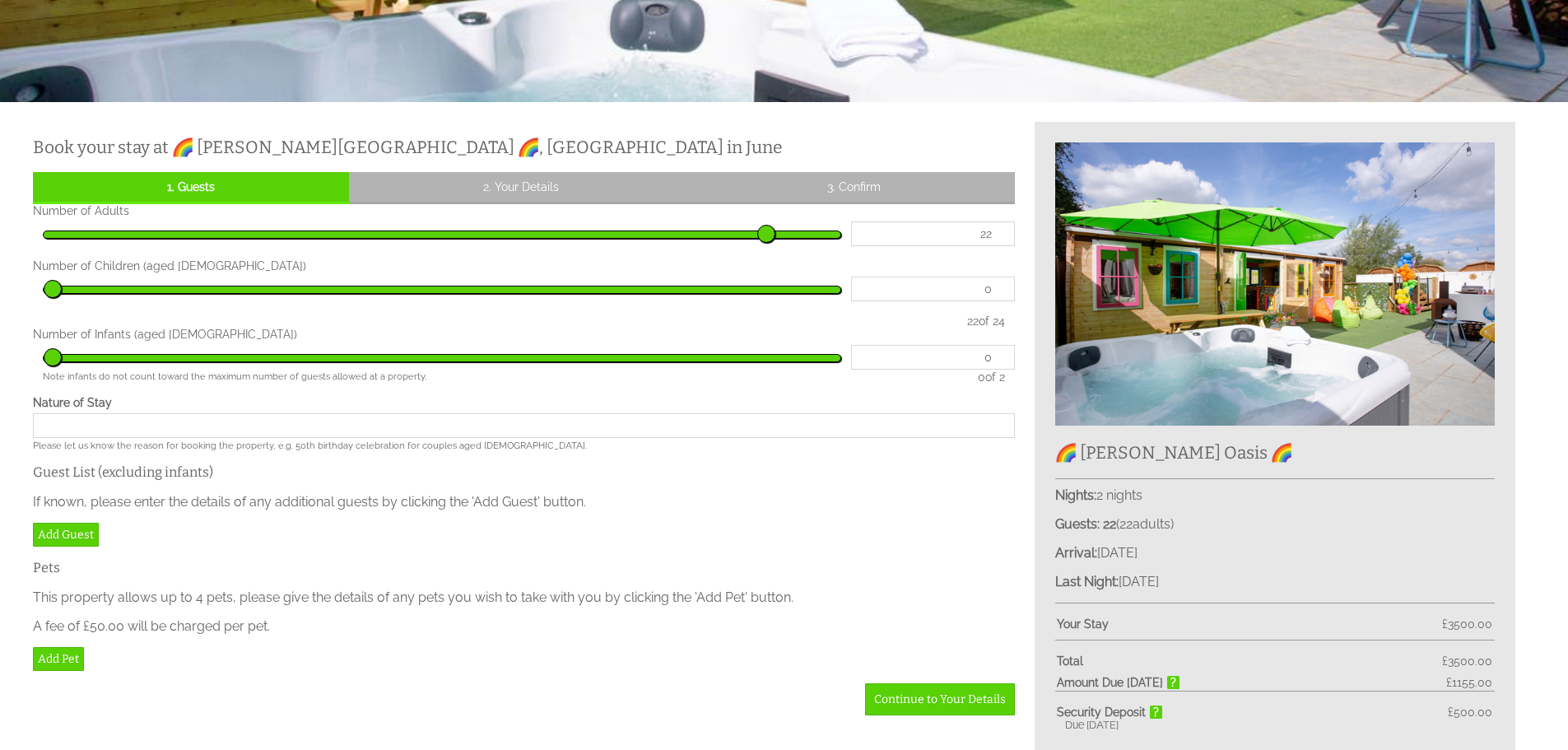 drag, startPoint x: 830, startPoint y: 244, endPoint x: 779, endPoint y: 253, distance: 51.78803 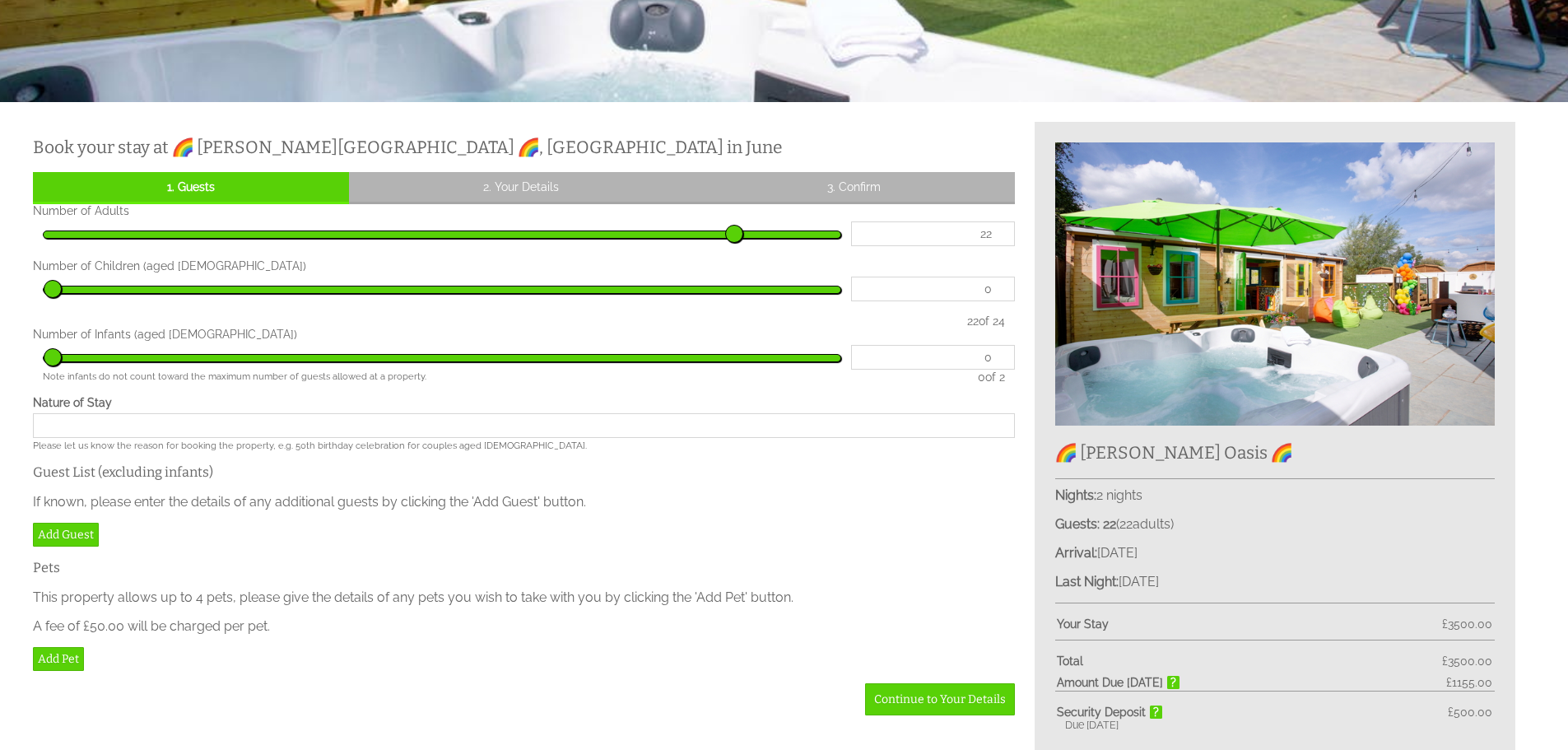 type on "21" 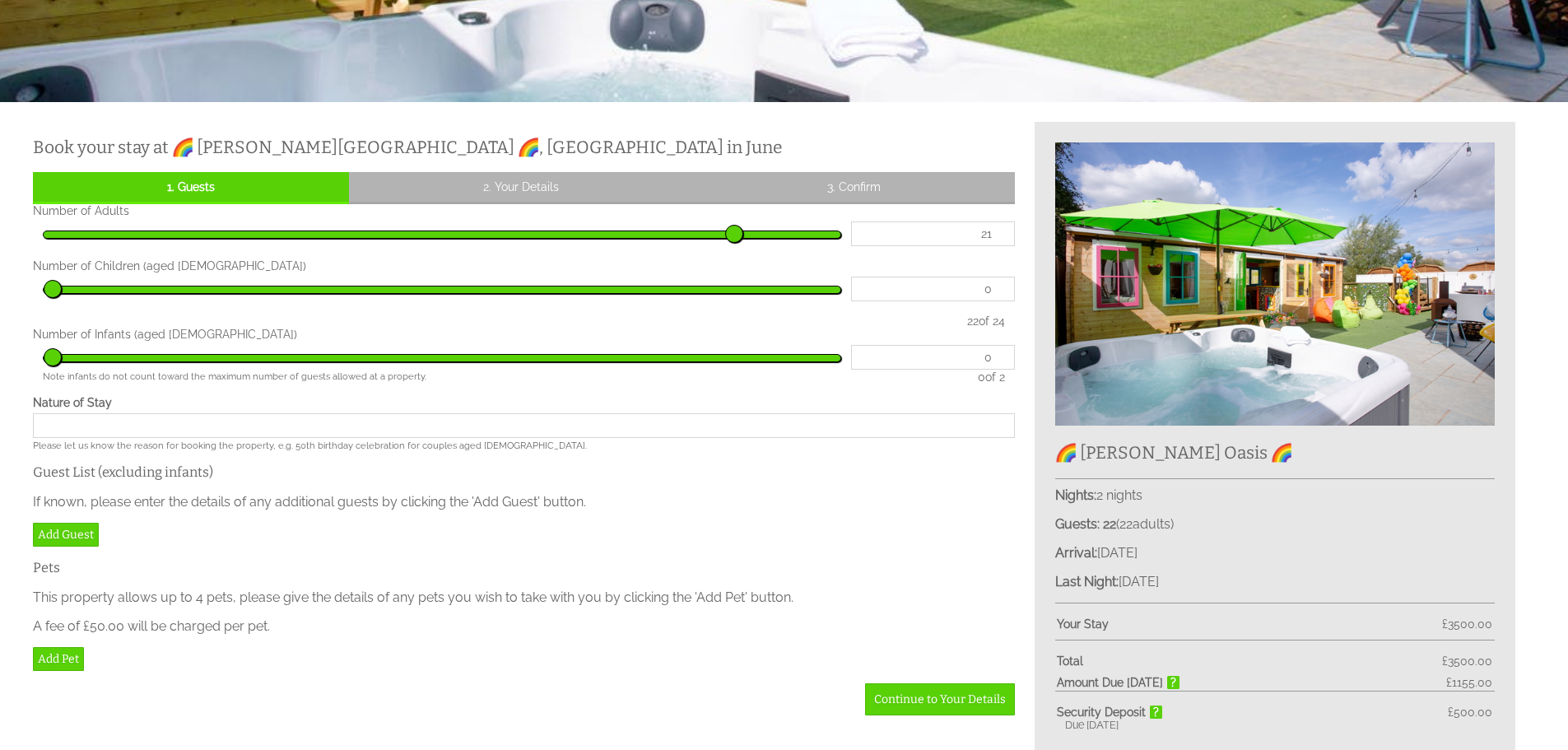 type on "20" 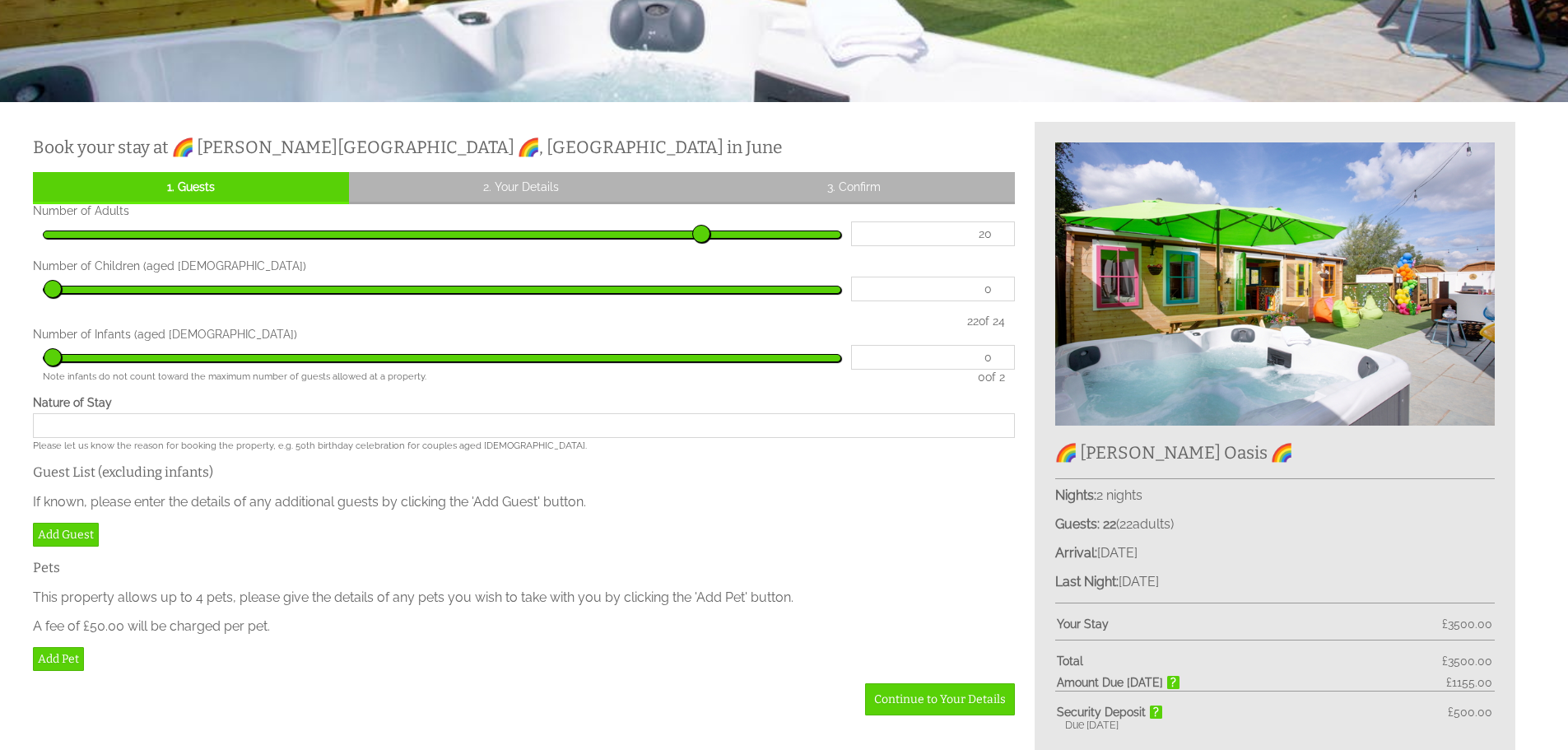 type on "19" 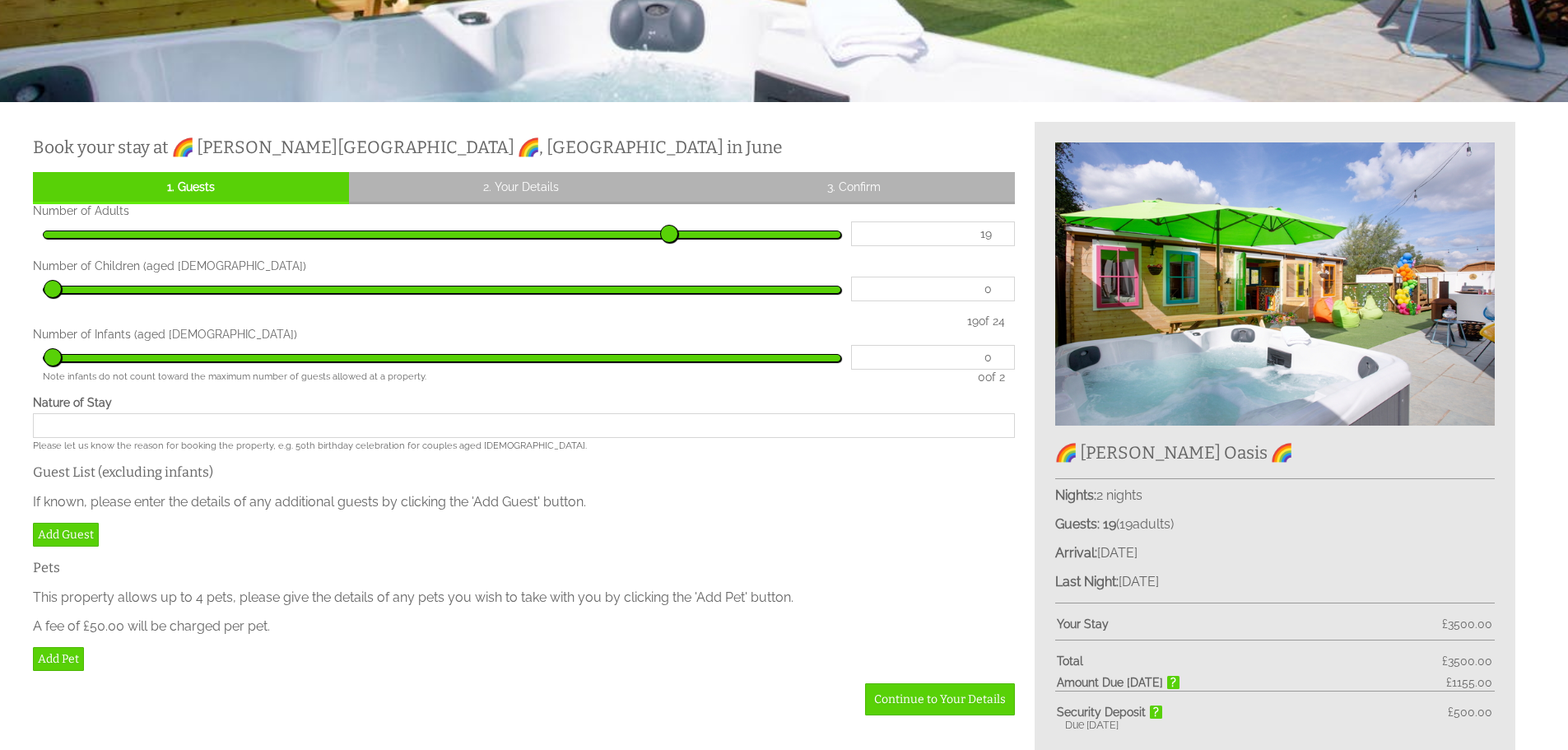 type on "18" 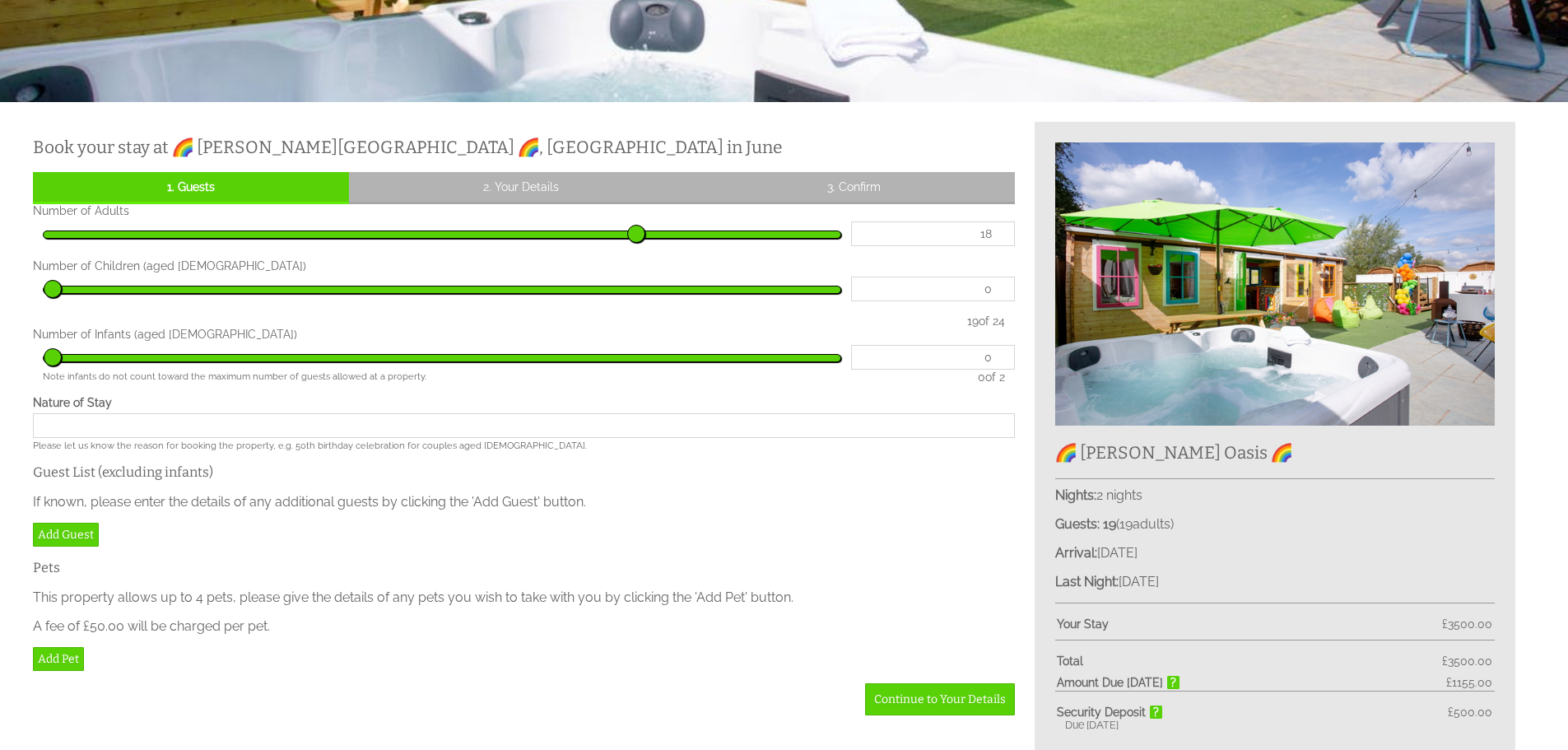 type on "17" 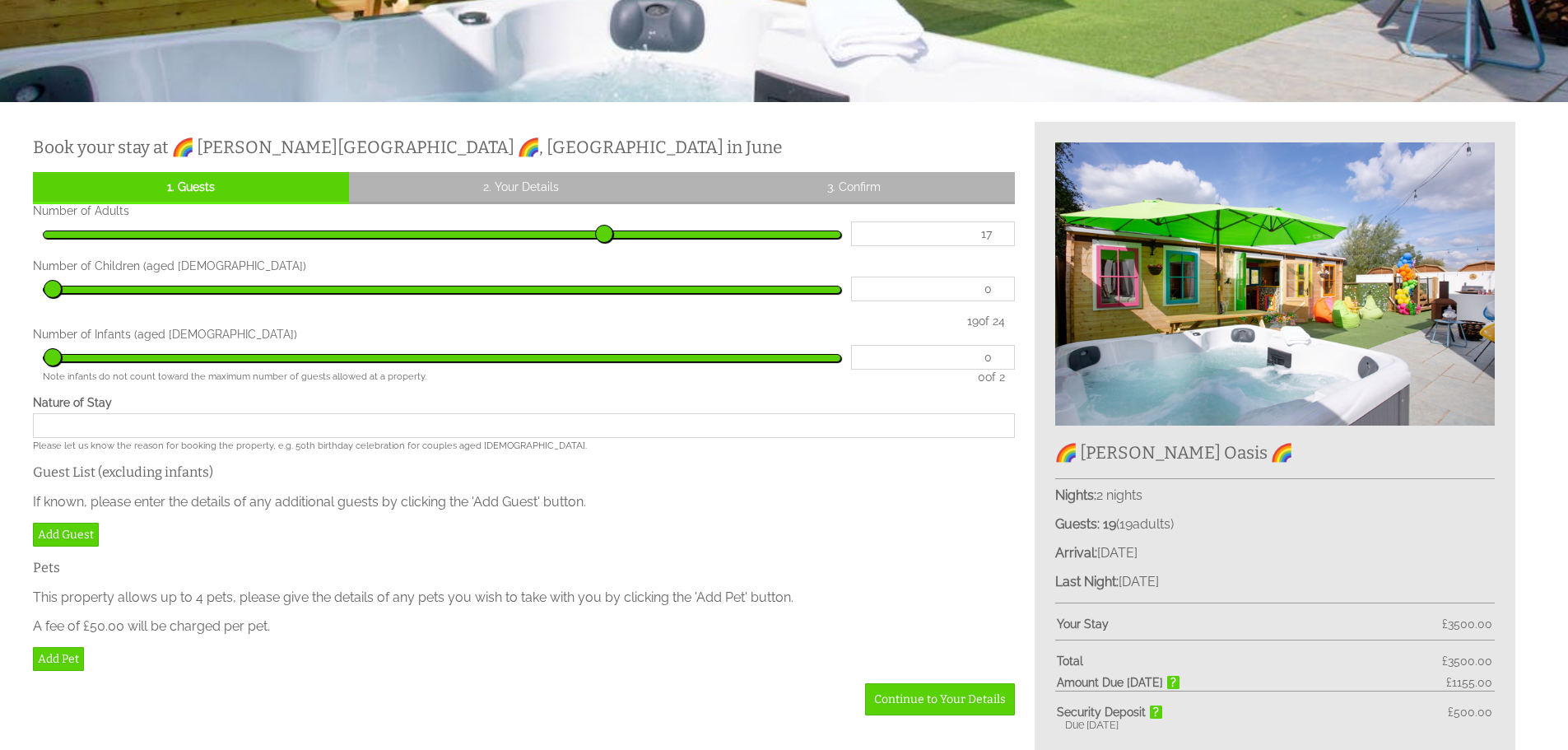 type on "16" 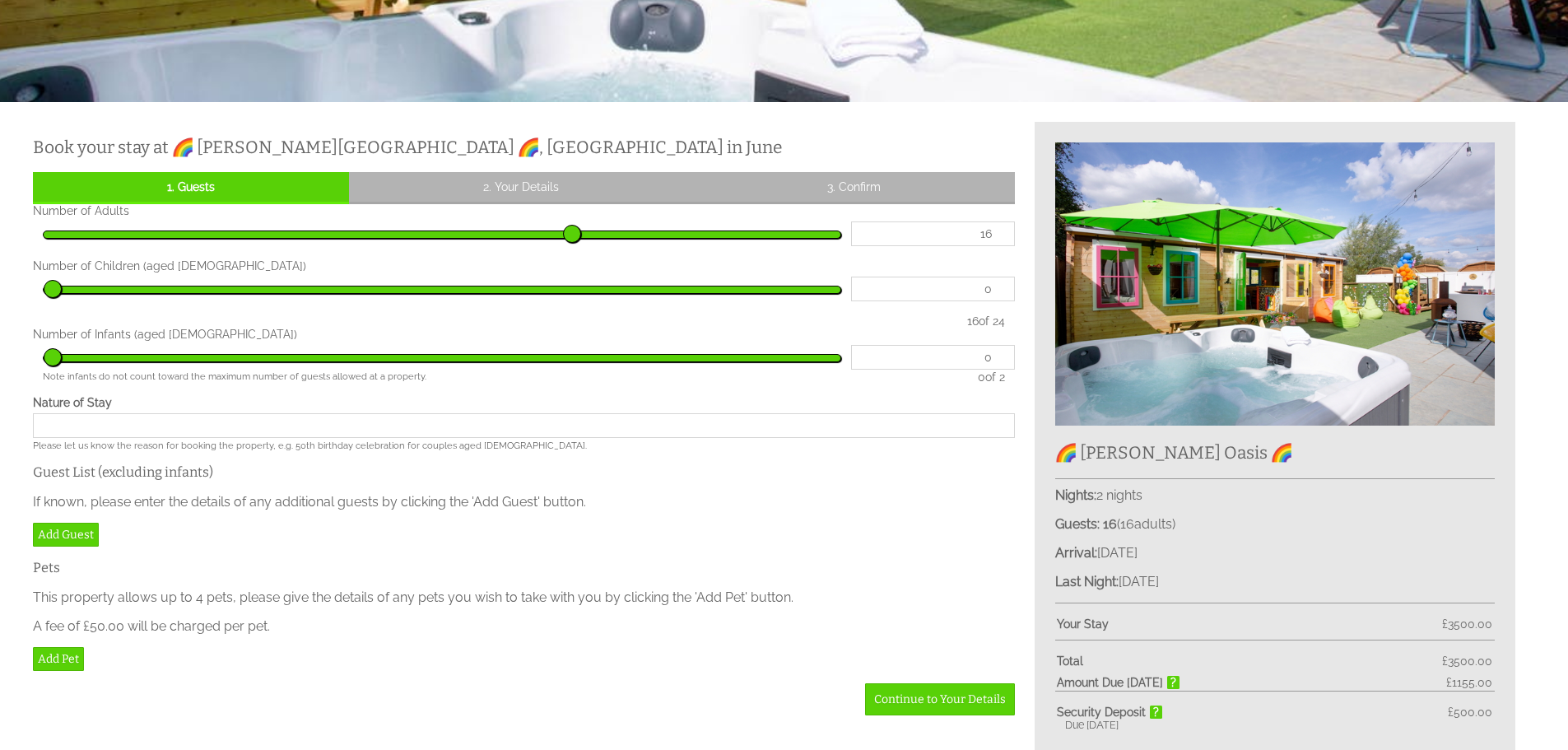 type on "17" 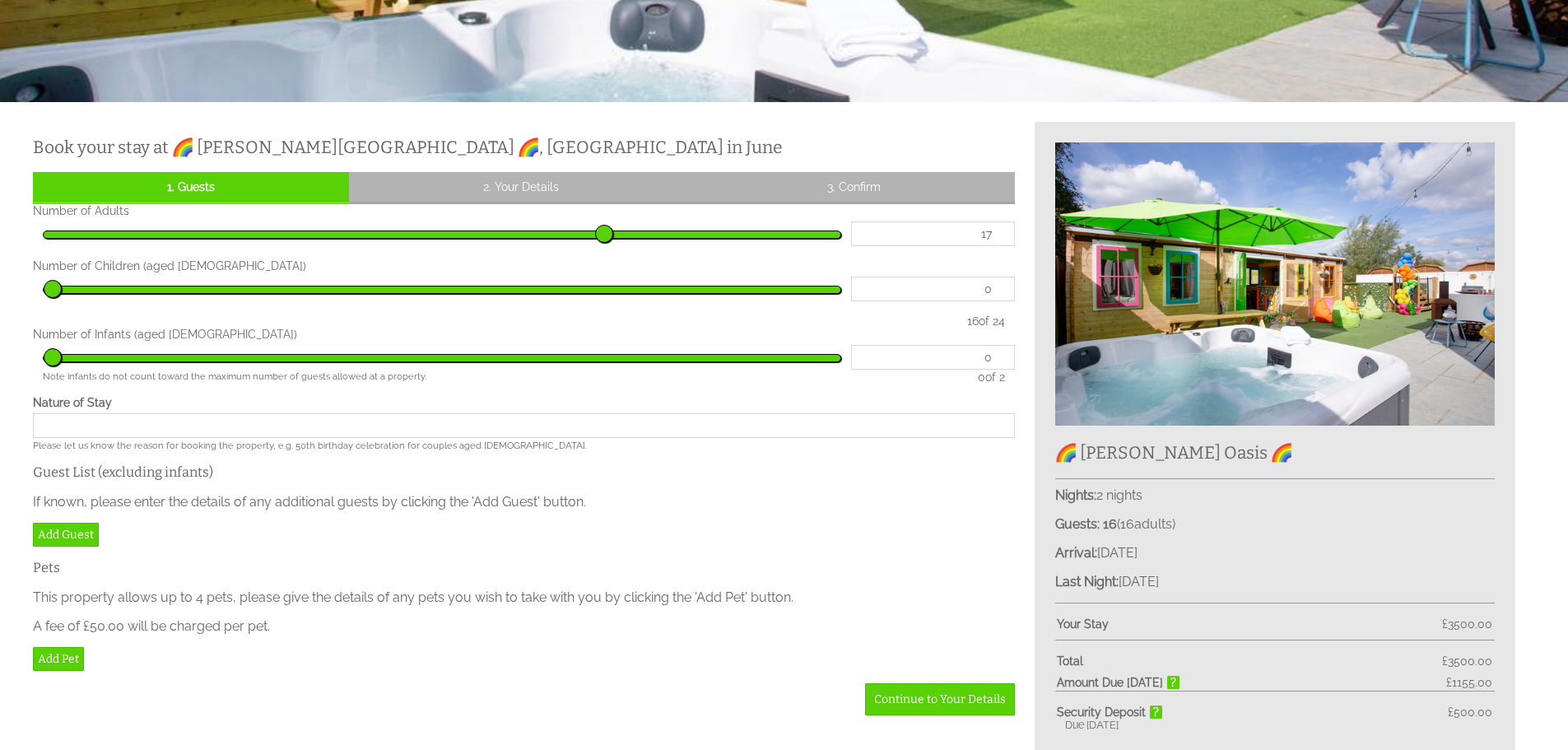 type on "18" 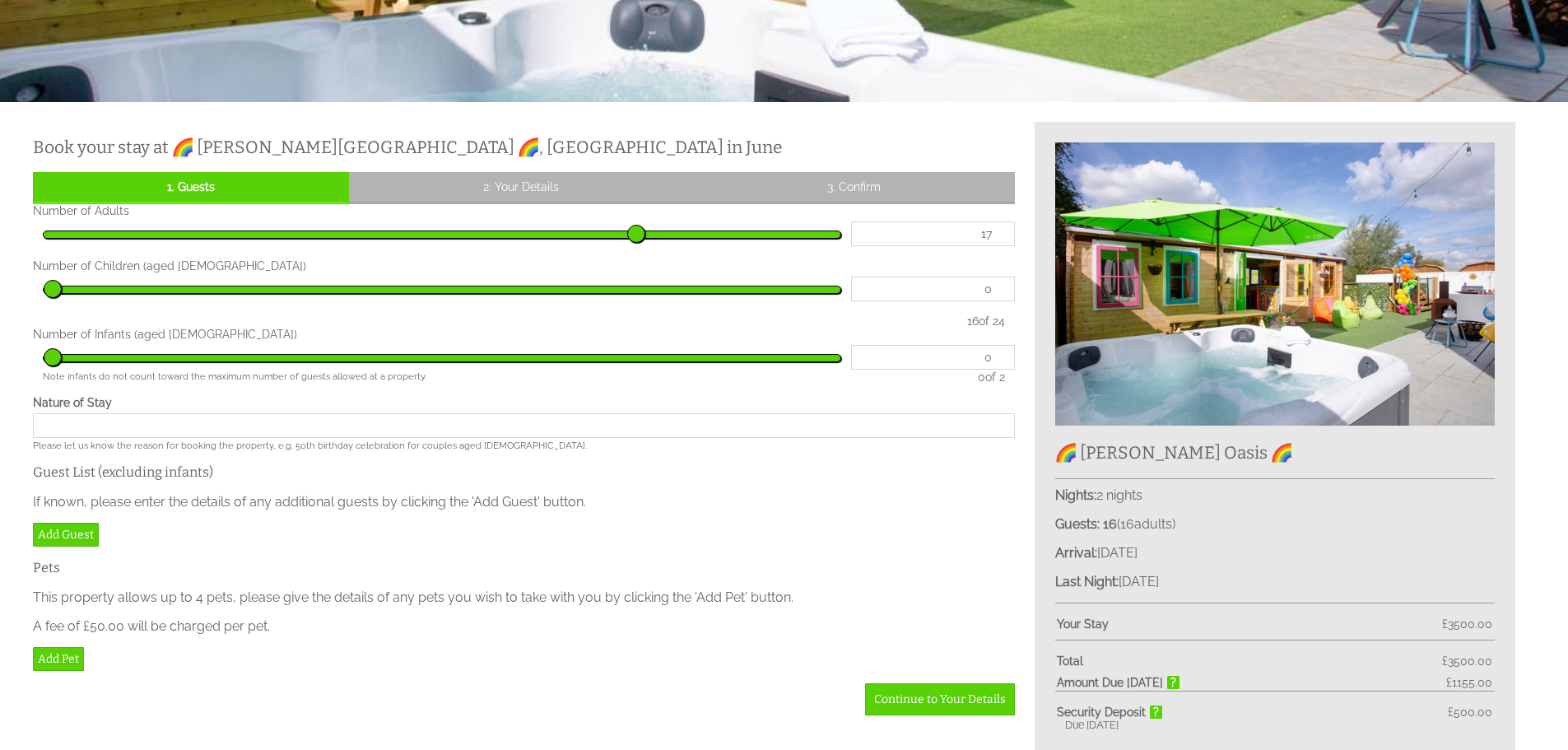 type on "18" 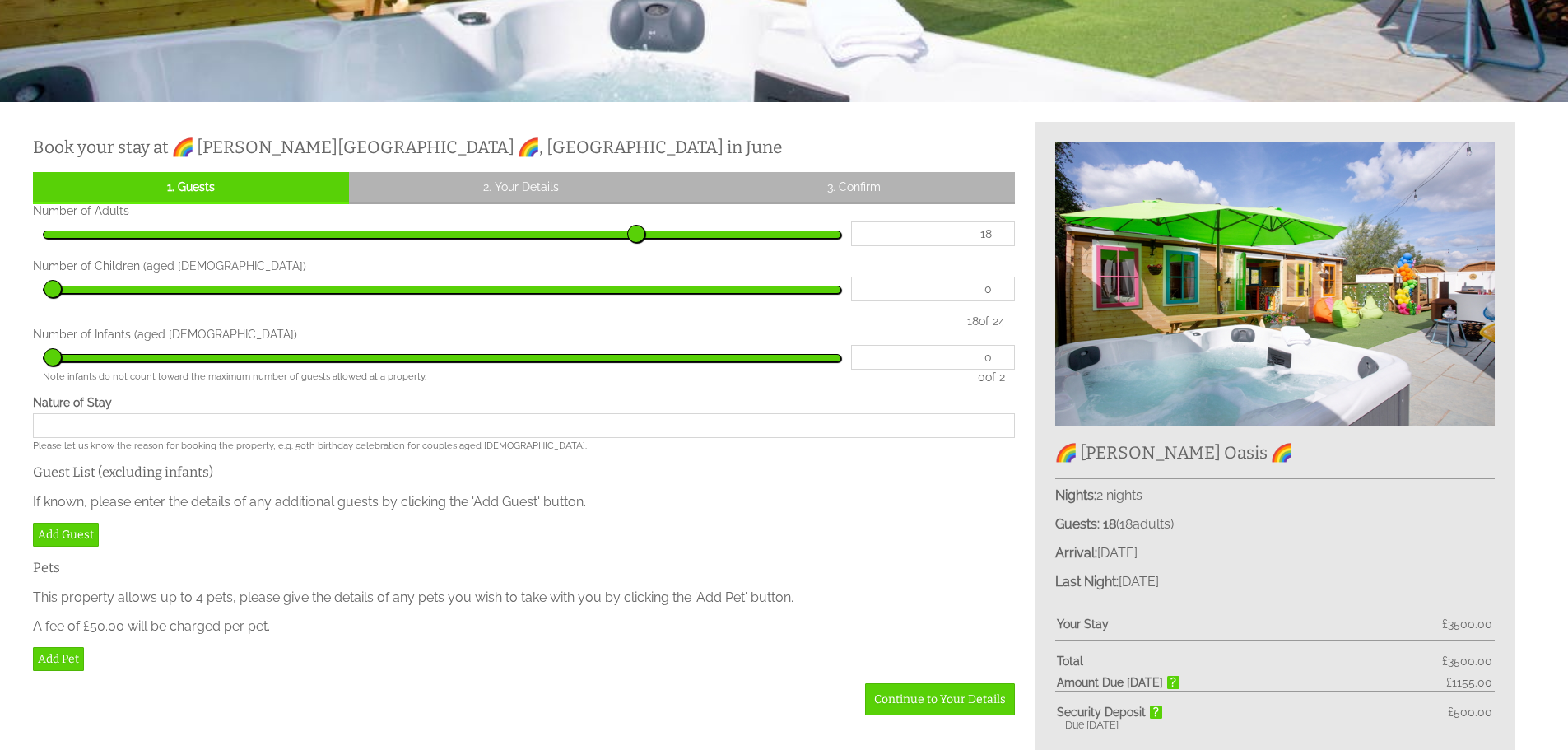 drag, startPoint x: 771, startPoint y: 240, endPoint x: 630, endPoint y: 240, distance: 141 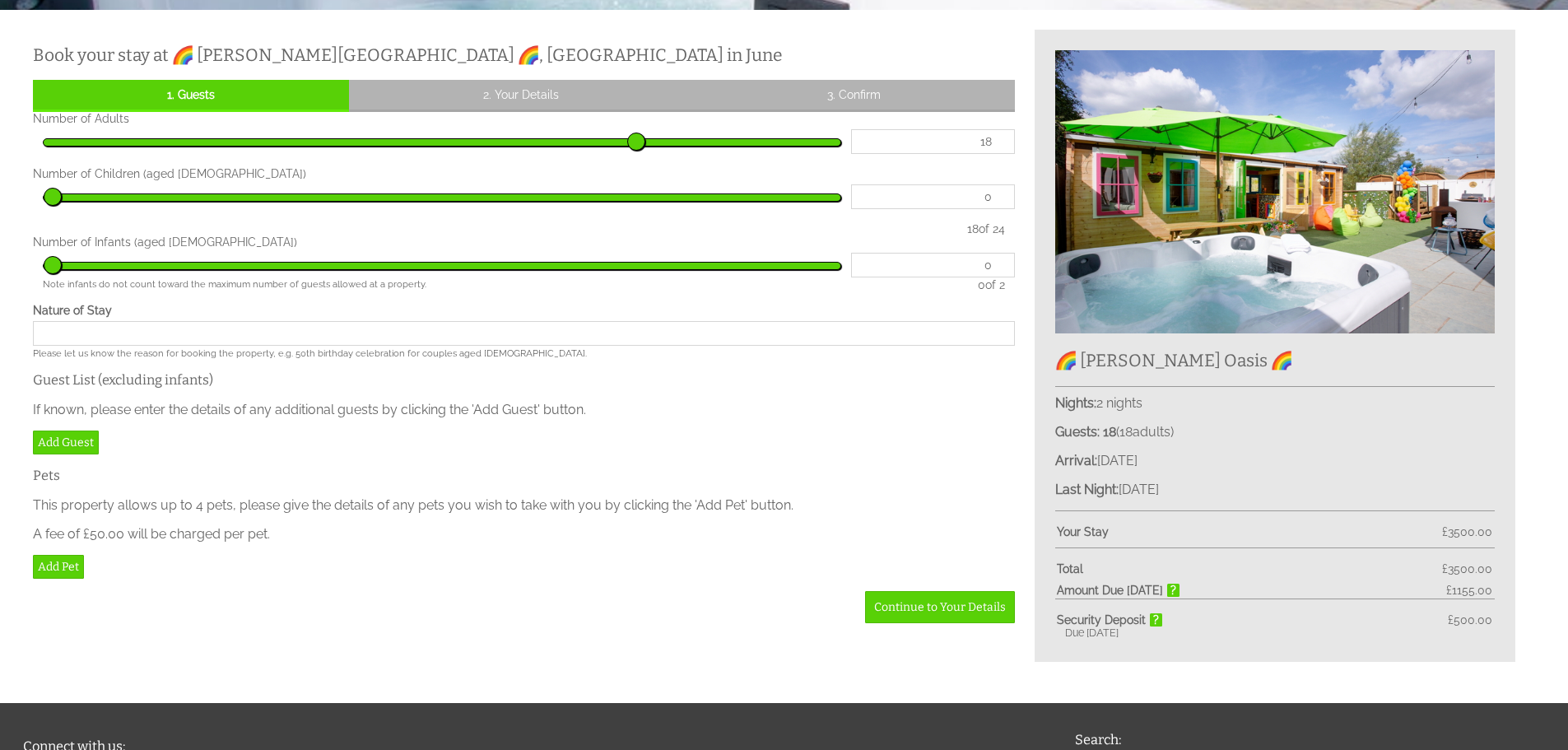 scroll, scrollTop: 576, scrollLeft: 0, axis: vertical 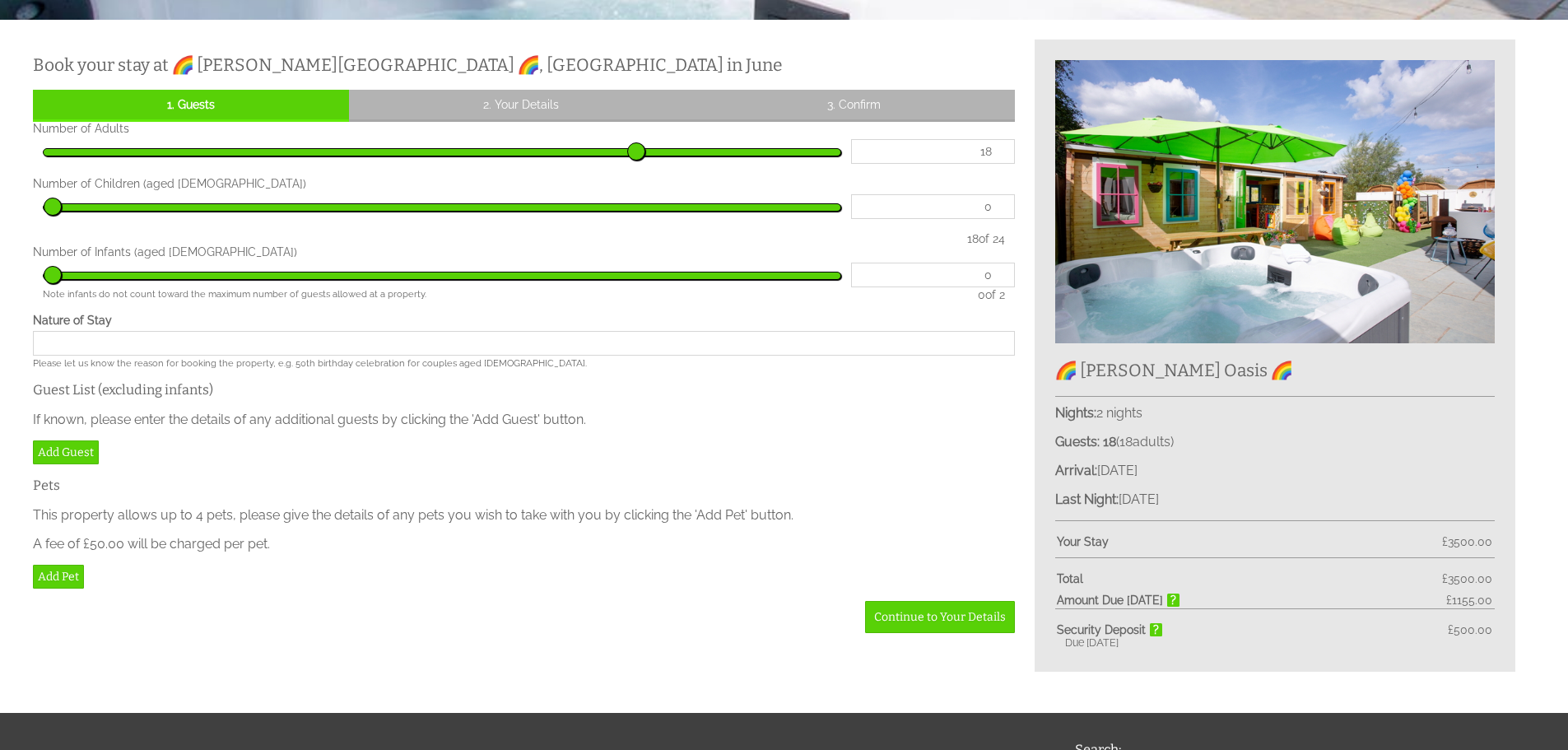 type on "19" 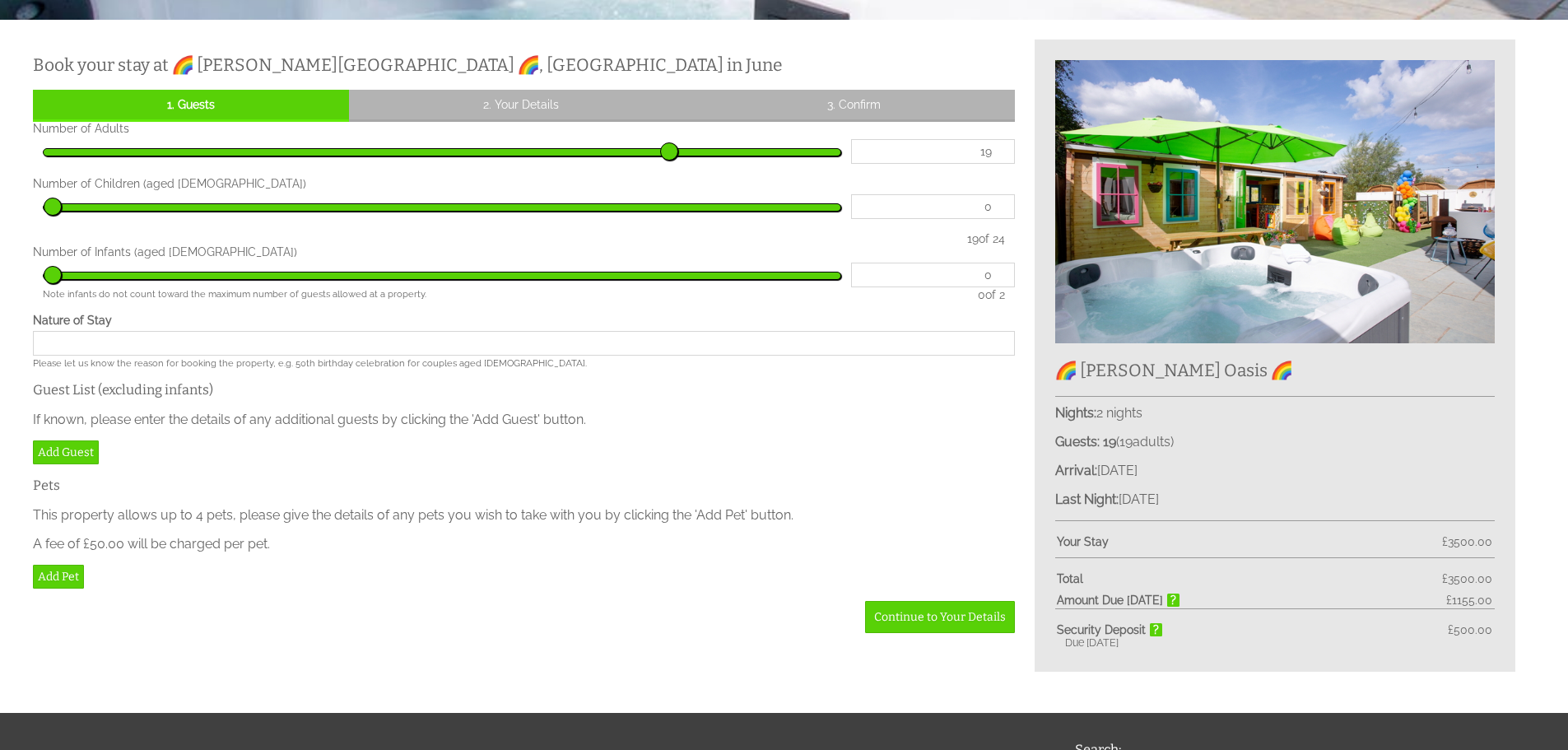 type on "20" 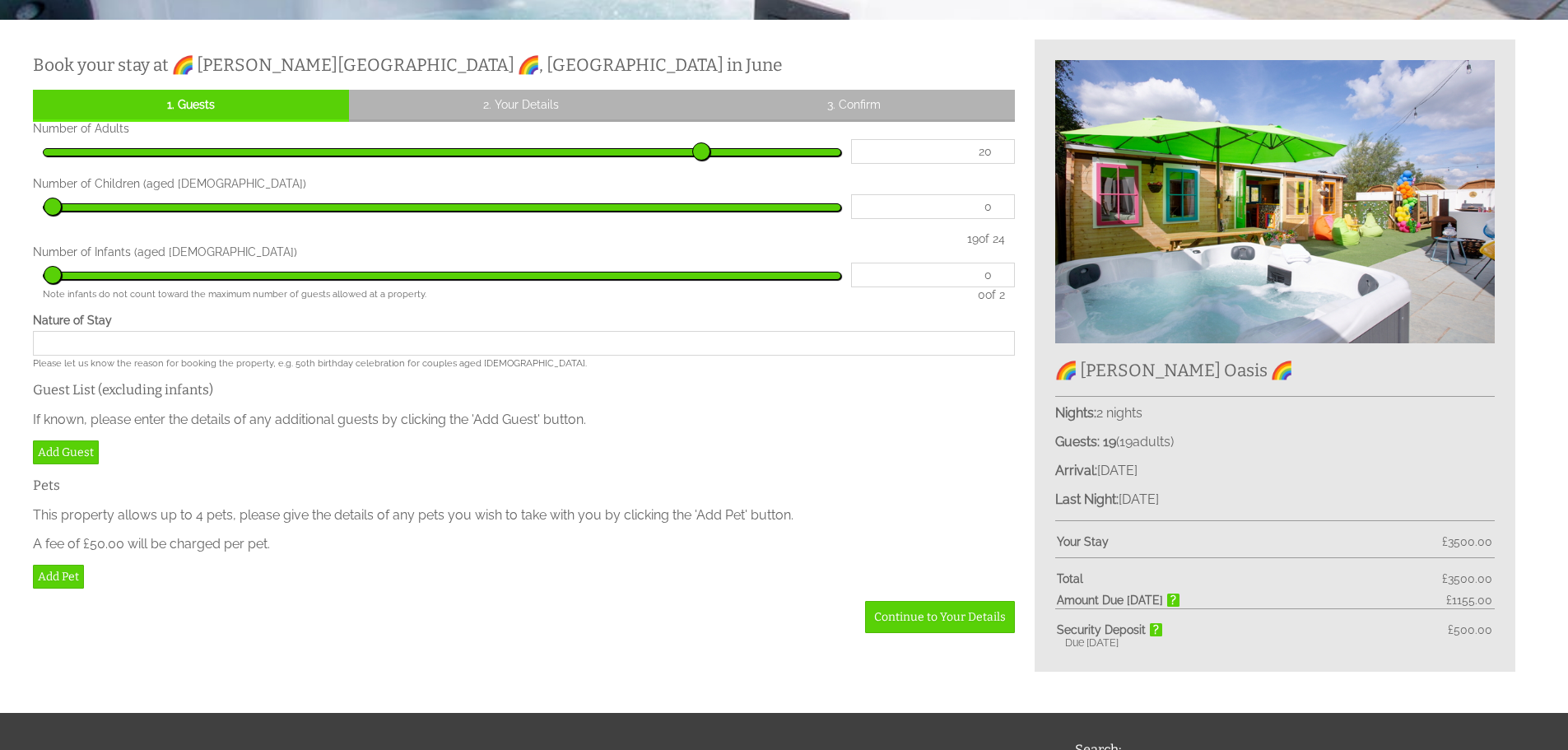 type on "21" 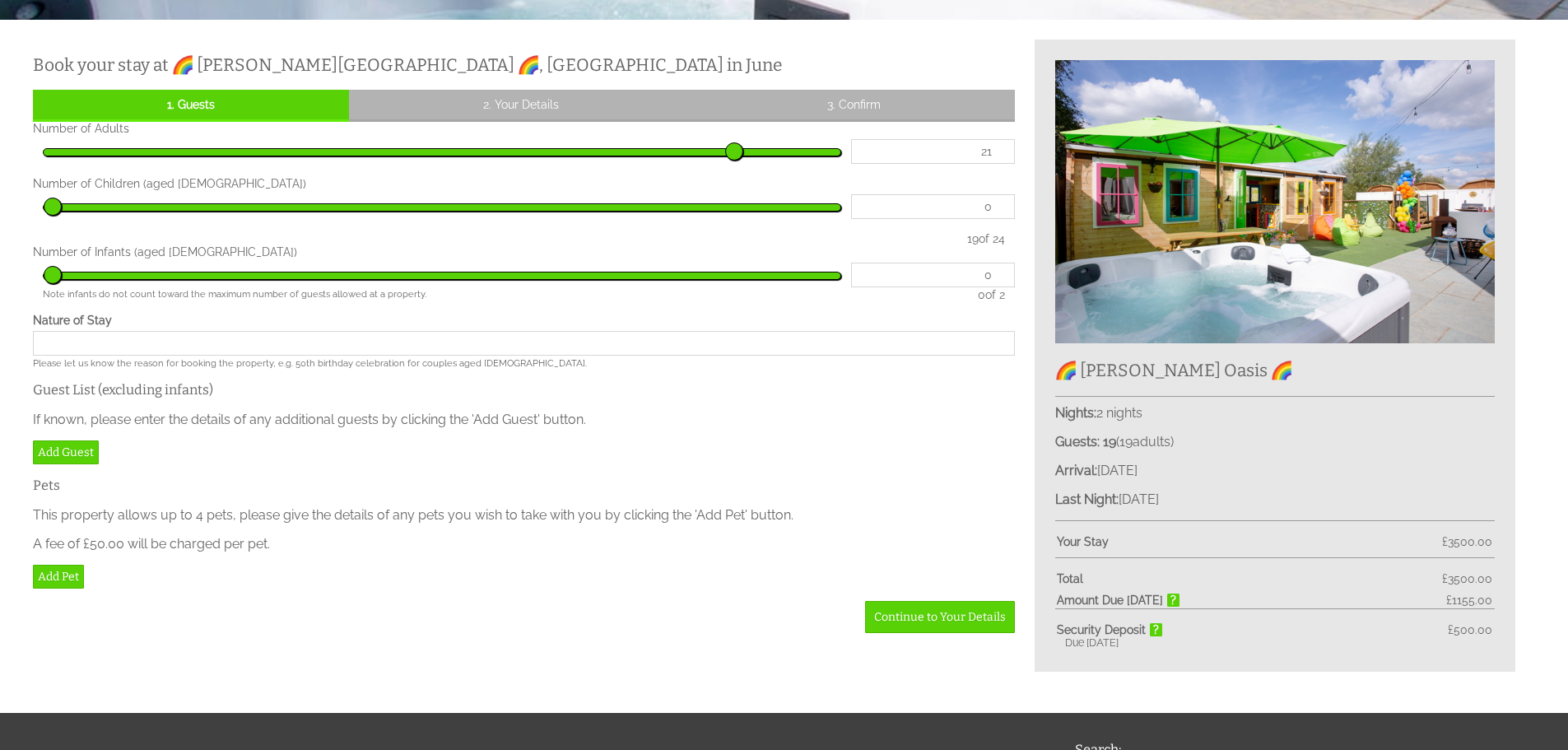 type on "22" 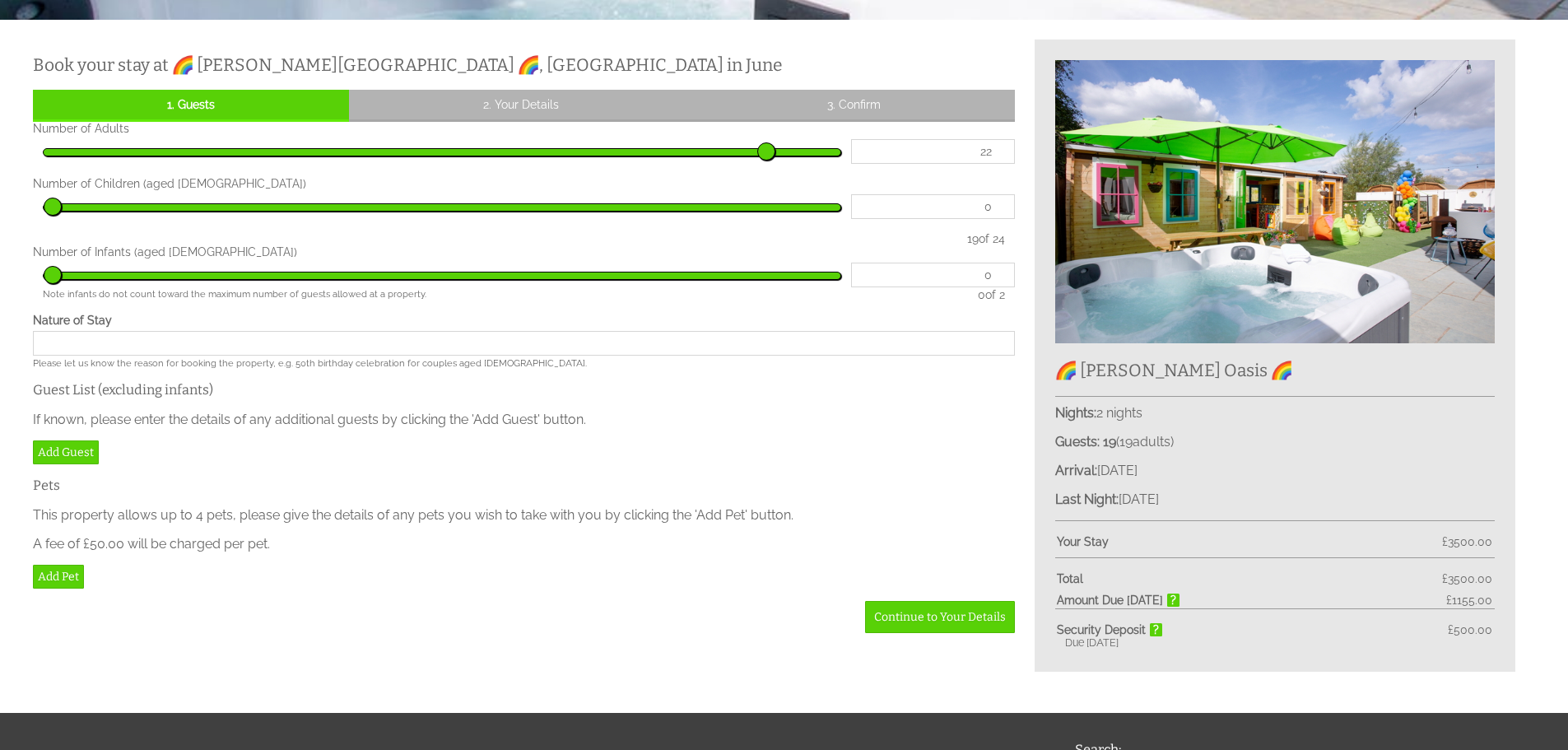 type on "23" 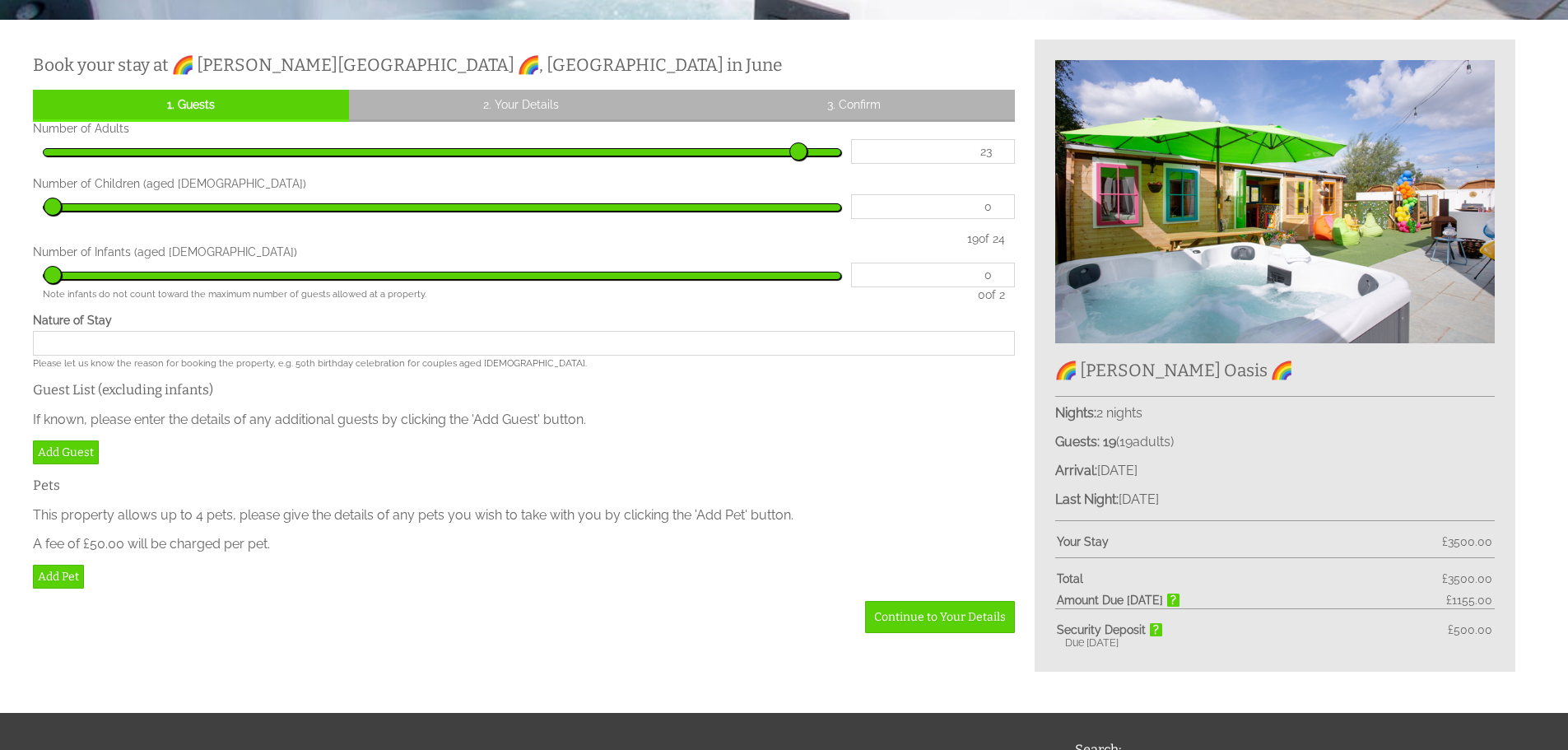 type on "24" 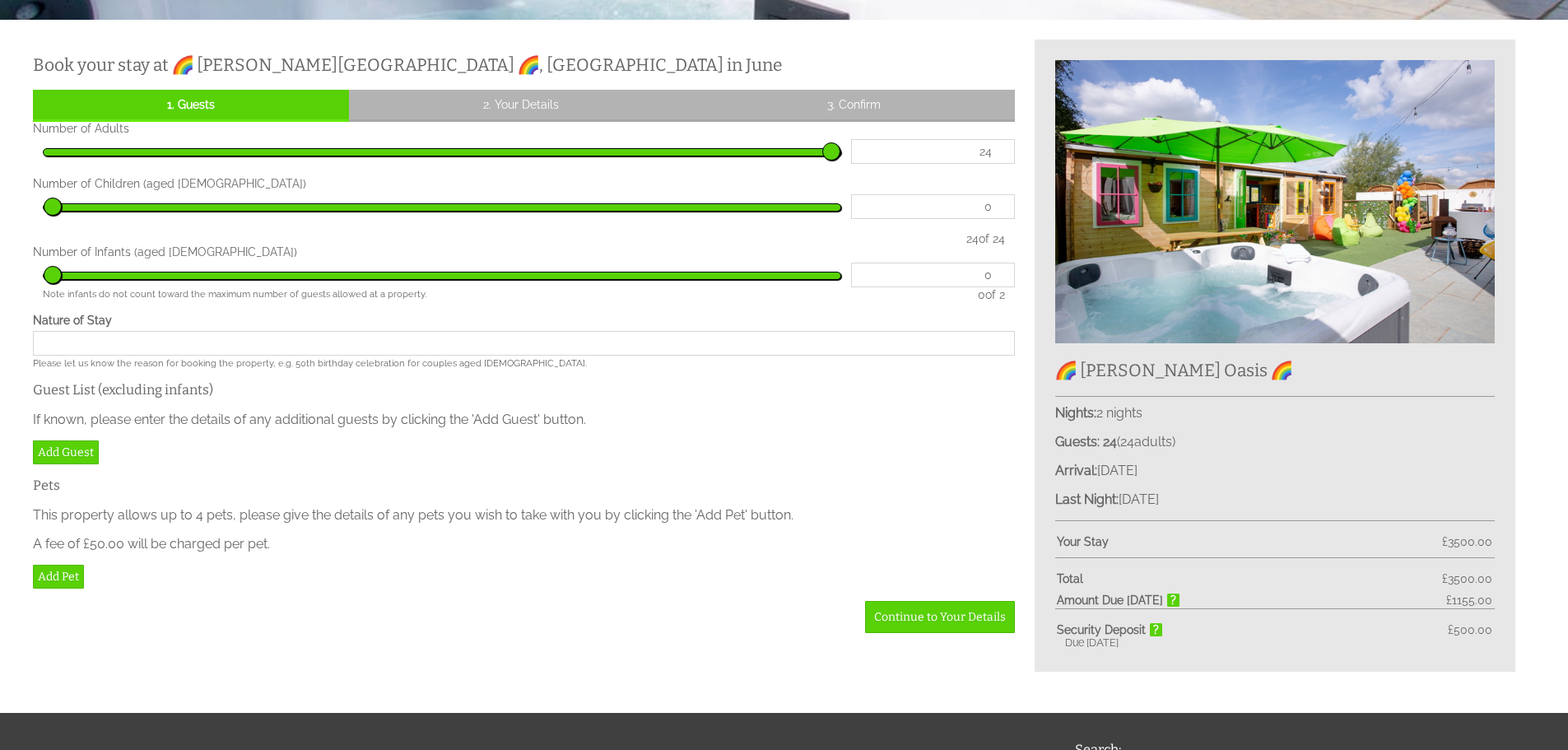 drag, startPoint x: 642, startPoint y: 155, endPoint x: 849, endPoint y: 137, distance: 207.7811 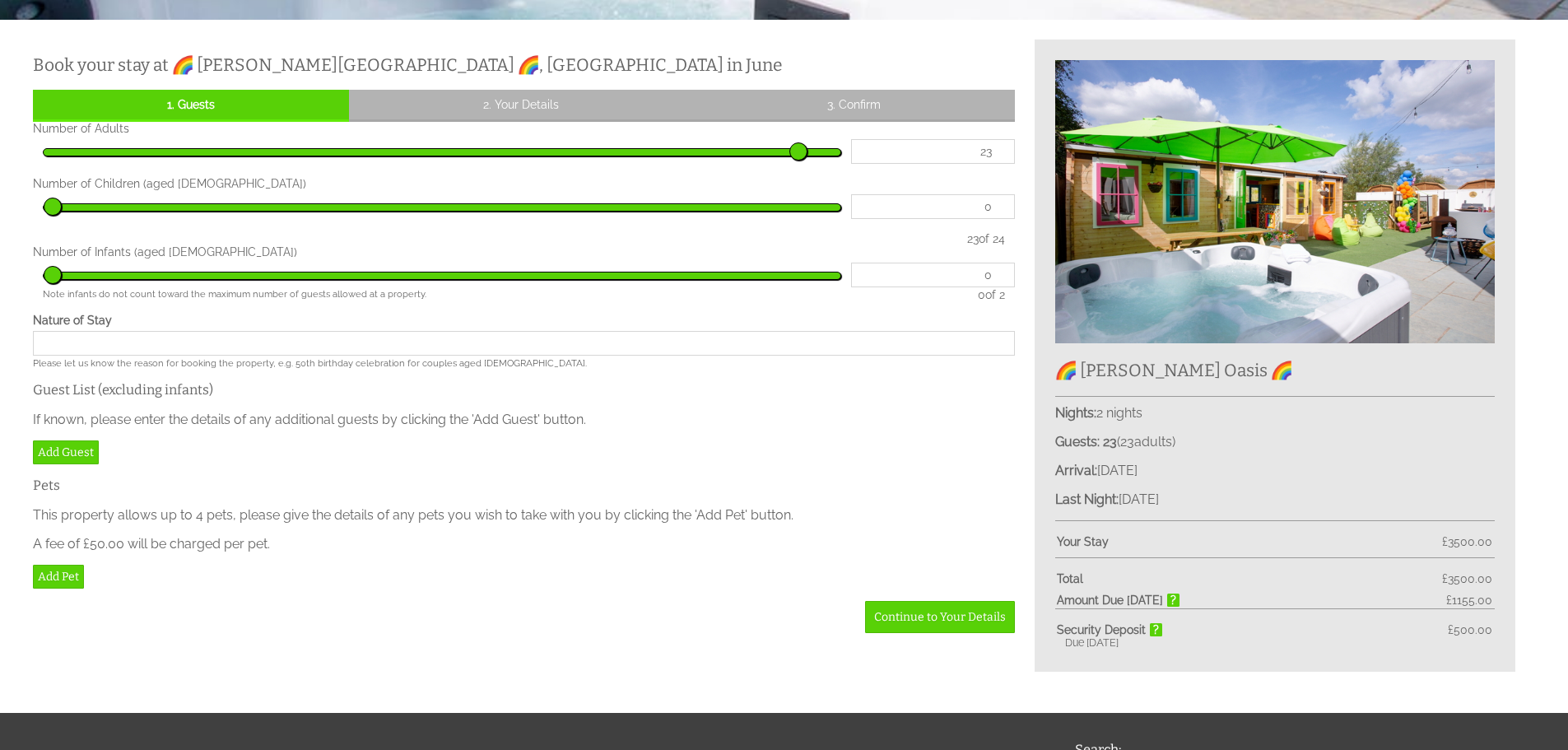 type on "22" 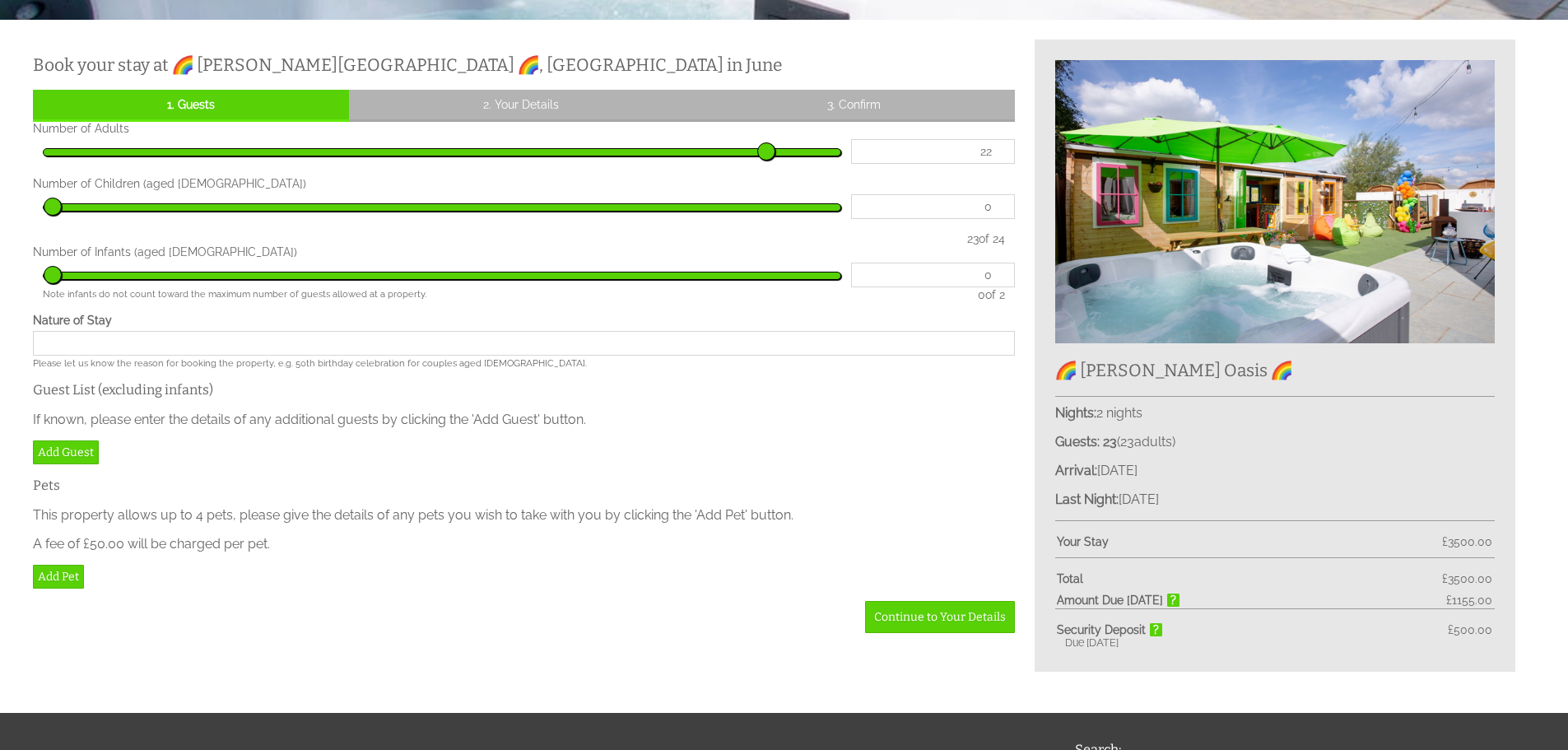 type on "21" 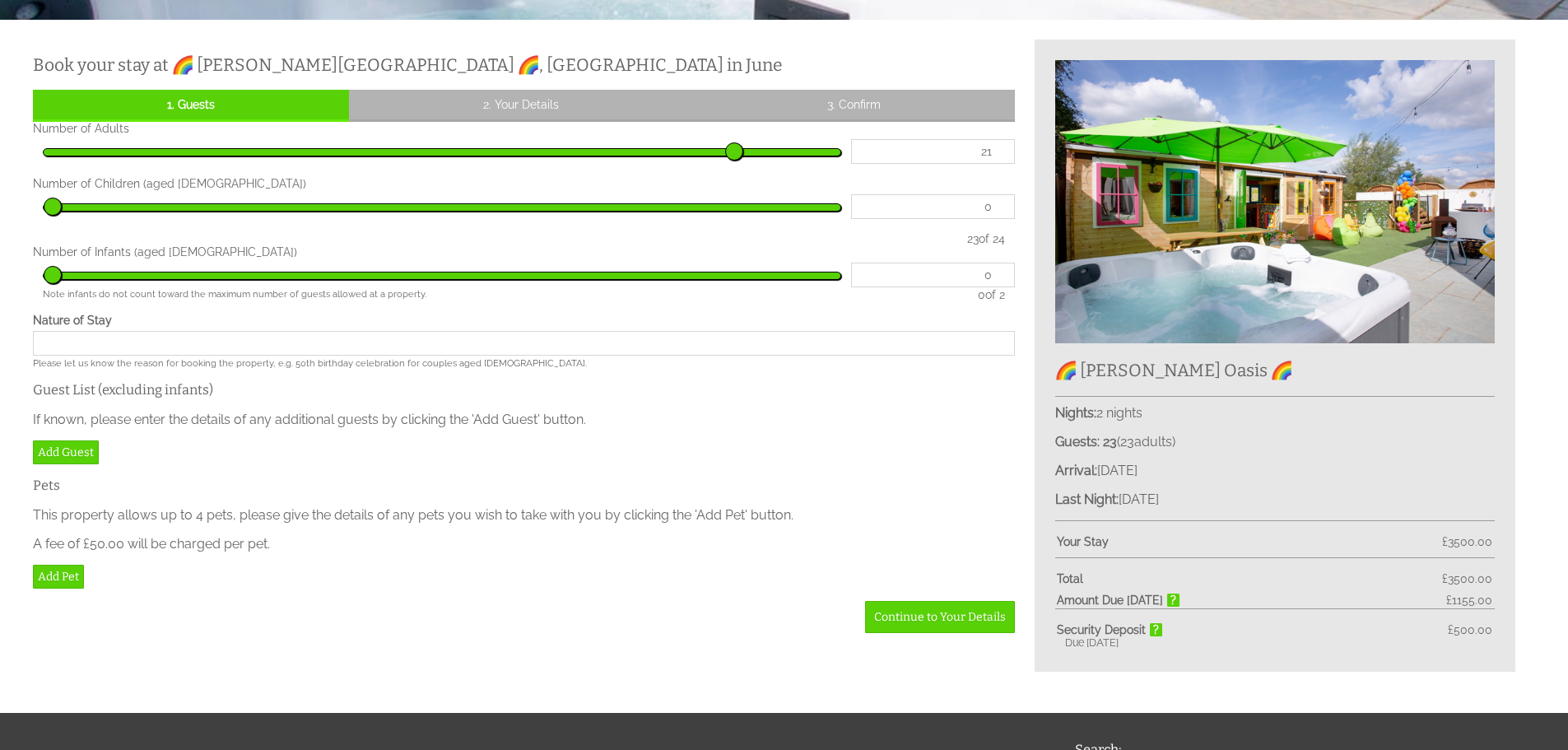 type on "20" 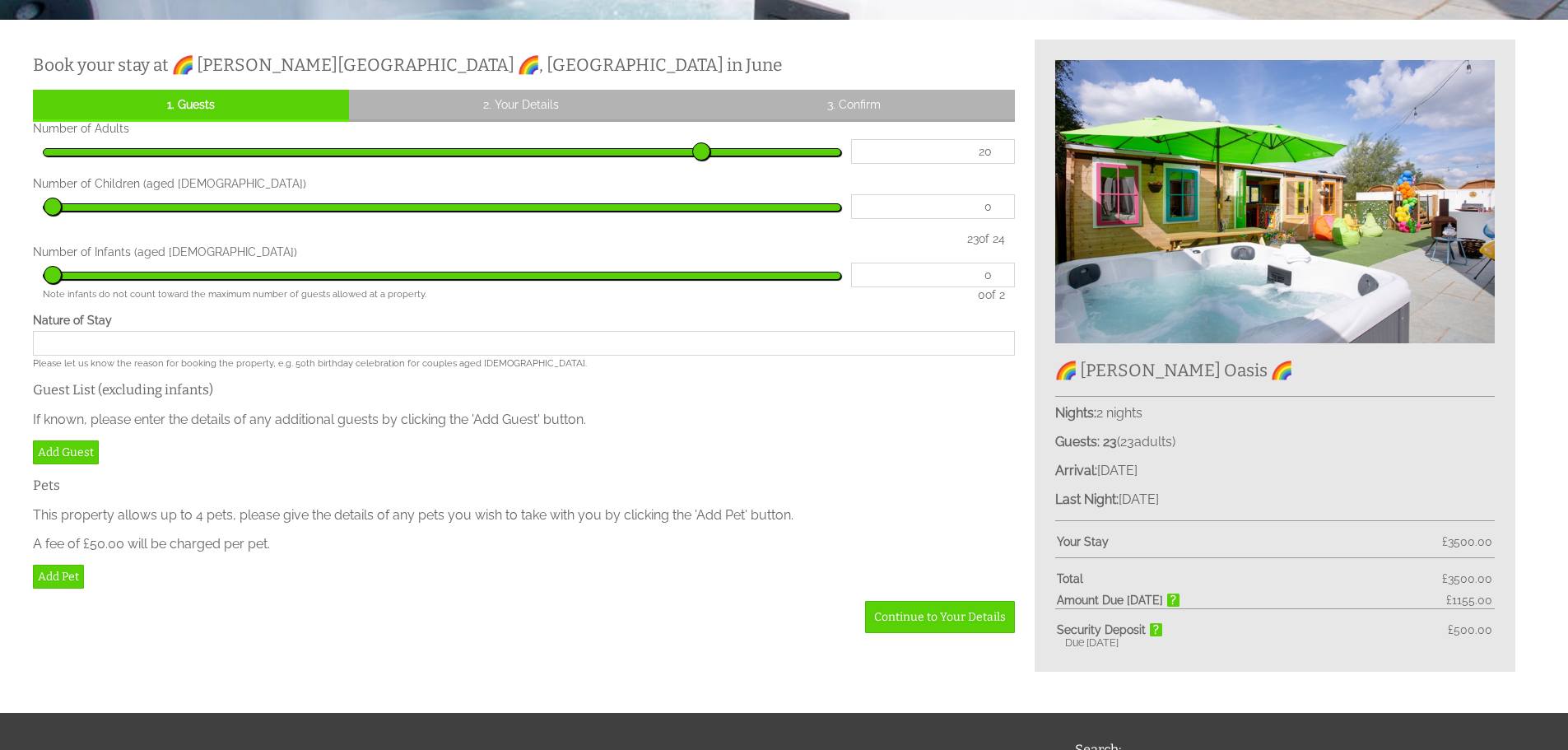 type on "19" 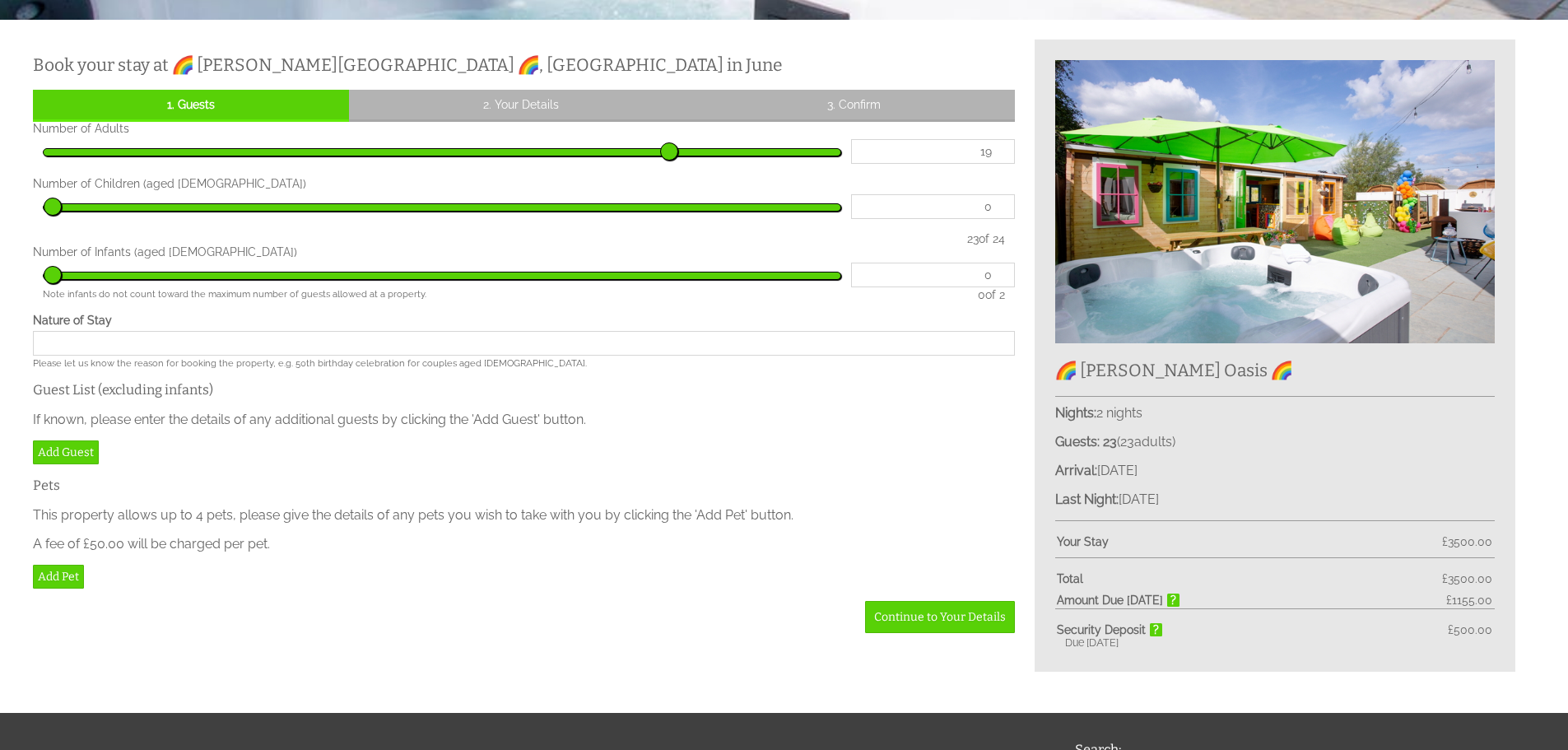 type on "18" 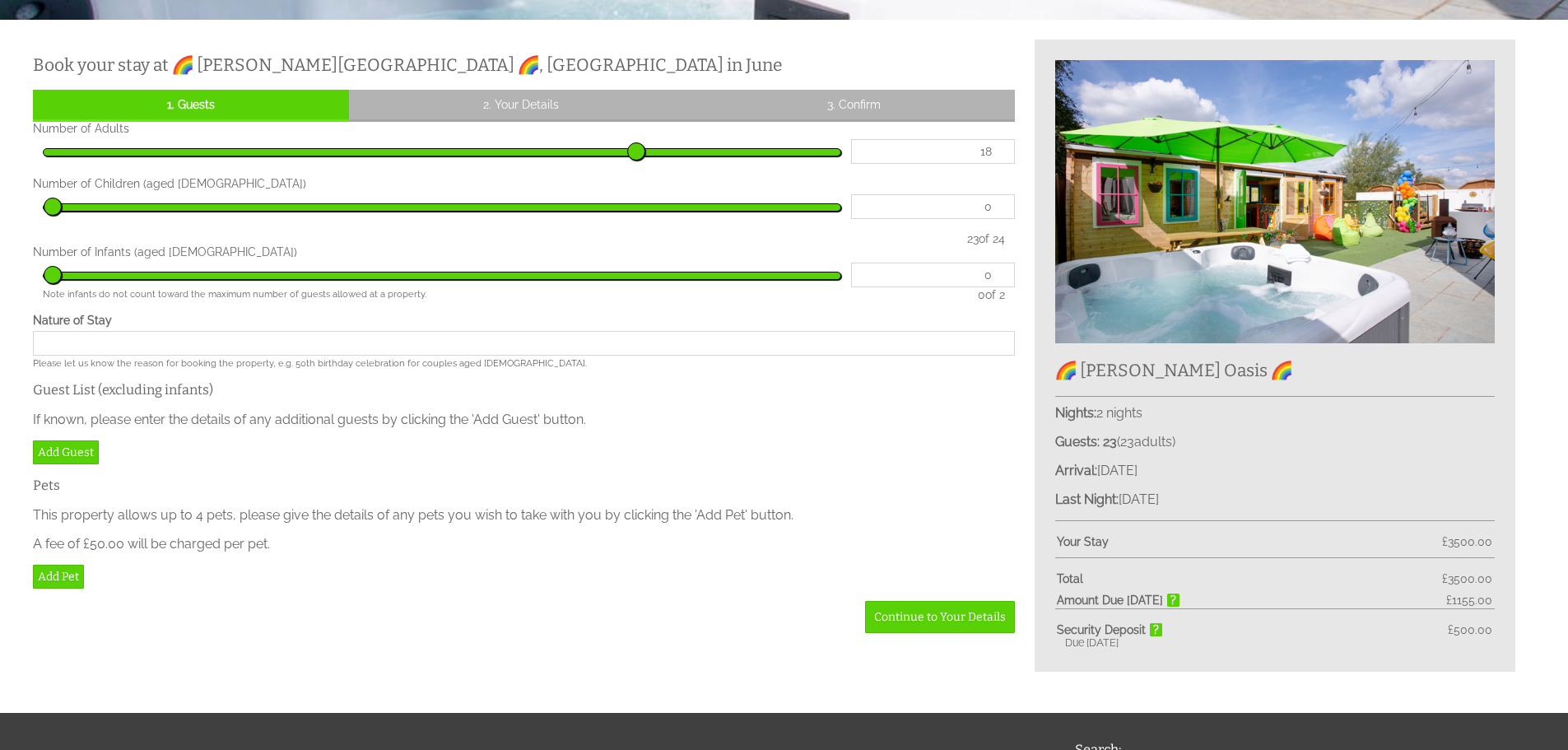 type on "17" 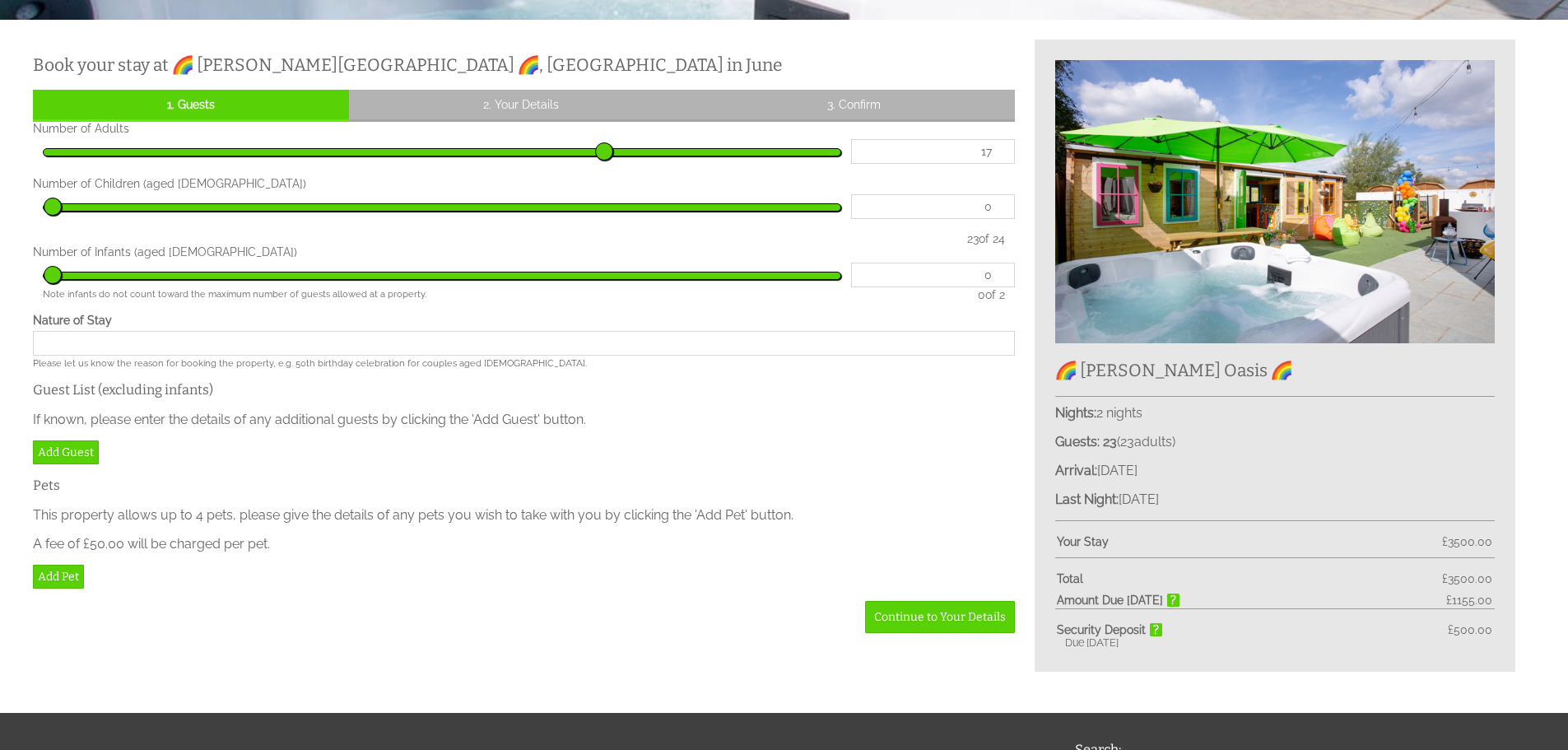 type on "16" 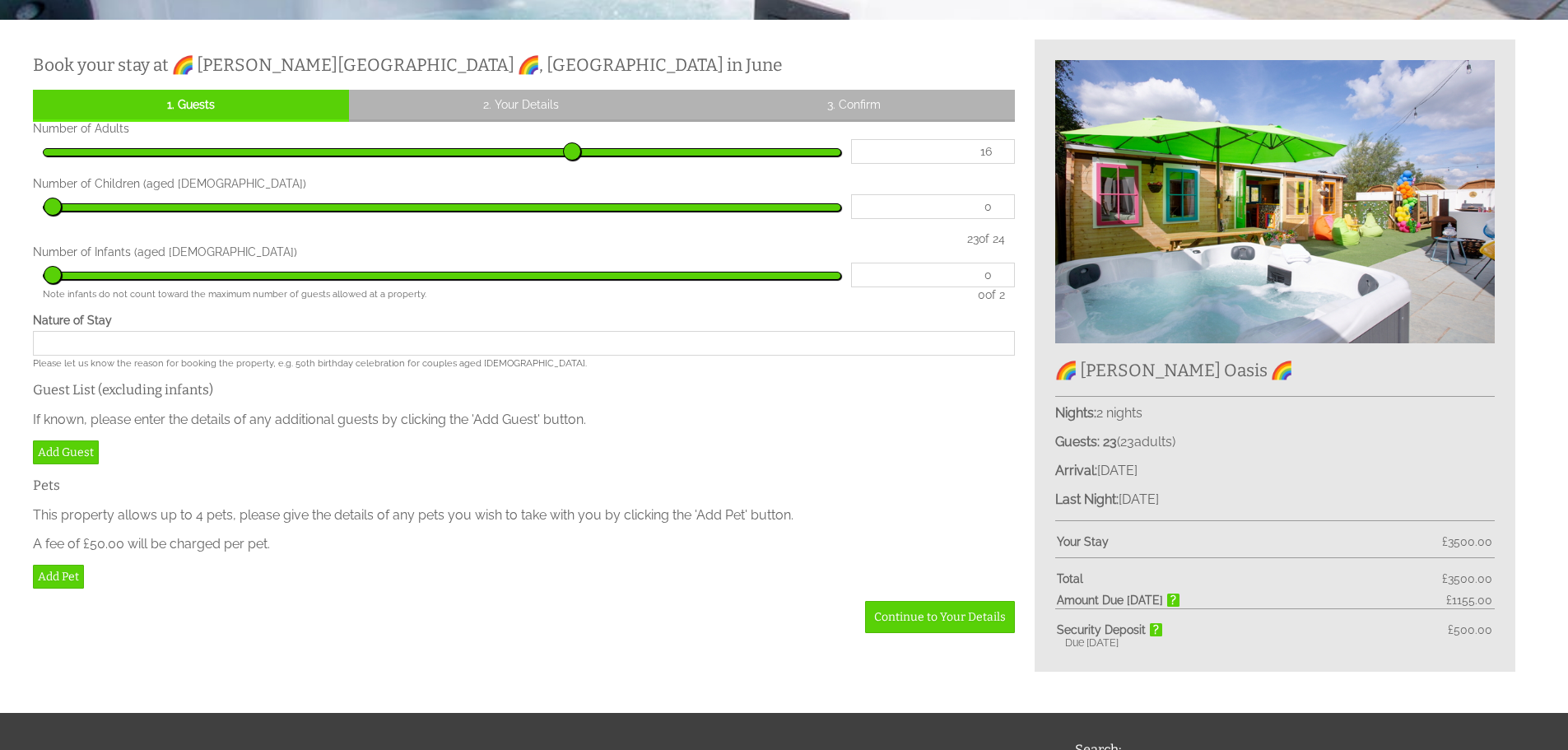type on "15" 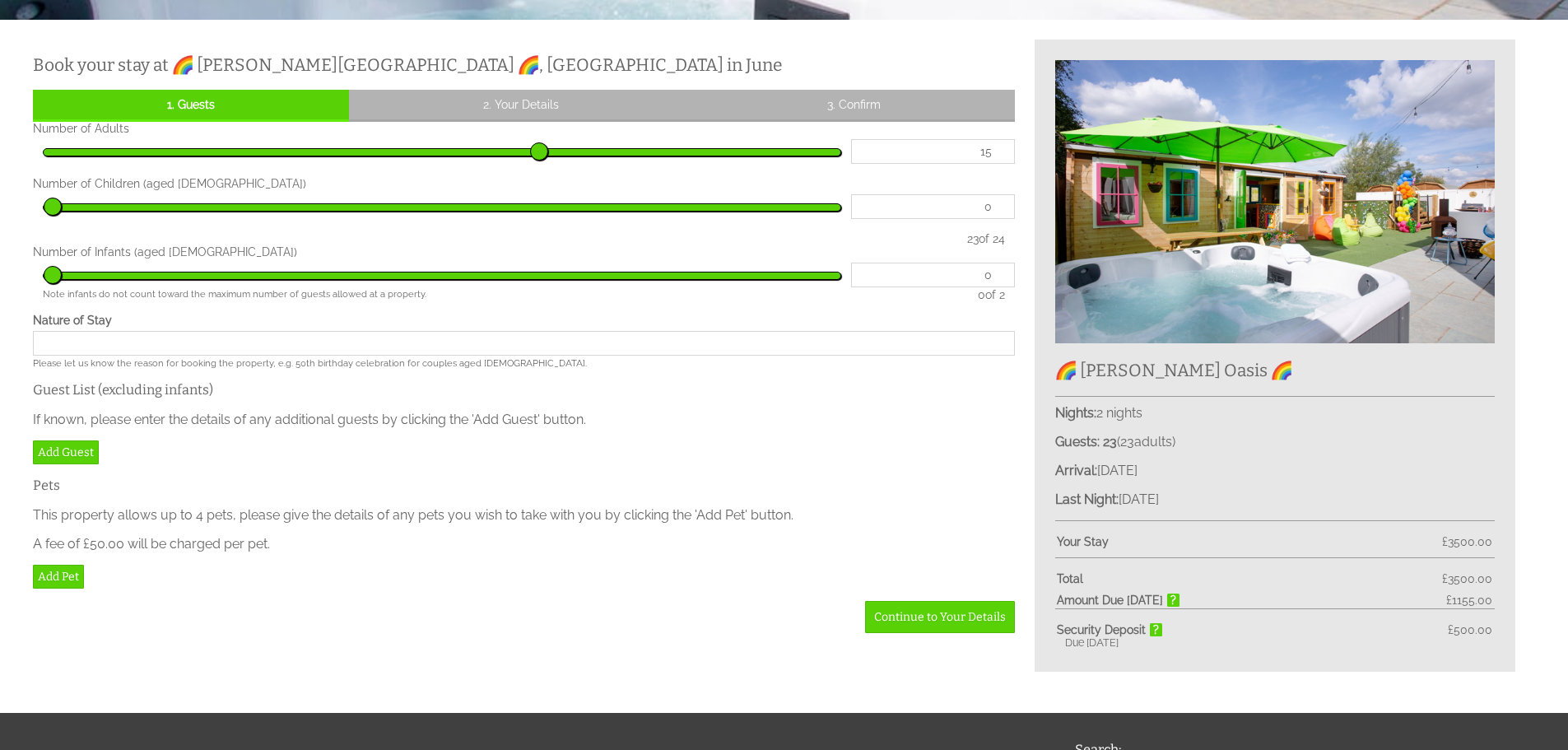 type on "14" 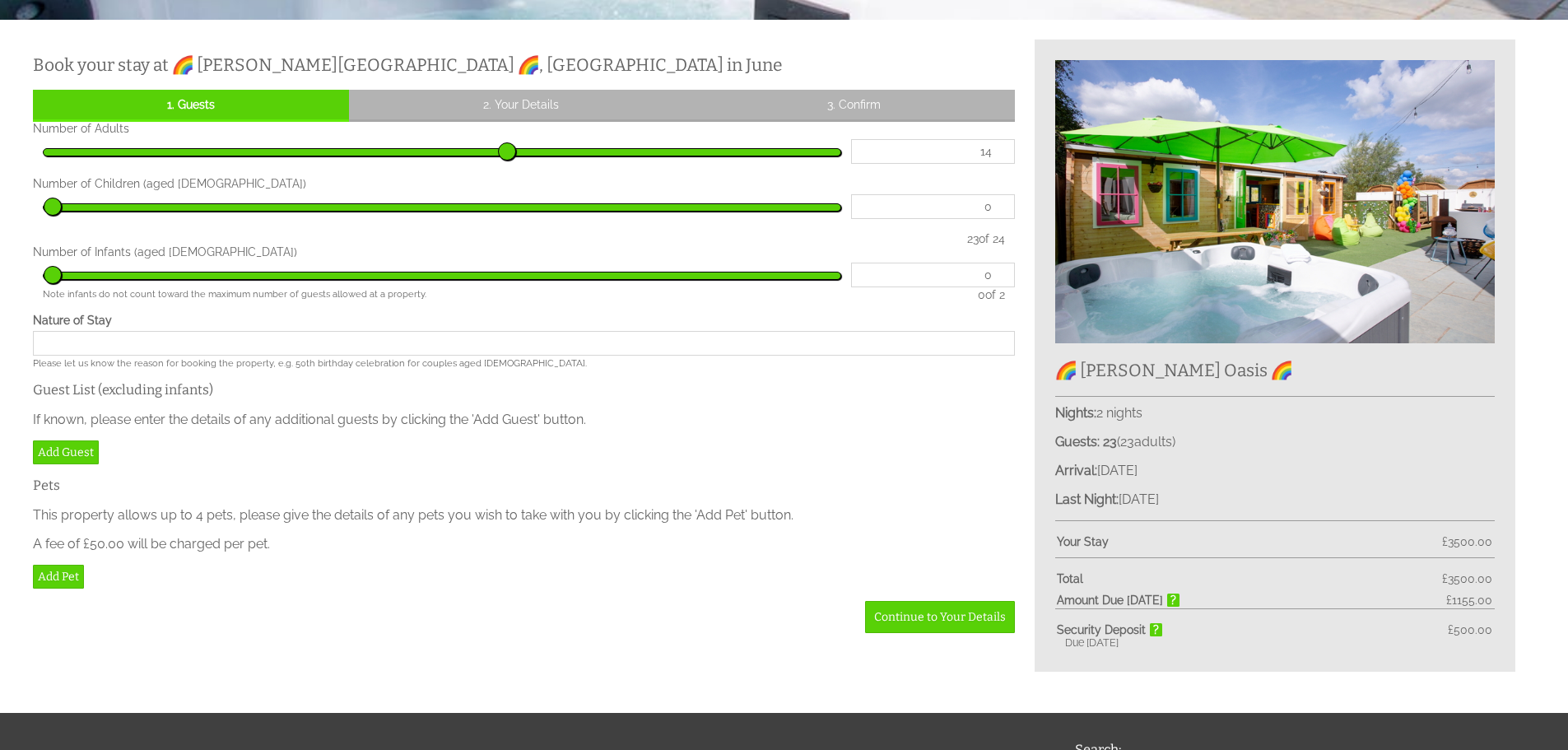 type on "13" 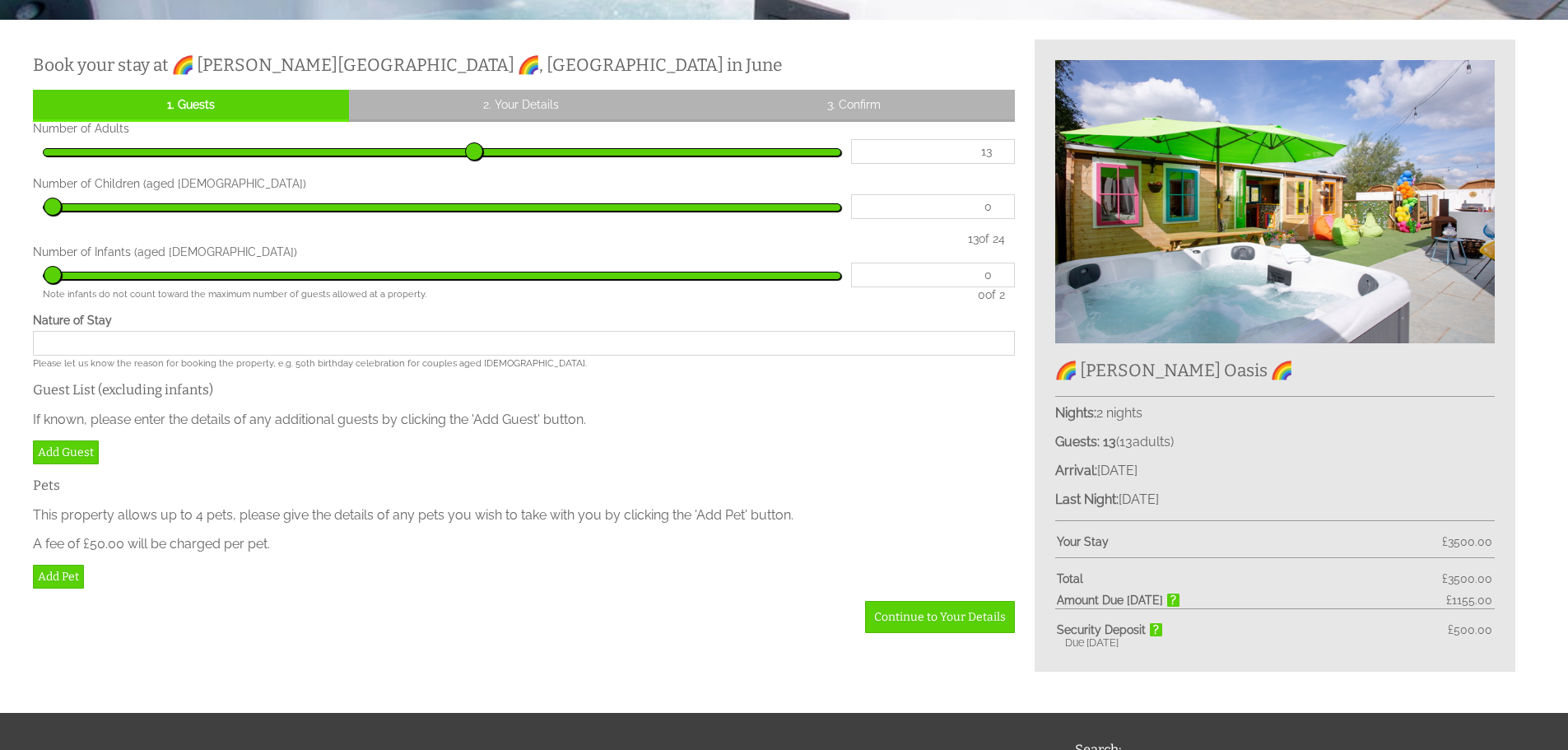 type on "12" 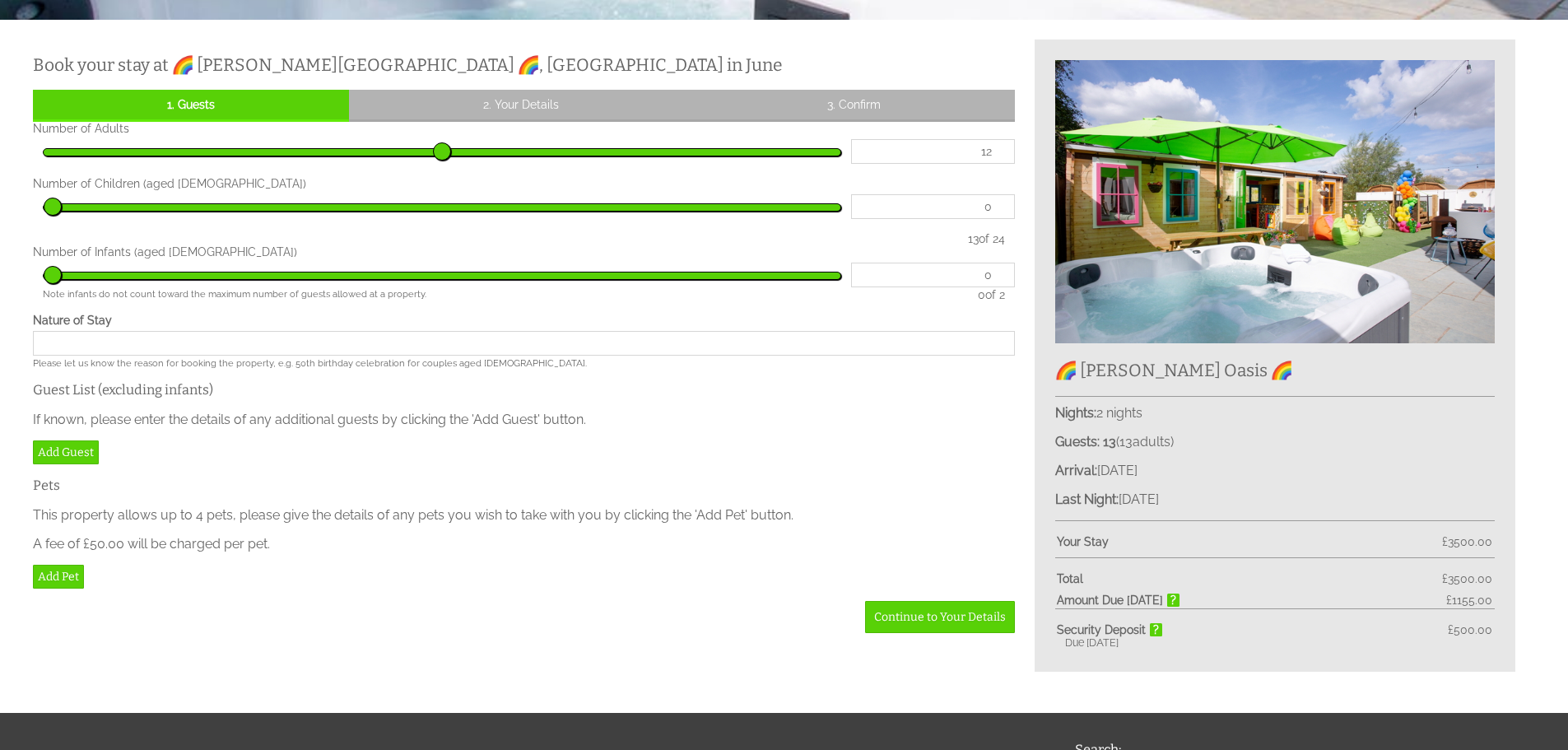 type on "11" 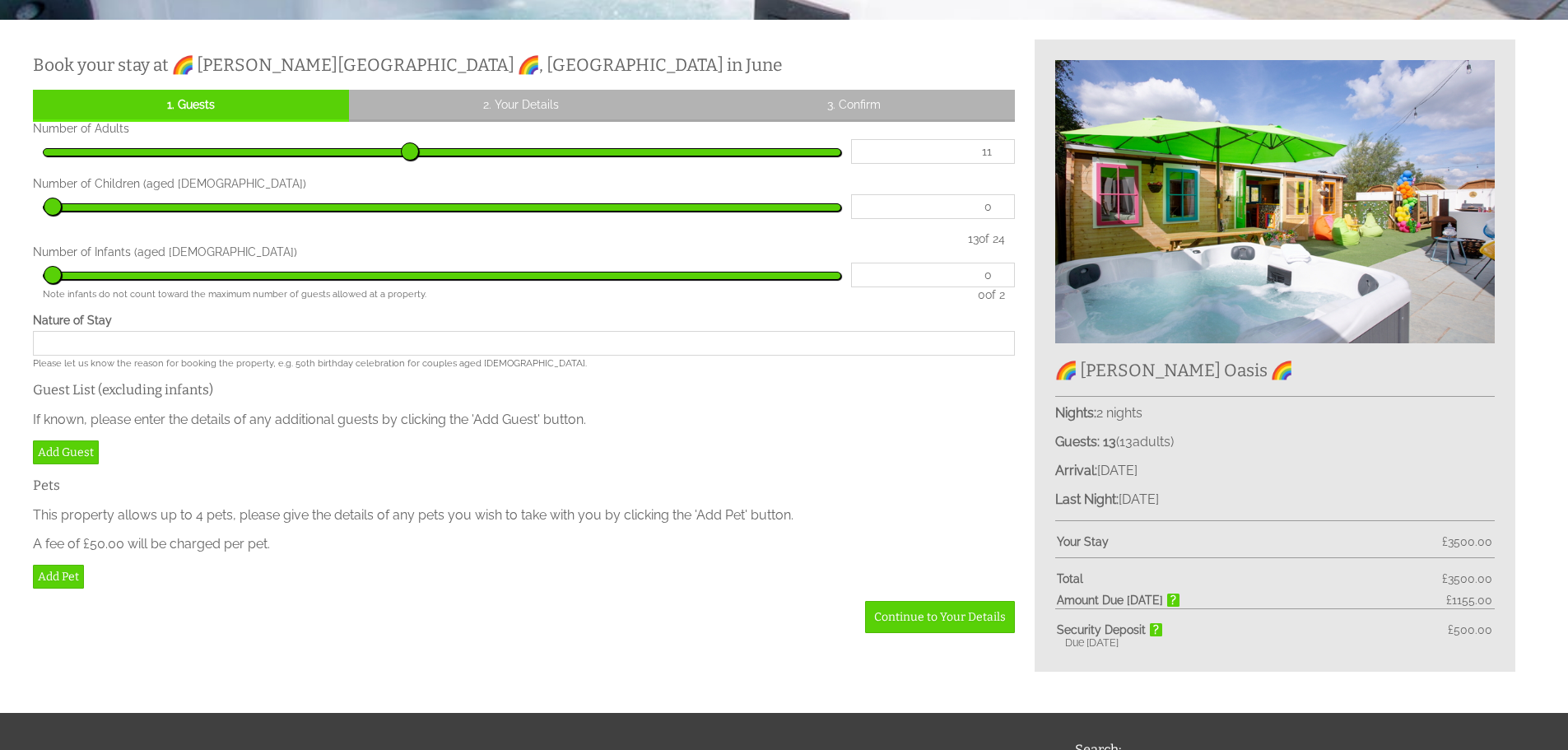 type on "10" 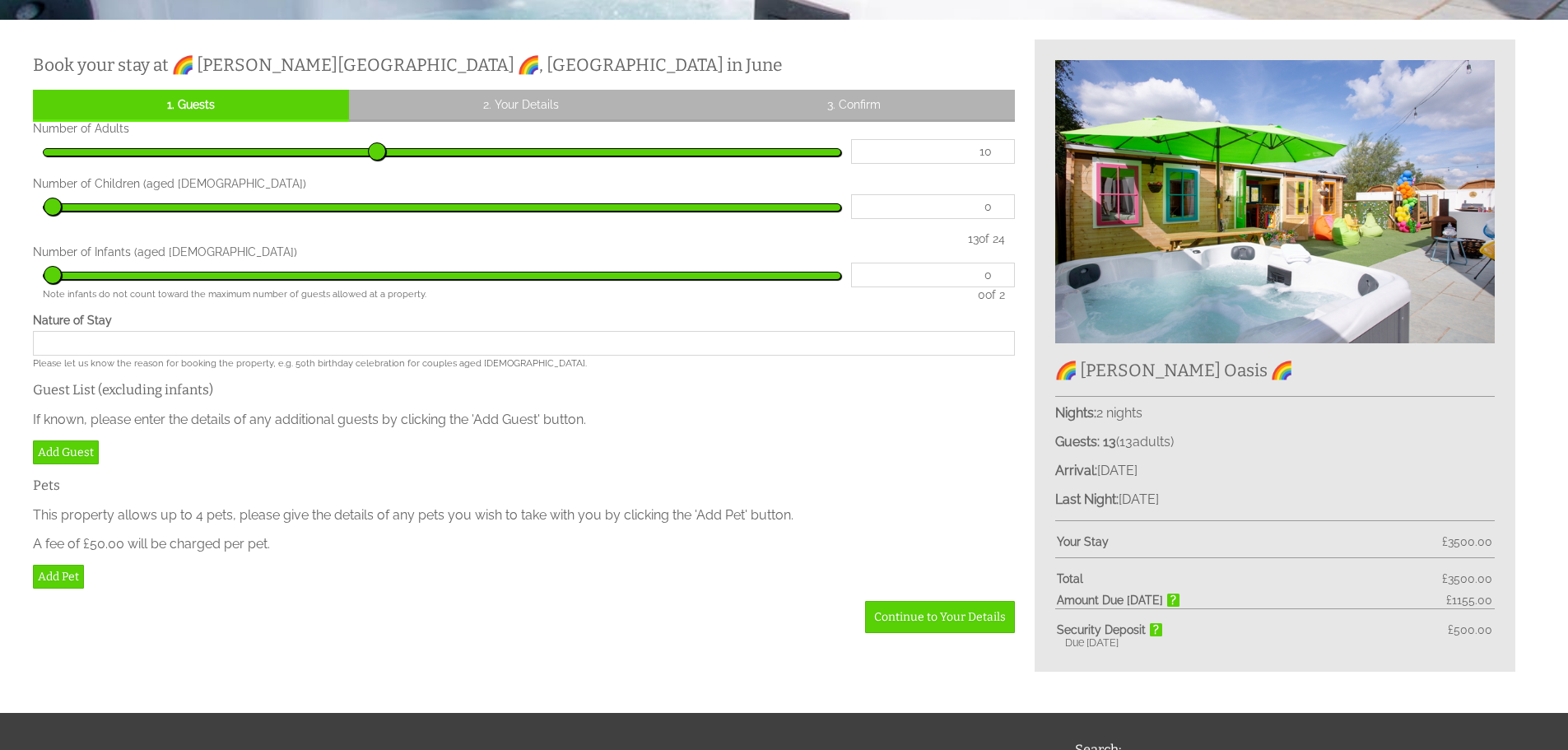 type on "9" 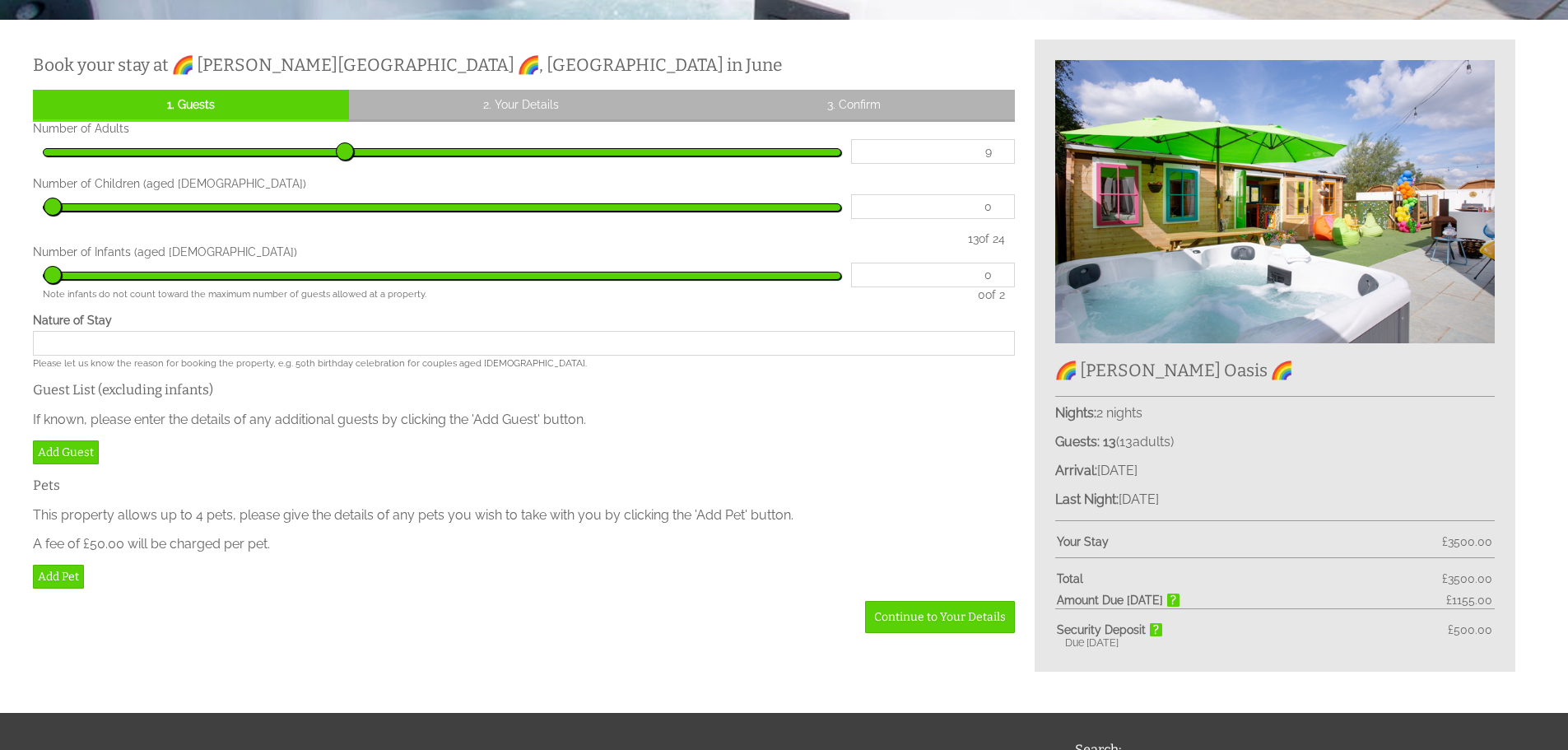drag, startPoint x: 839, startPoint y: 156, endPoint x: 354, endPoint y: 184, distance: 485.8076 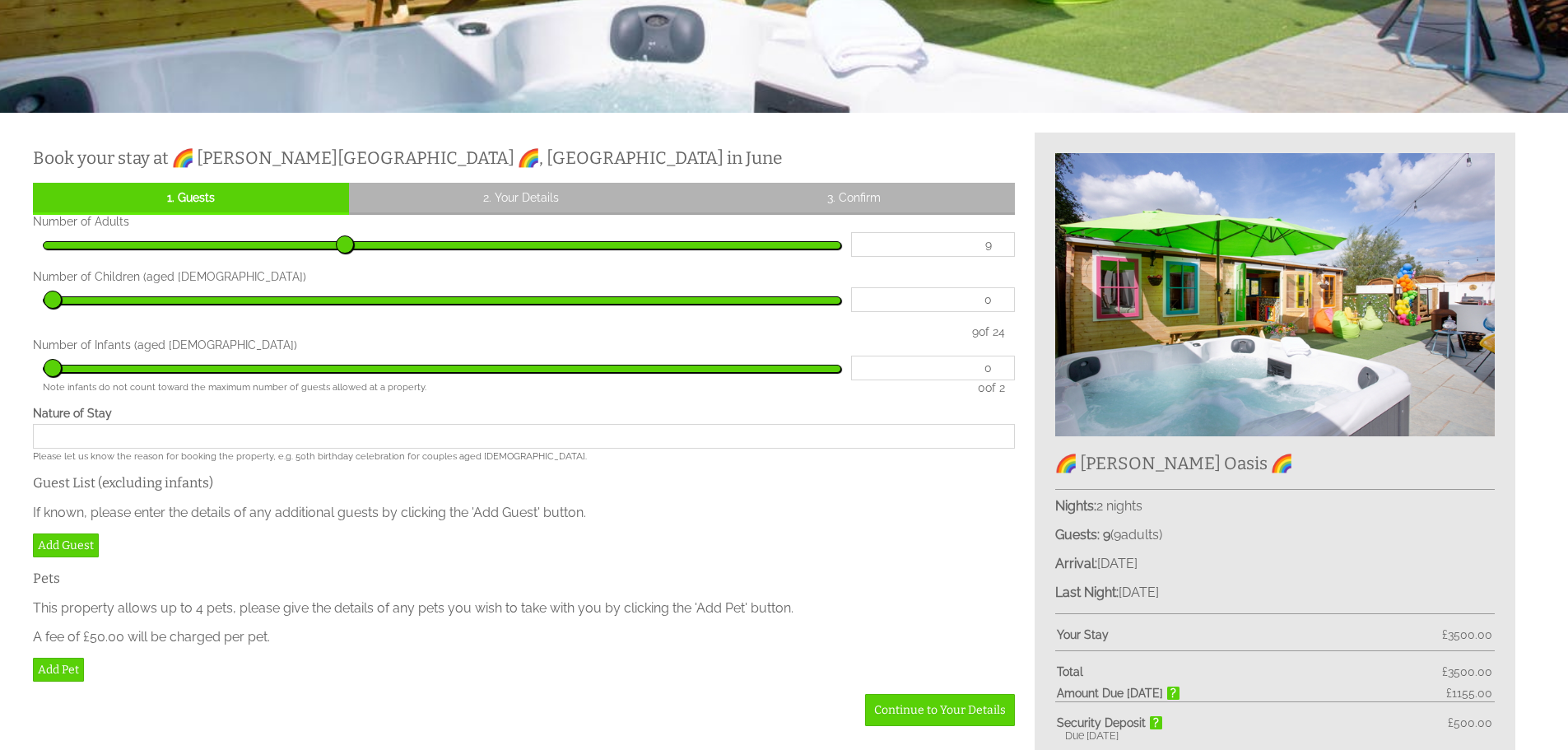 scroll, scrollTop: 494, scrollLeft: 0, axis: vertical 